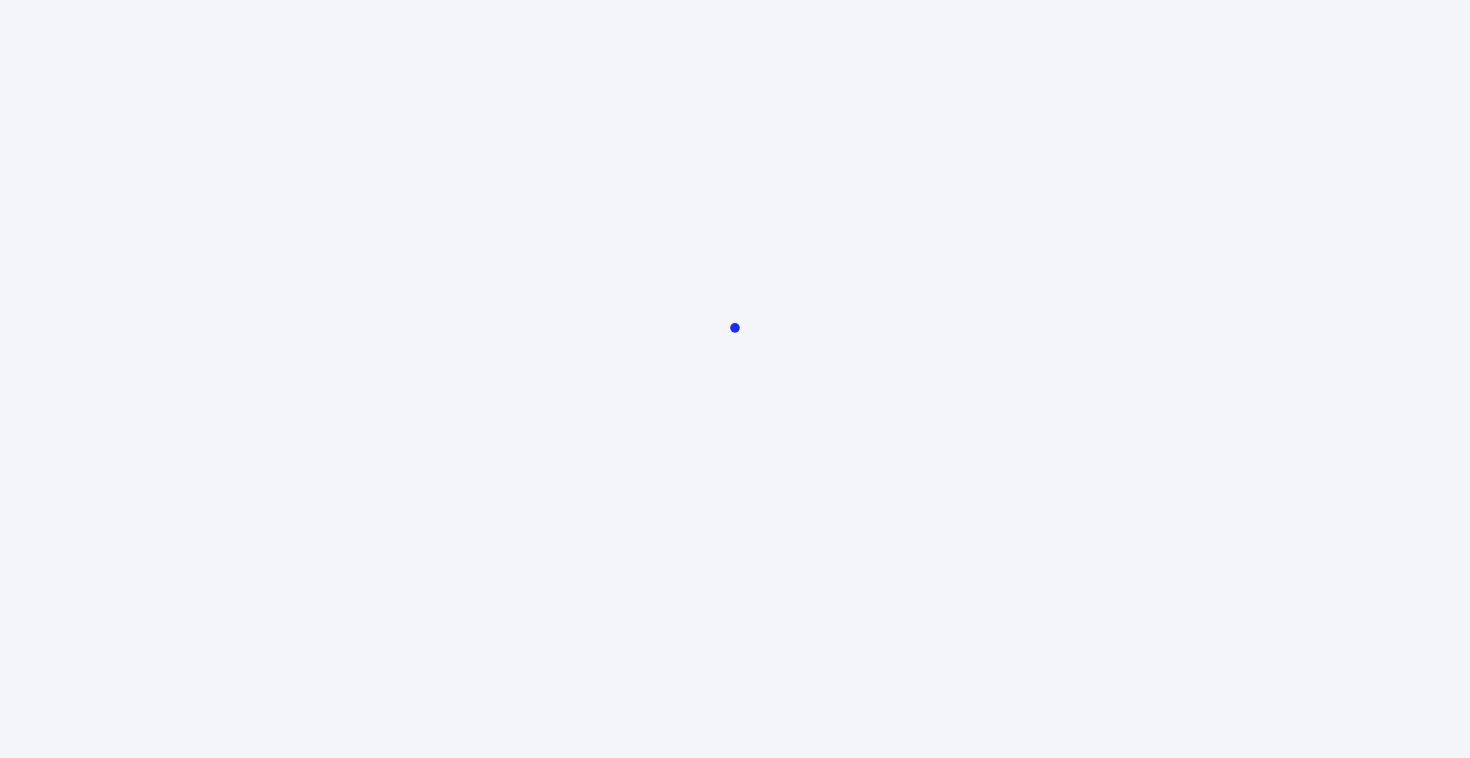 scroll, scrollTop: 0, scrollLeft: 0, axis: both 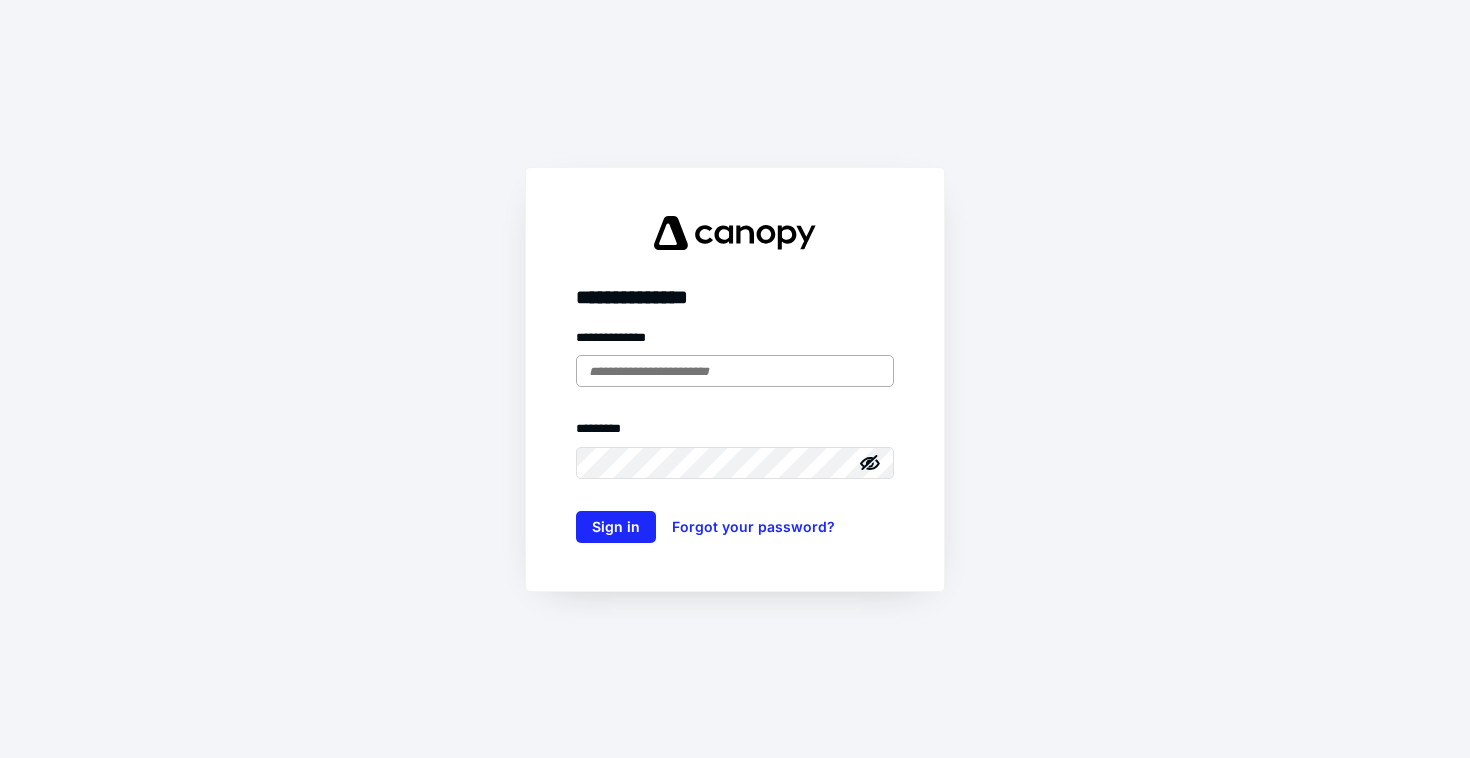 click at bounding box center [735, 371] 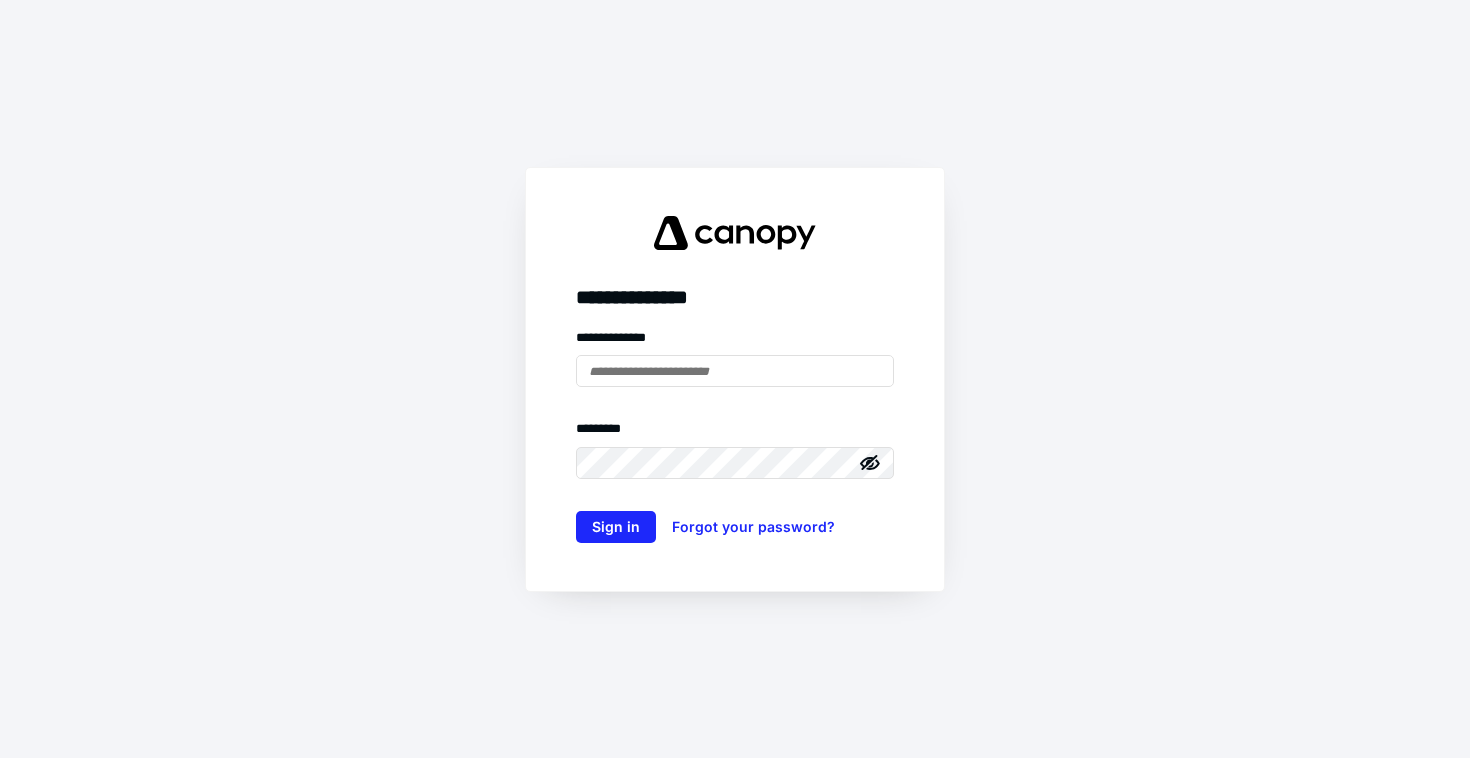type on "**********" 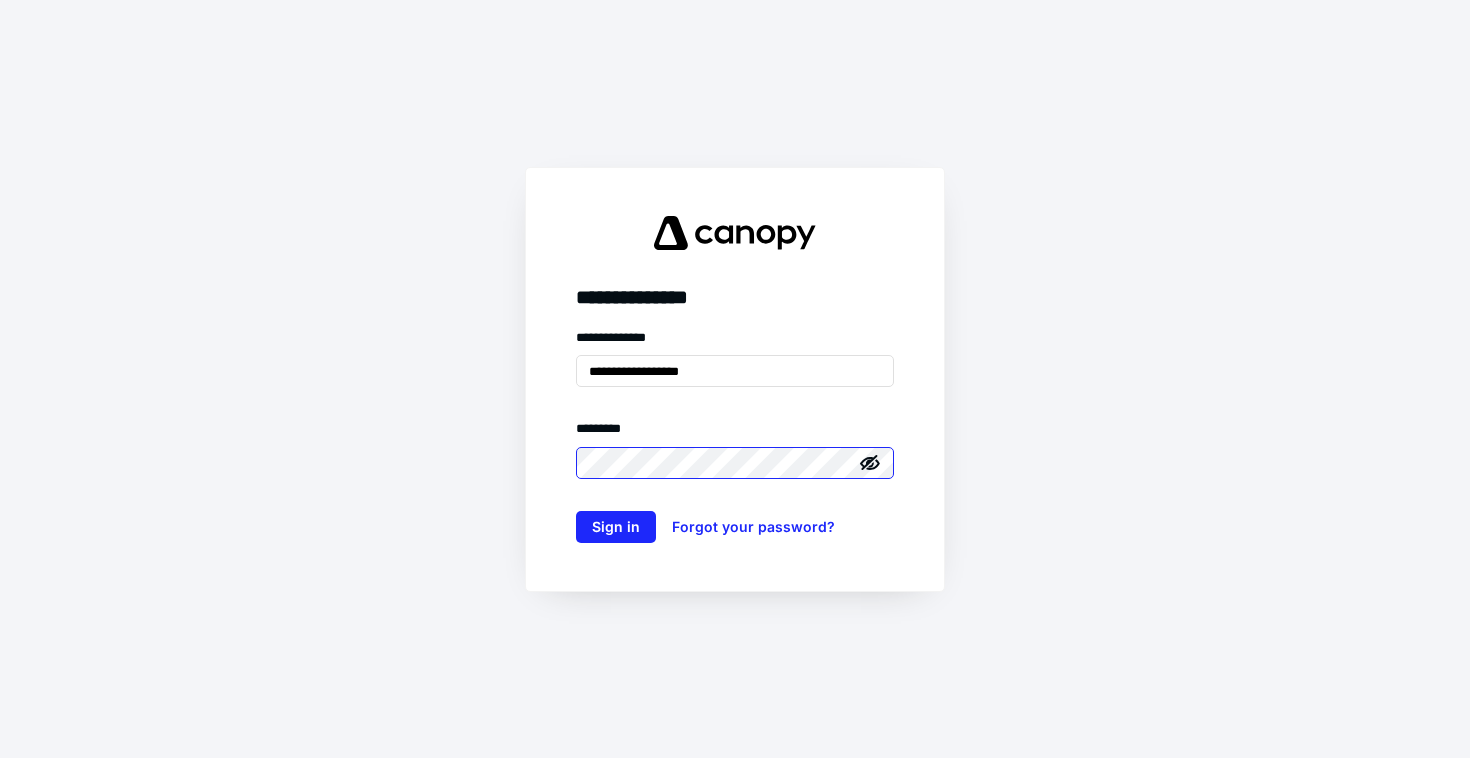 click on "Sign in" at bounding box center [616, 527] 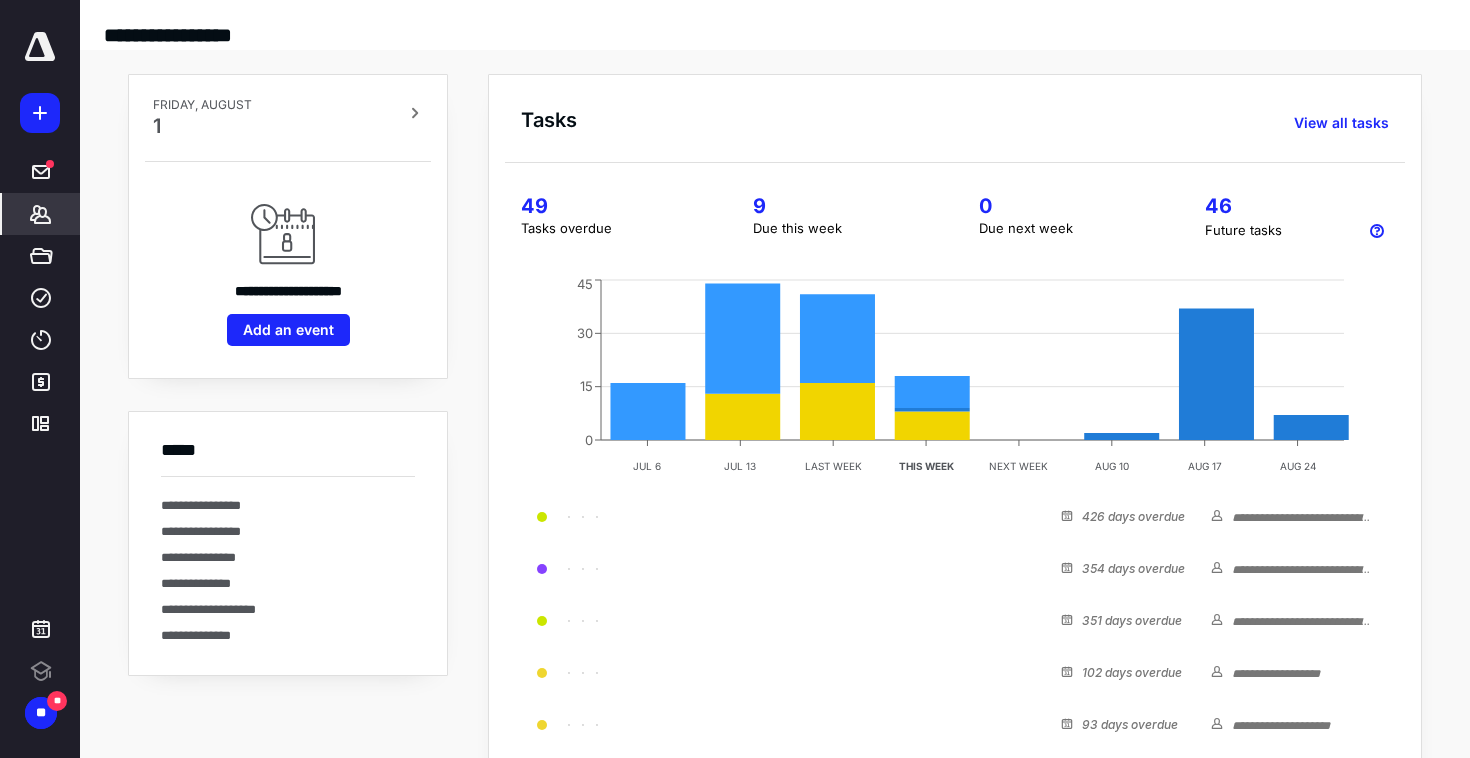 click 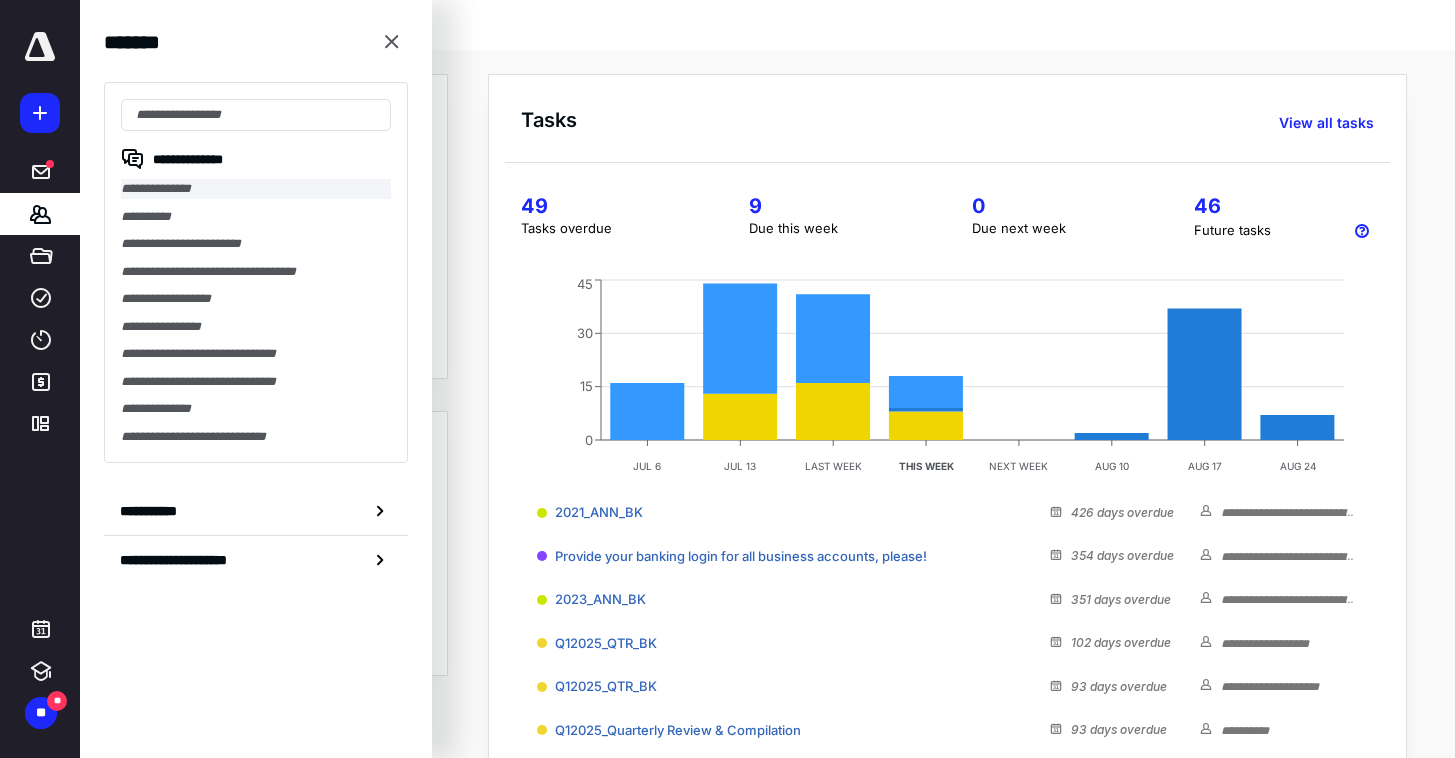 scroll, scrollTop: 0, scrollLeft: 0, axis: both 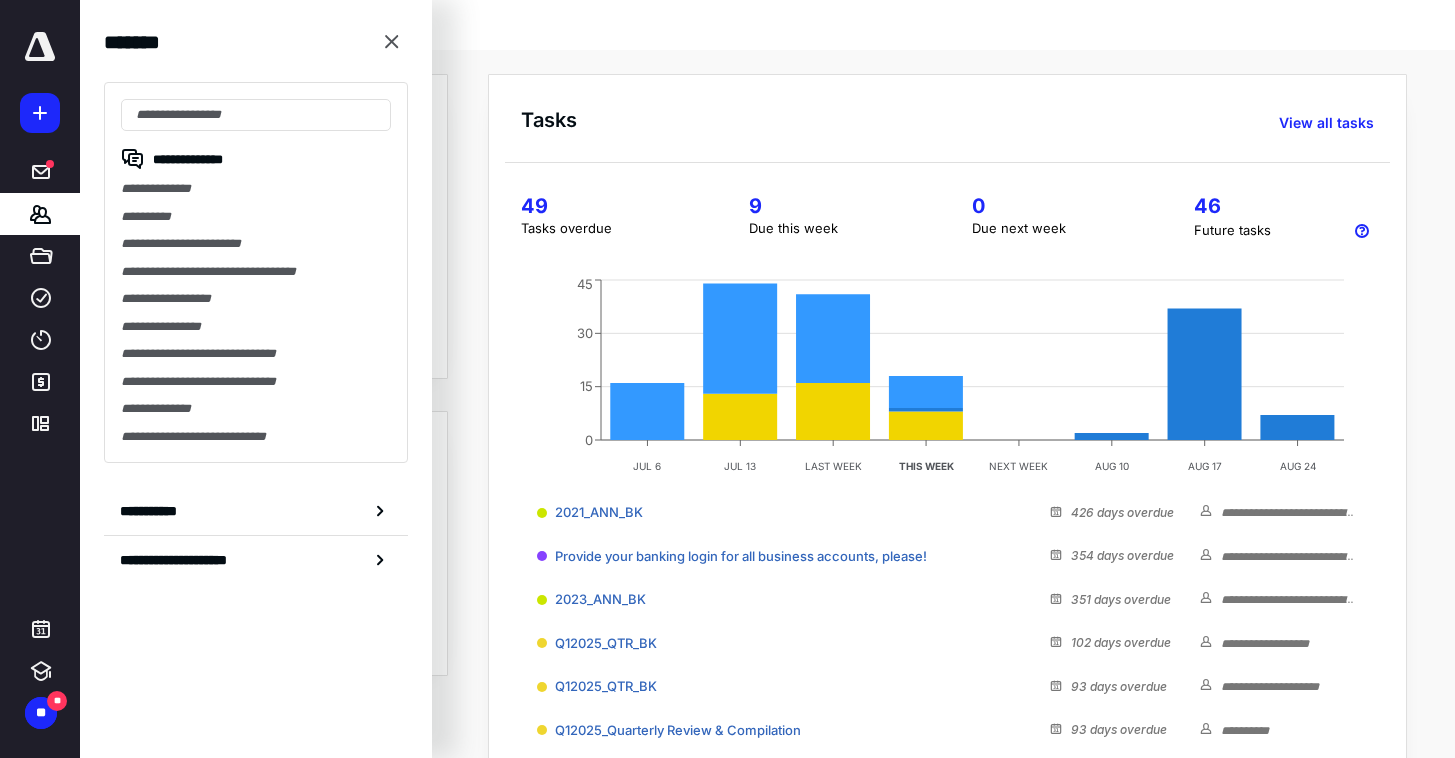 click on "**********" at bounding box center (256, 189) 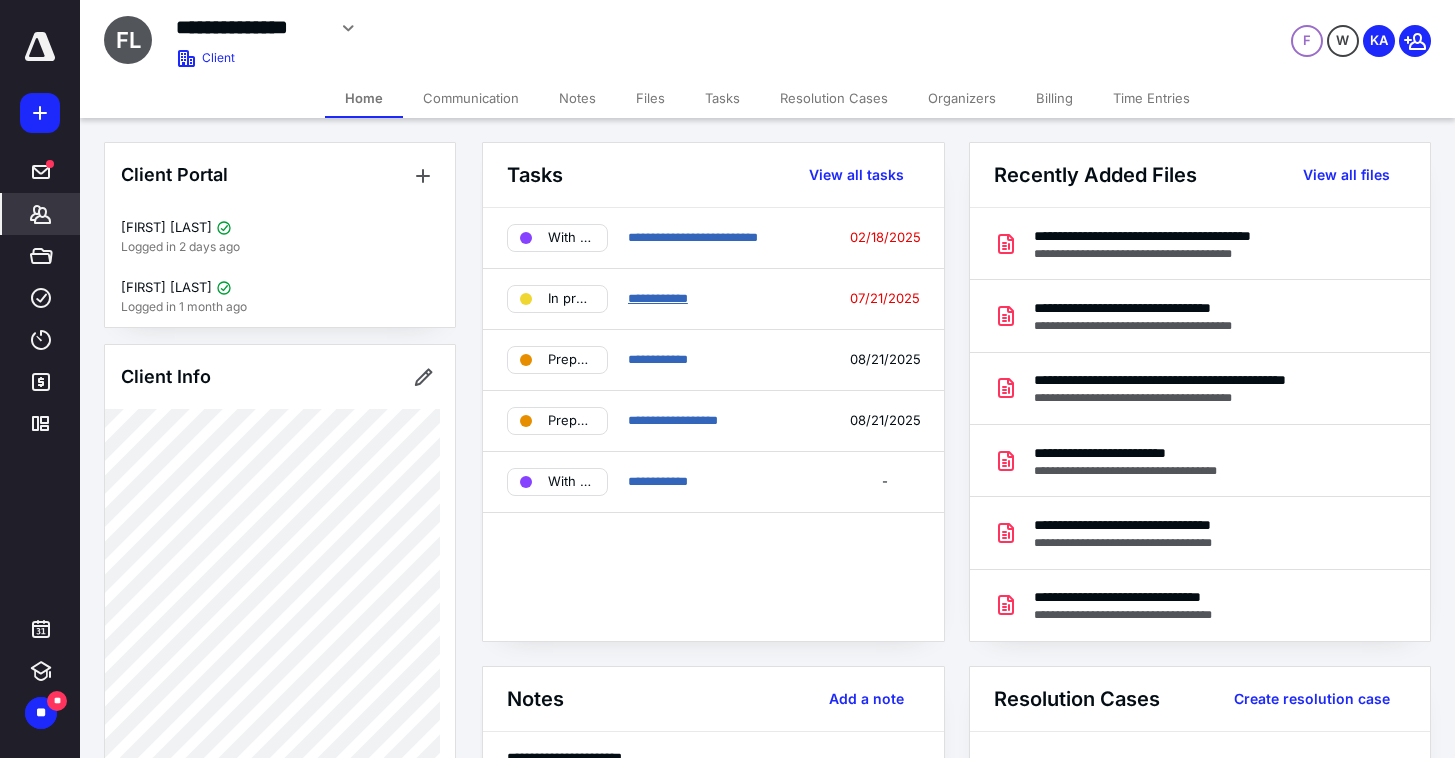 click on "**********" at bounding box center [658, 298] 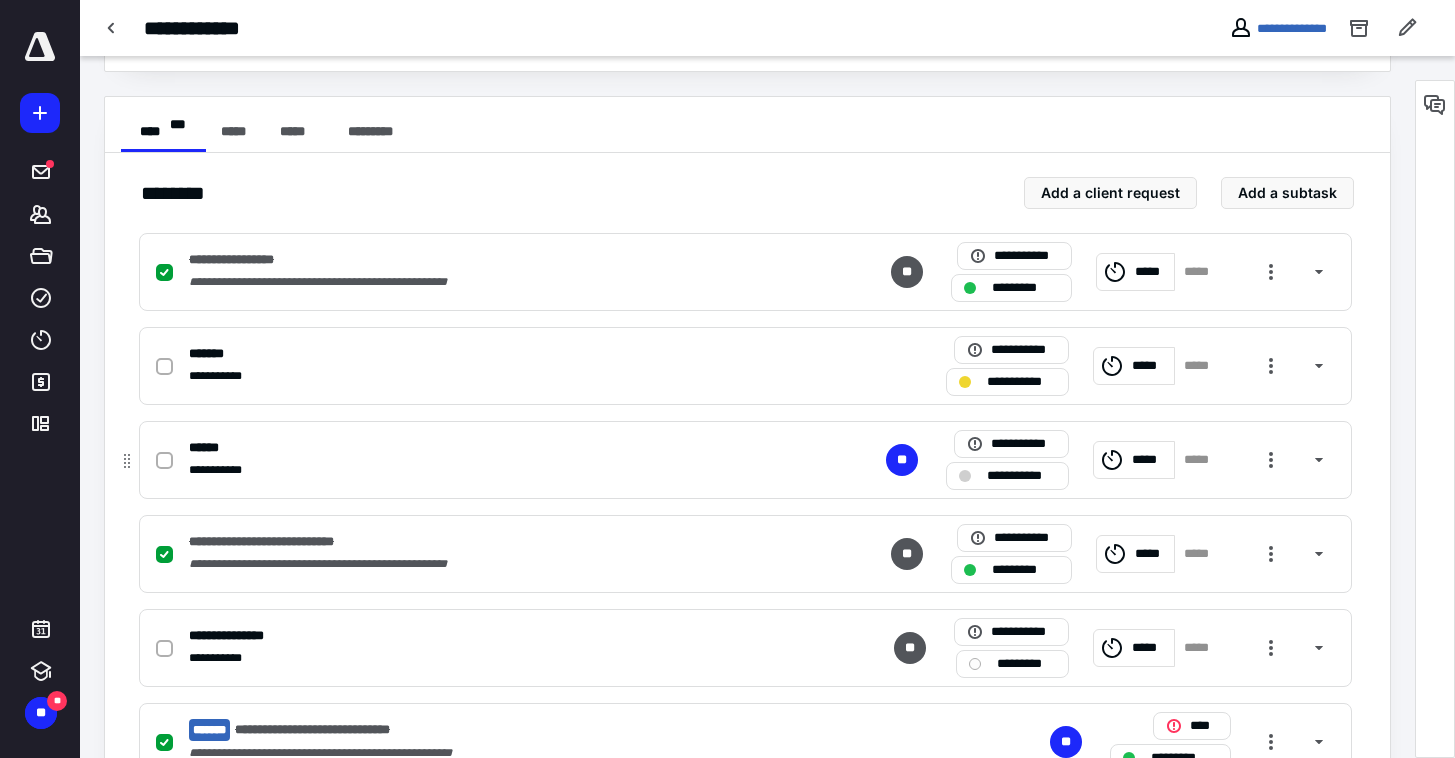 scroll, scrollTop: 417, scrollLeft: 0, axis: vertical 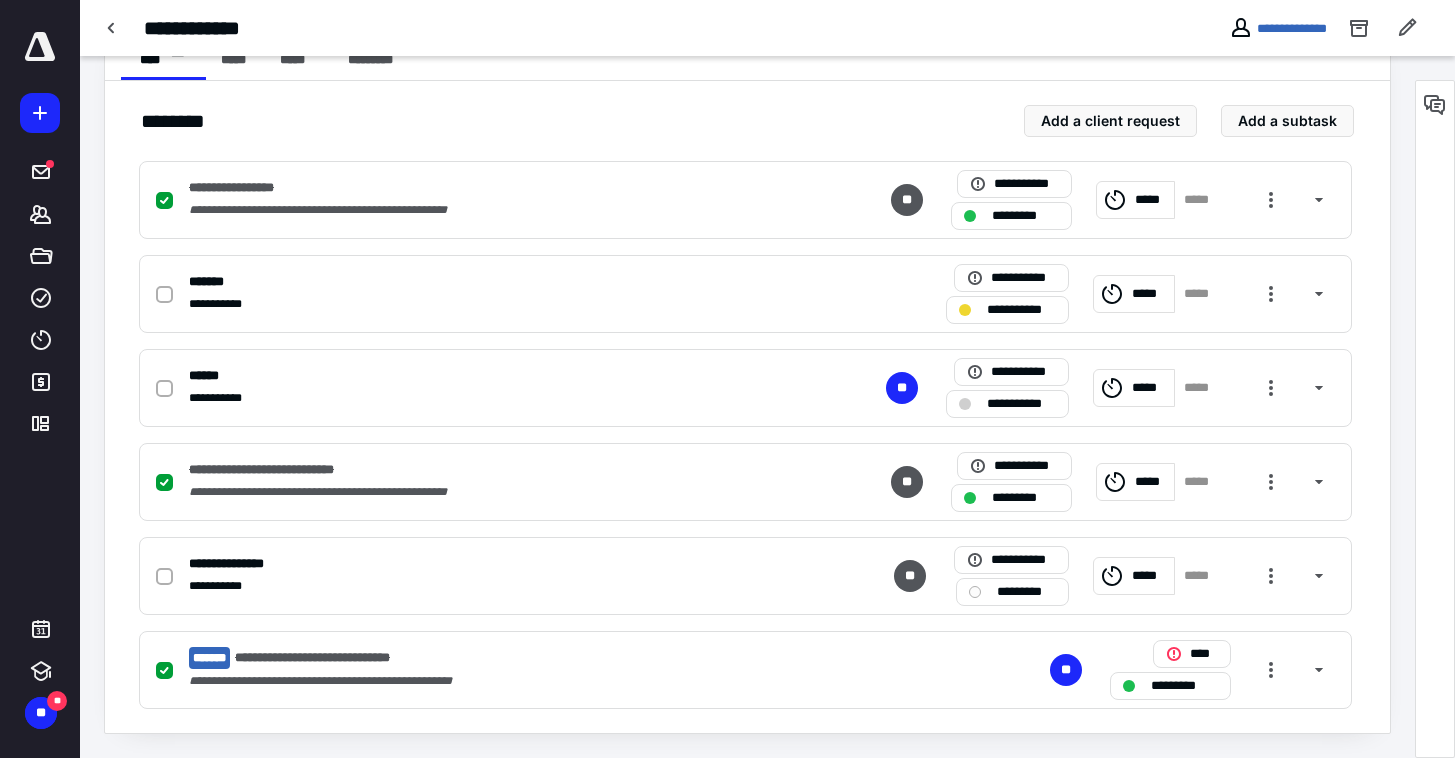 click at bounding box center (1435, 105) 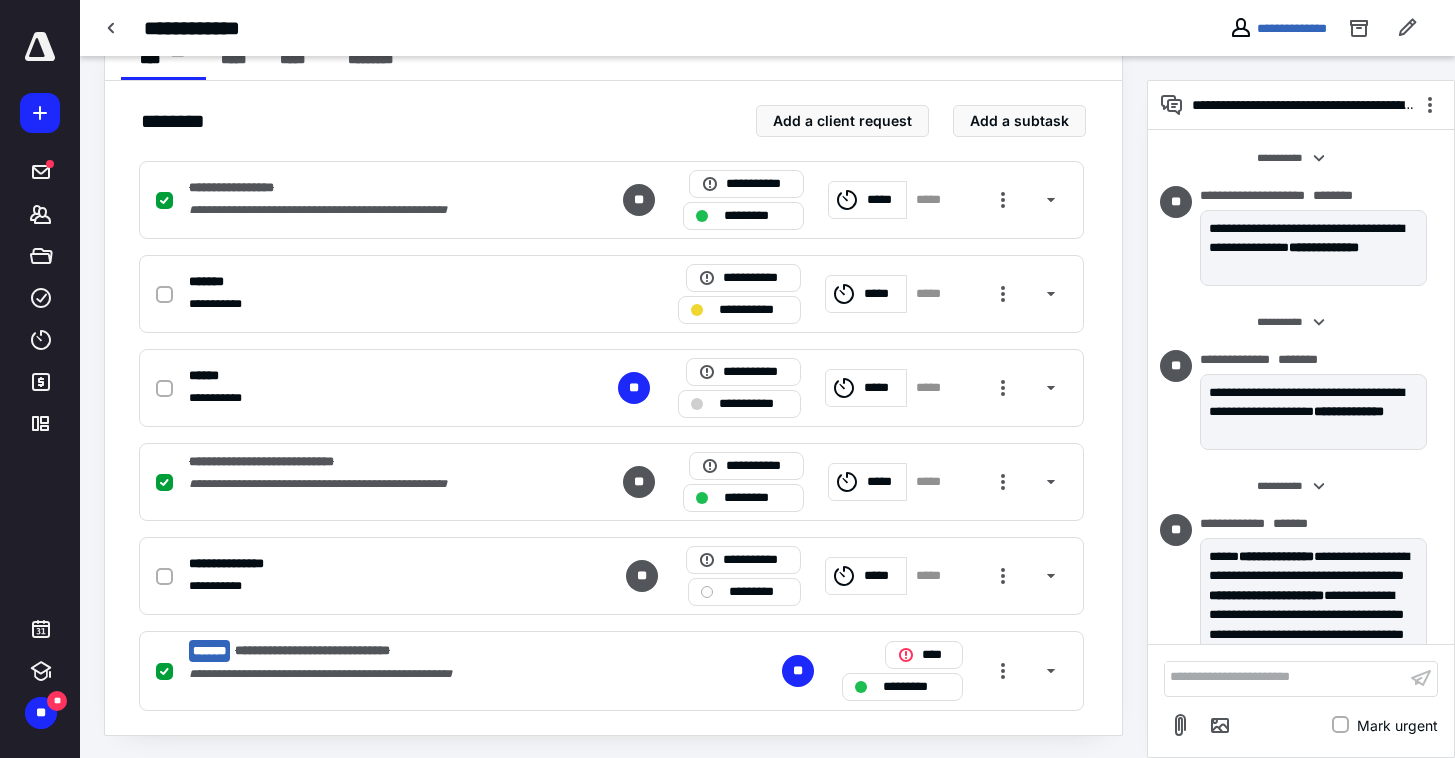 scroll, scrollTop: 419, scrollLeft: 0, axis: vertical 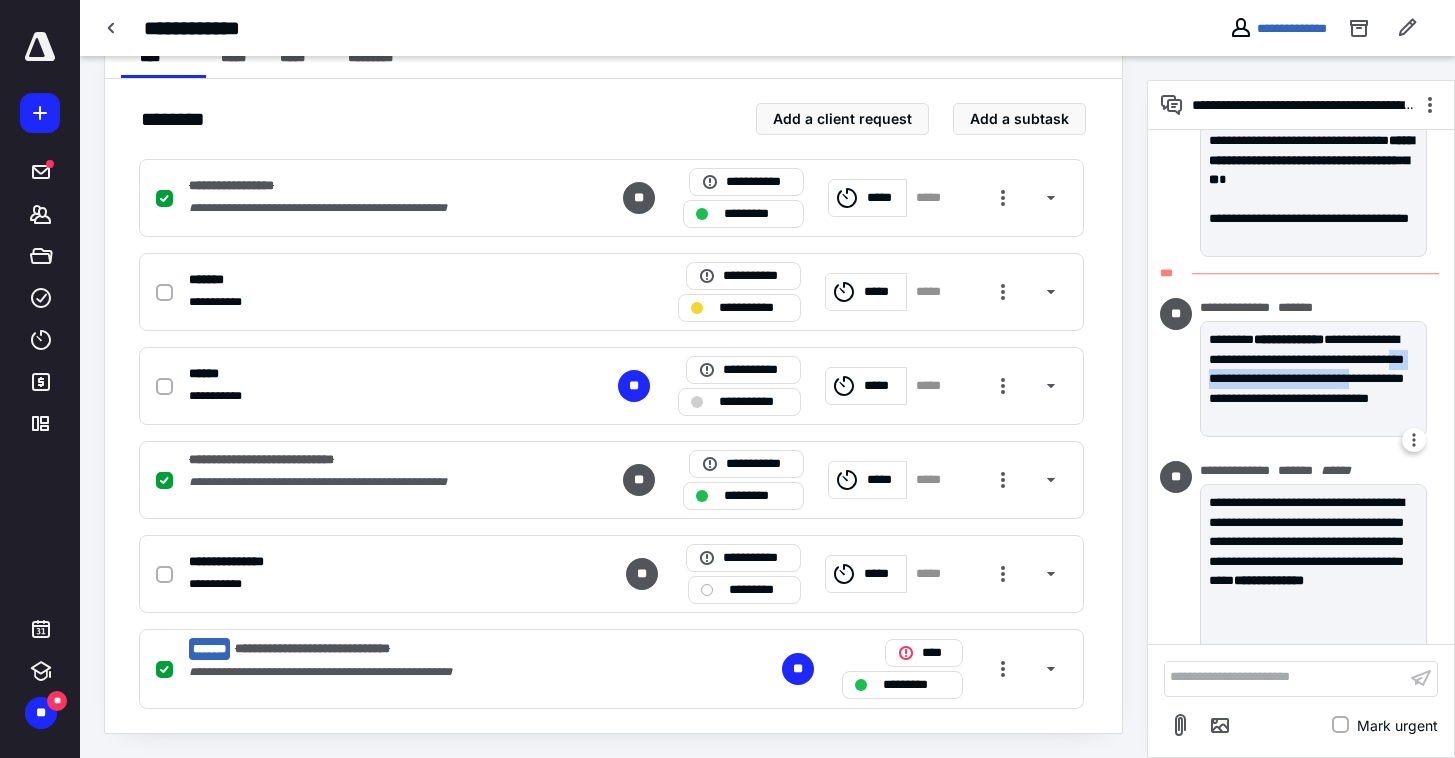 drag, startPoint x: 1270, startPoint y: 379, endPoint x: 1288, endPoint y: 401, distance: 28.42534 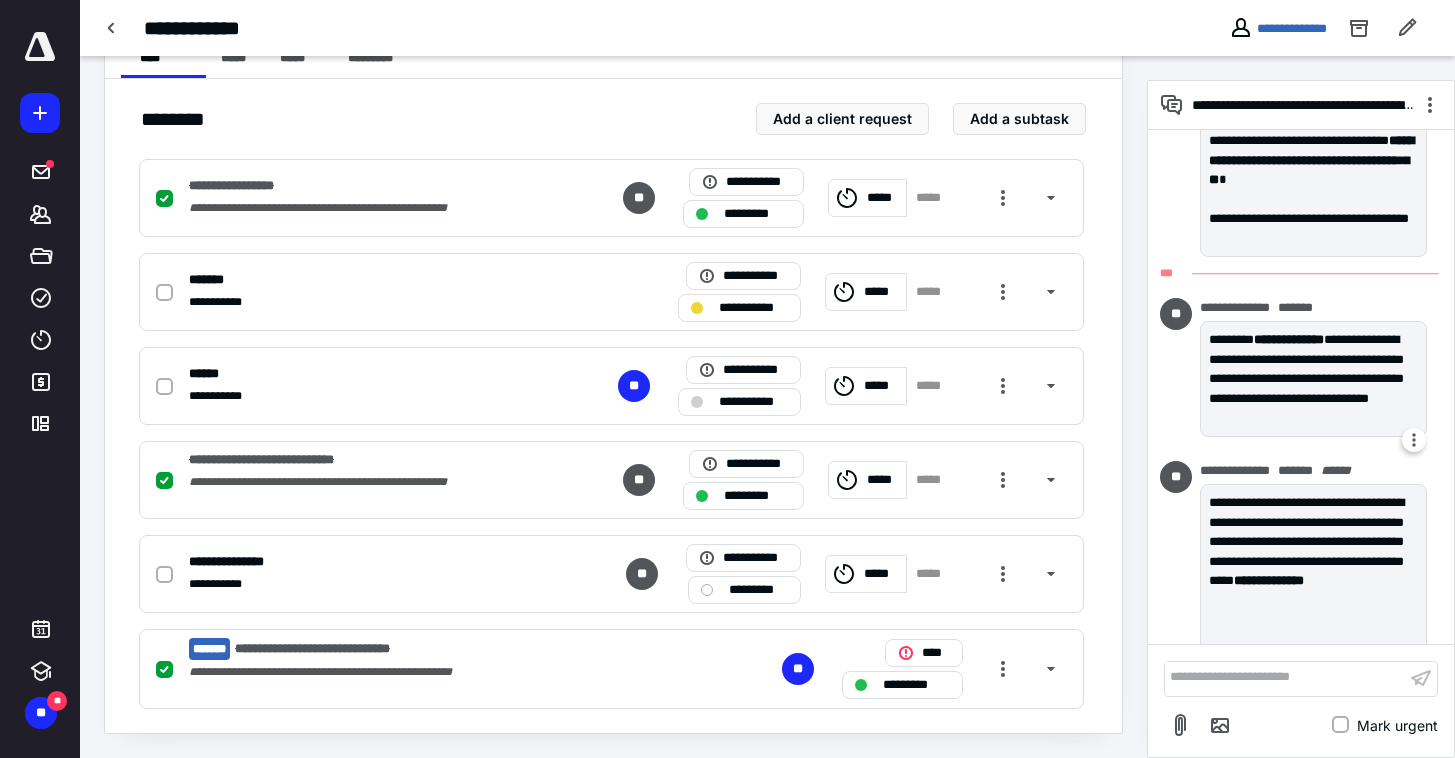 click on "**********" at bounding box center (1313, 379) 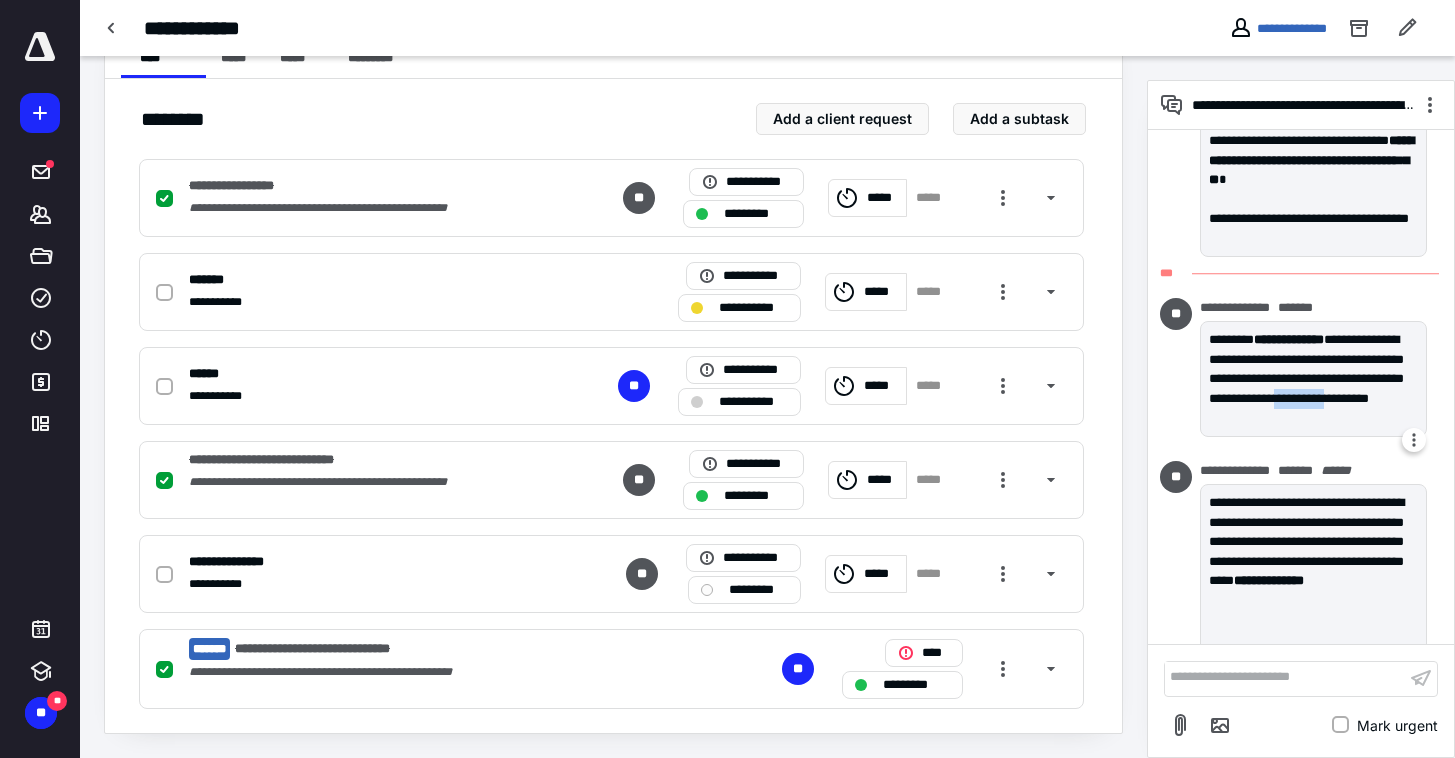 drag, startPoint x: 1252, startPoint y: 413, endPoint x: 1307, endPoint y: 418, distance: 55.226807 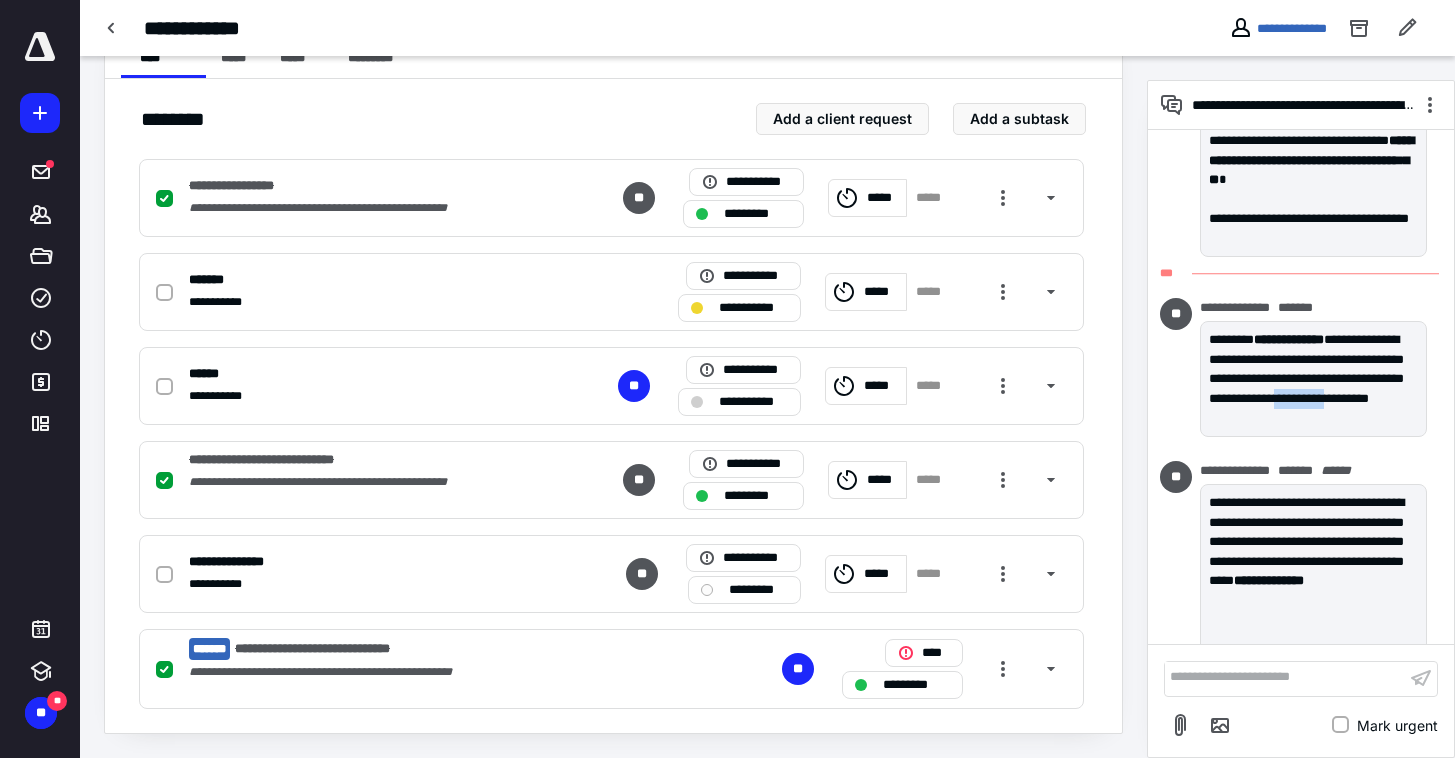 scroll, scrollTop: 530, scrollLeft: 0, axis: vertical 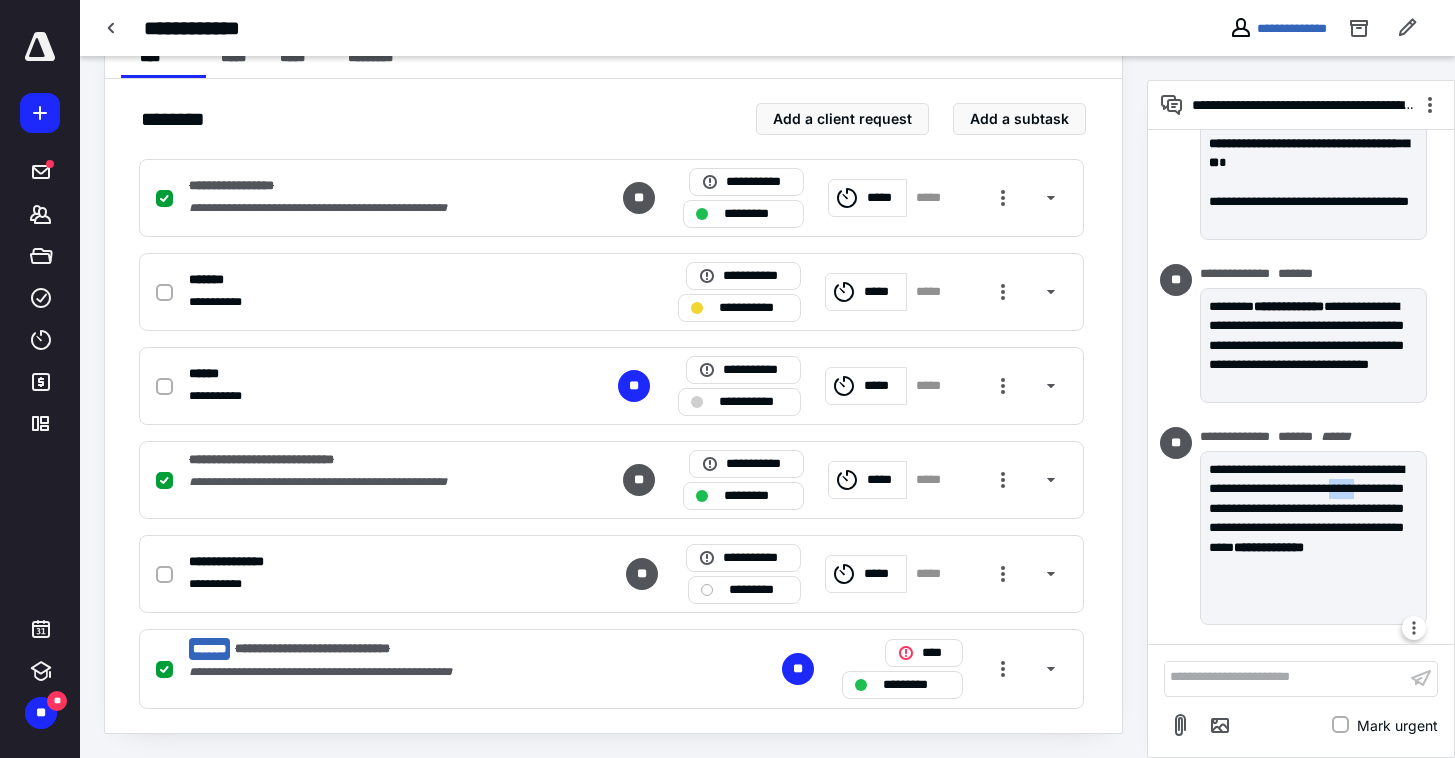 drag, startPoint x: 1257, startPoint y: 507, endPoint x: 1333, endPoint y: 506, distance: 76.00658 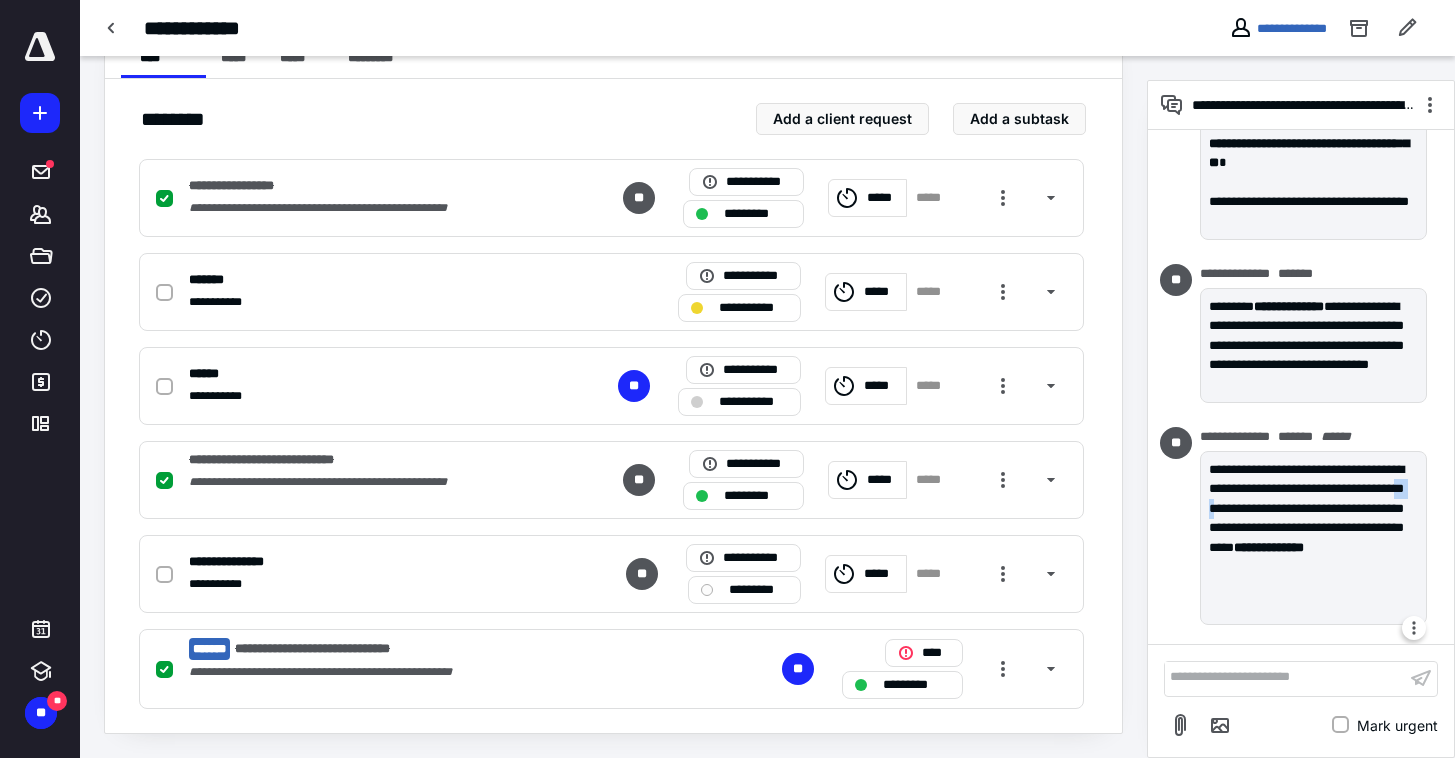 drag, startPoint x: 1342, startPoint y: 506, endPoint x: 1352, endPoint y: 515, distance: 13.453624 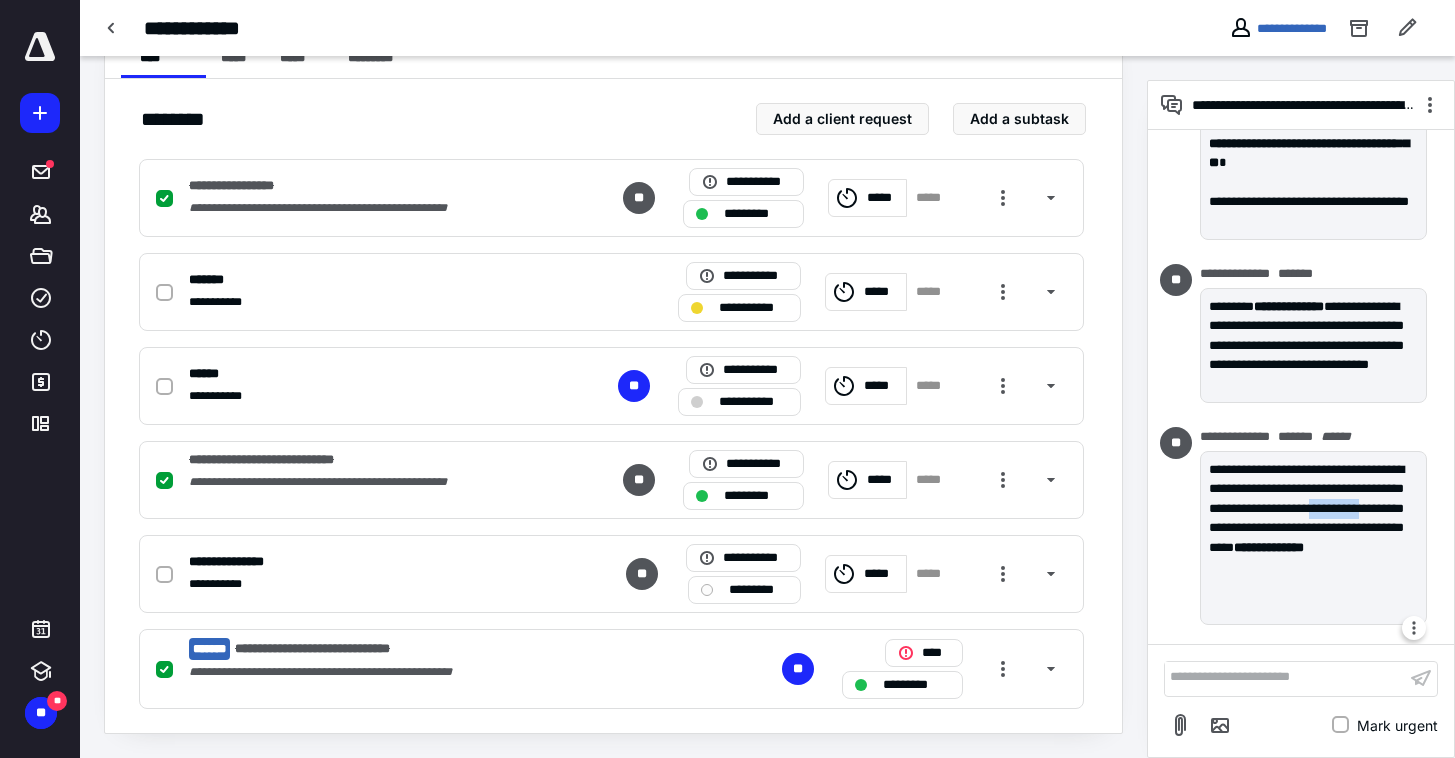 drag, startPoint x: 1288, startPoint y: 529, endPoint x: 1320, endPoint y: 530, distance: 32.01562 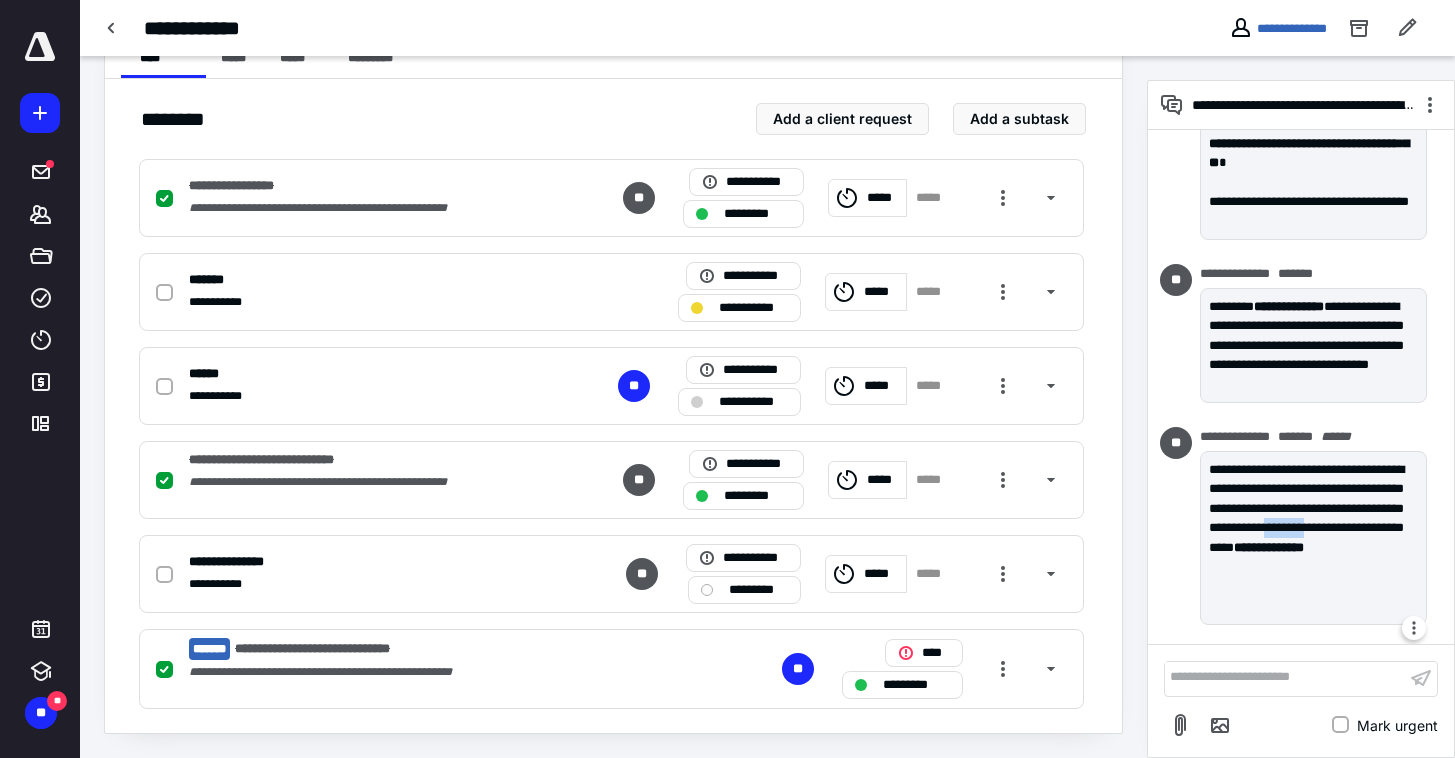 drag, startPoint x: 1297, startPoint y: 544, endPoint x: 1276, endPoint y: 553, distance: 22.847319 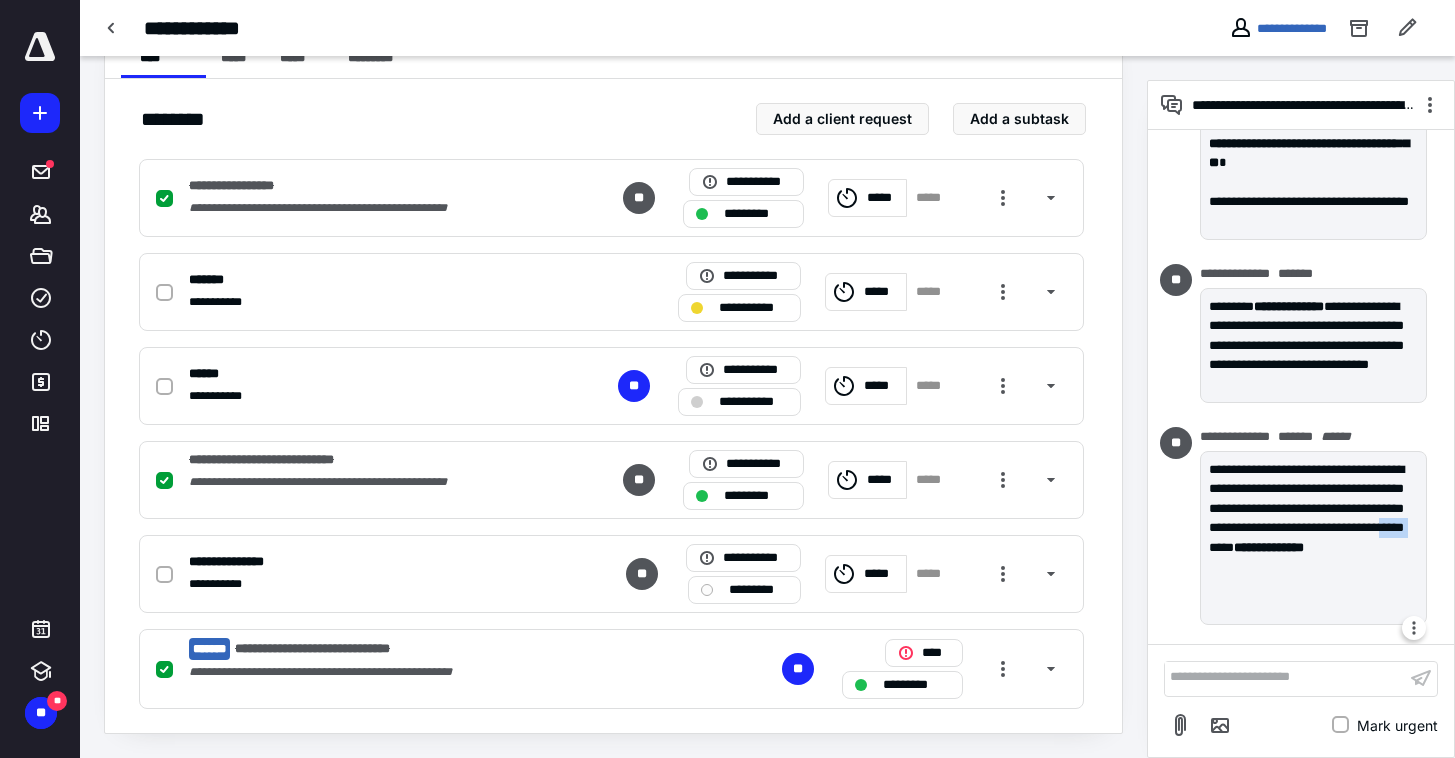drag, startPoint x: 1222, startPoint y: 564, endPoint x: 1253, endPoint y: 566, distance: 31.06445 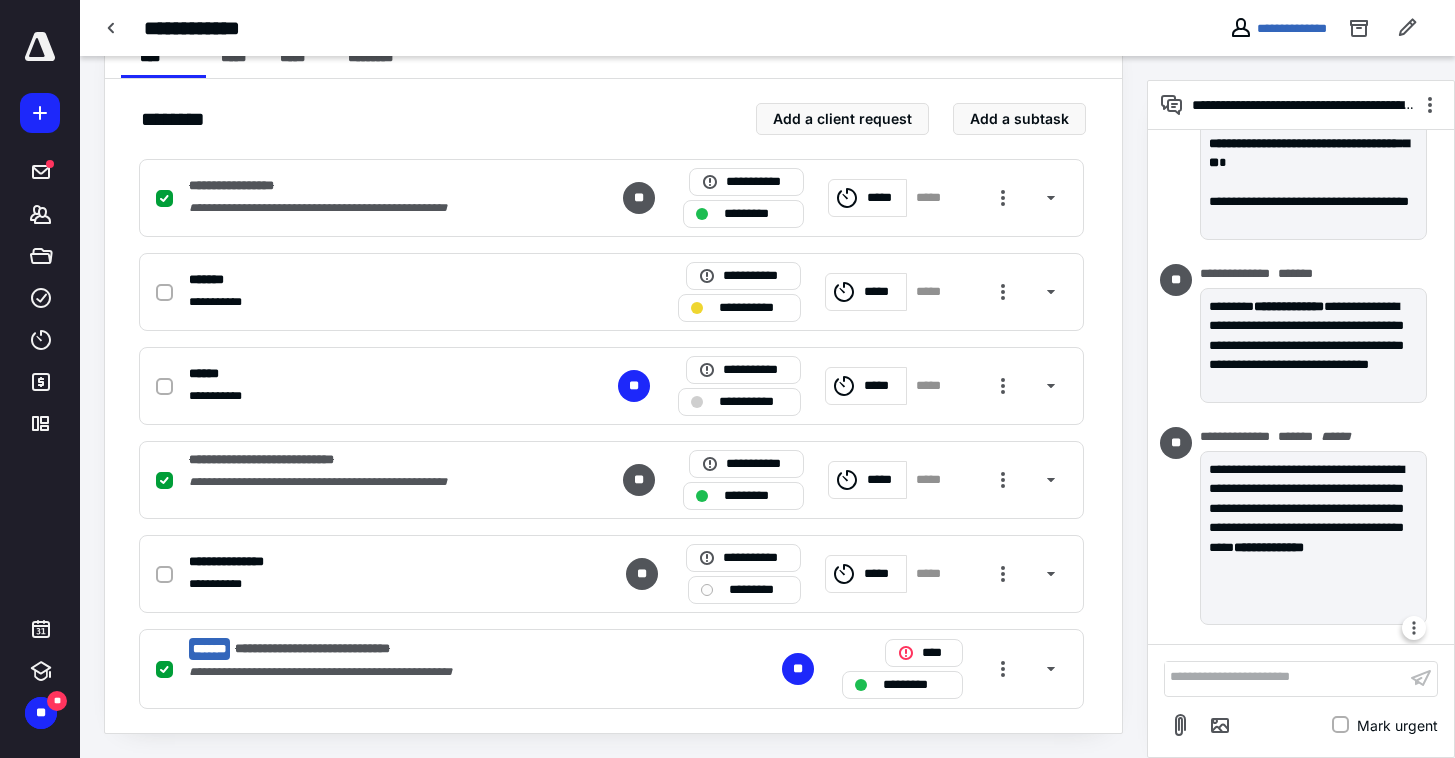 click on "**********" at bounding box center [1313, 518] 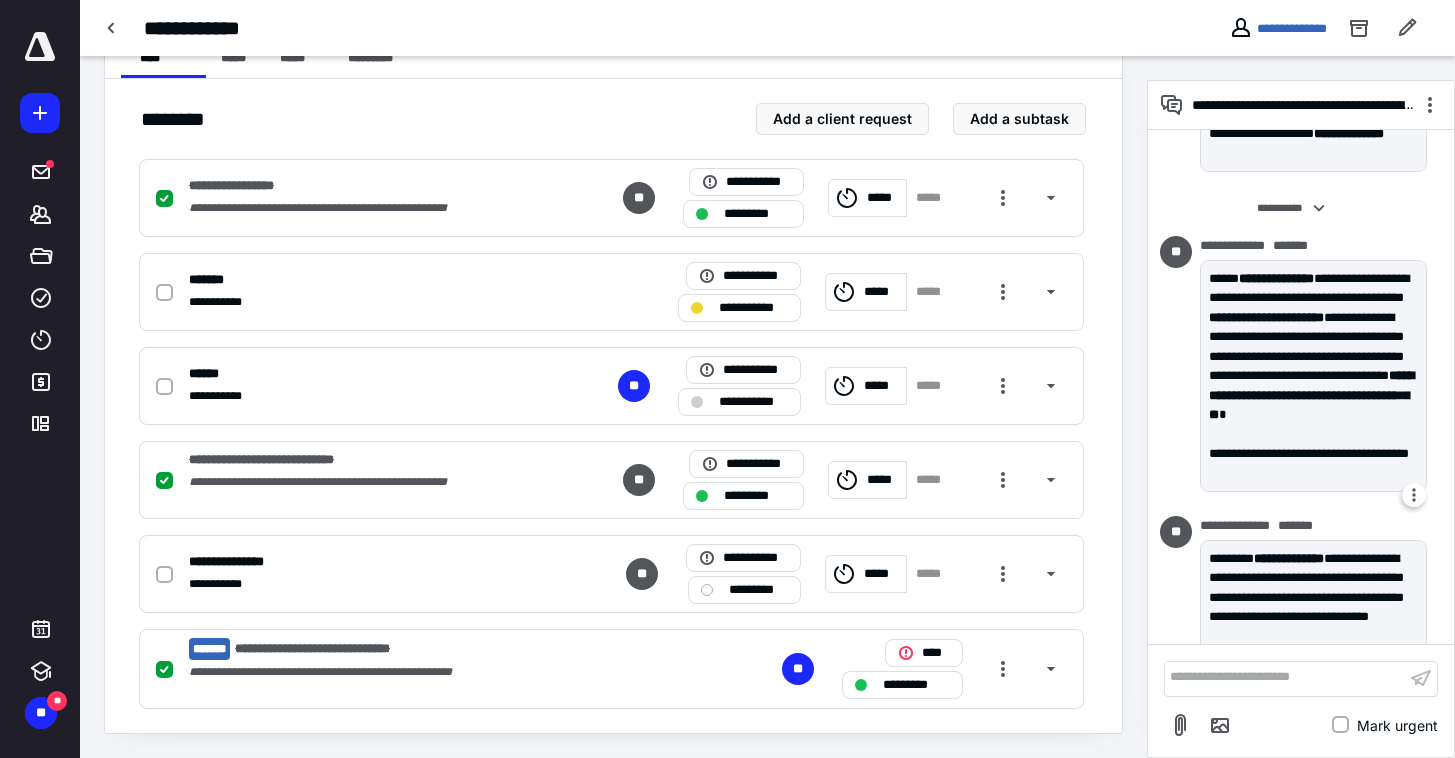 scroll, scrollTop: 530, scrollLeft: 0, axis: vertical 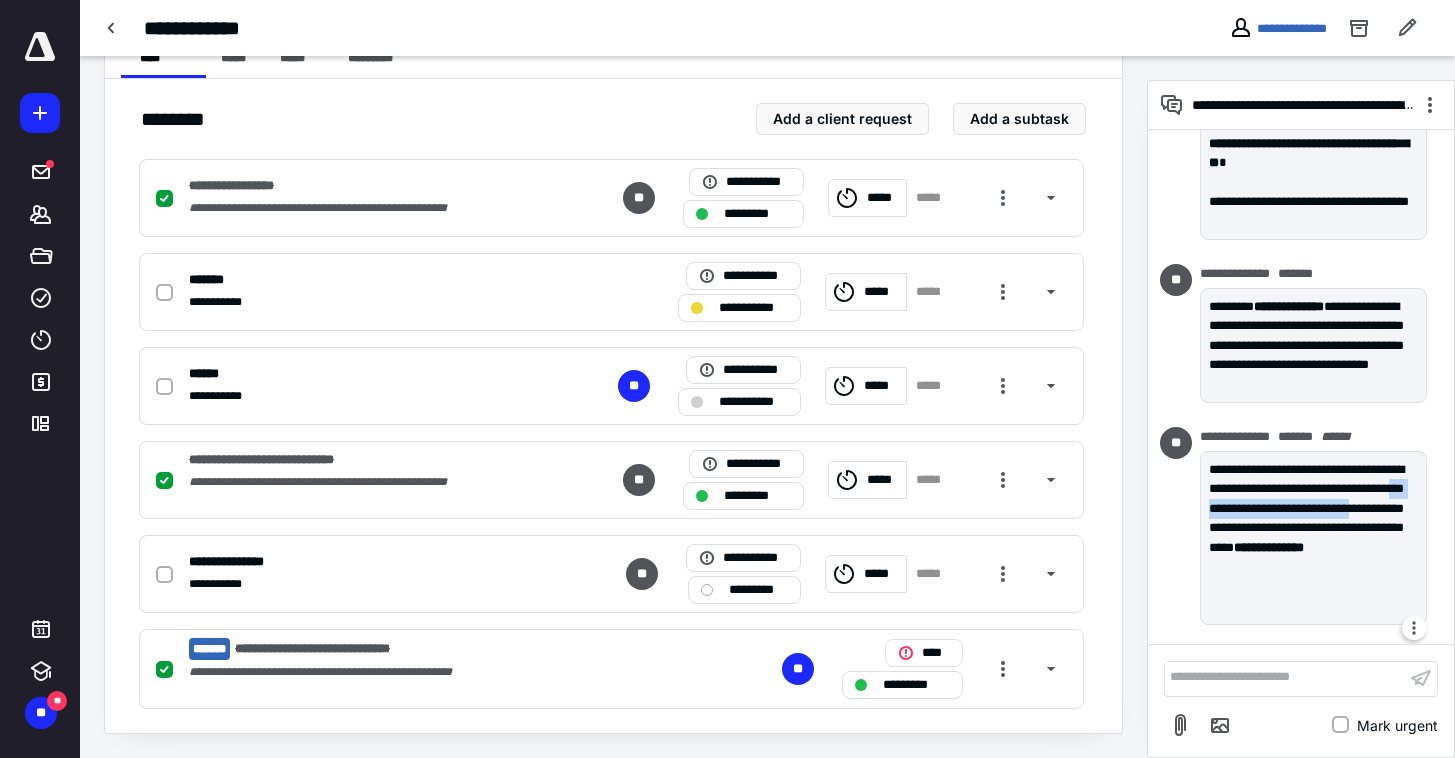 drag, startPoint x: 1325, startPoint y: 504, endPoint x: 1338, endPoint y: 523, distance: 23.021729 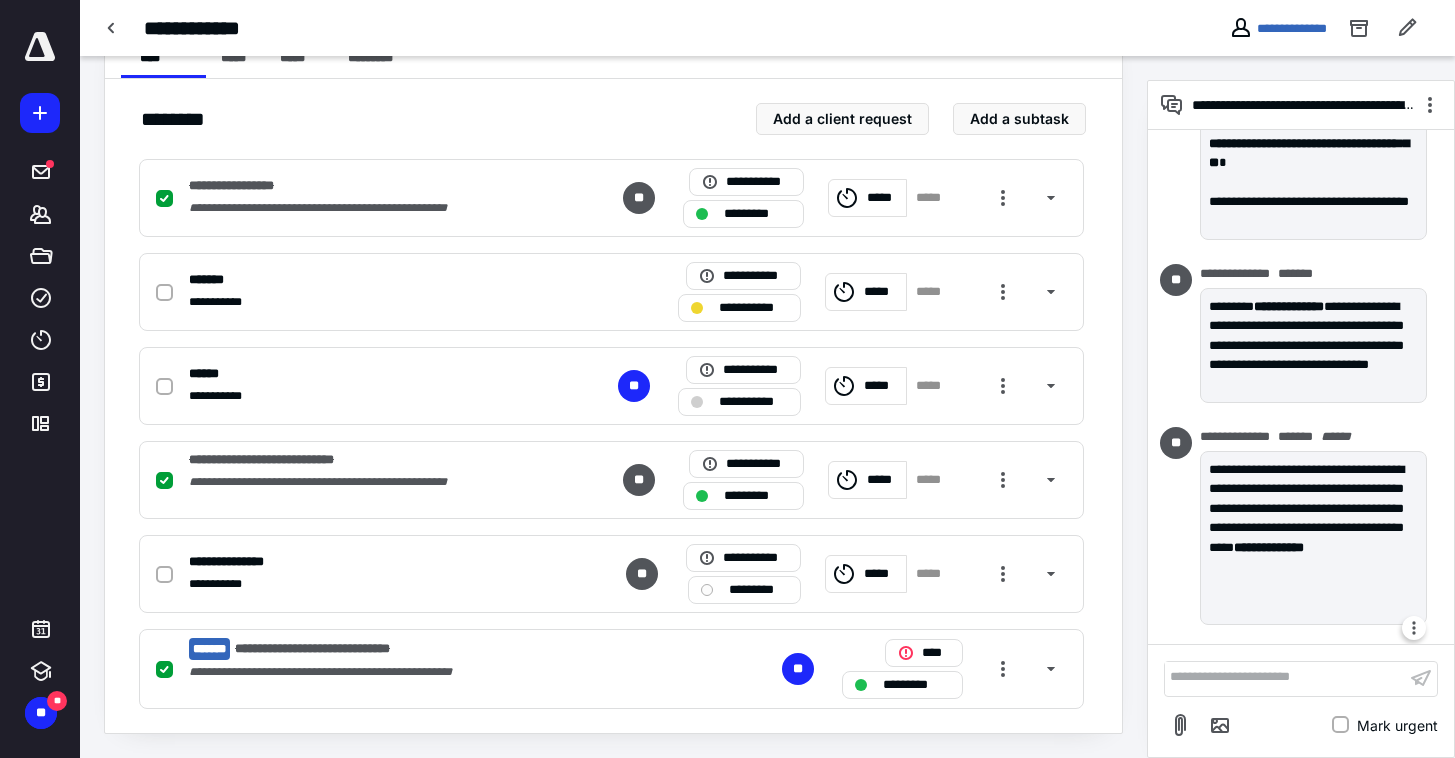 click on "**********" at bounding box center [1313, 518] 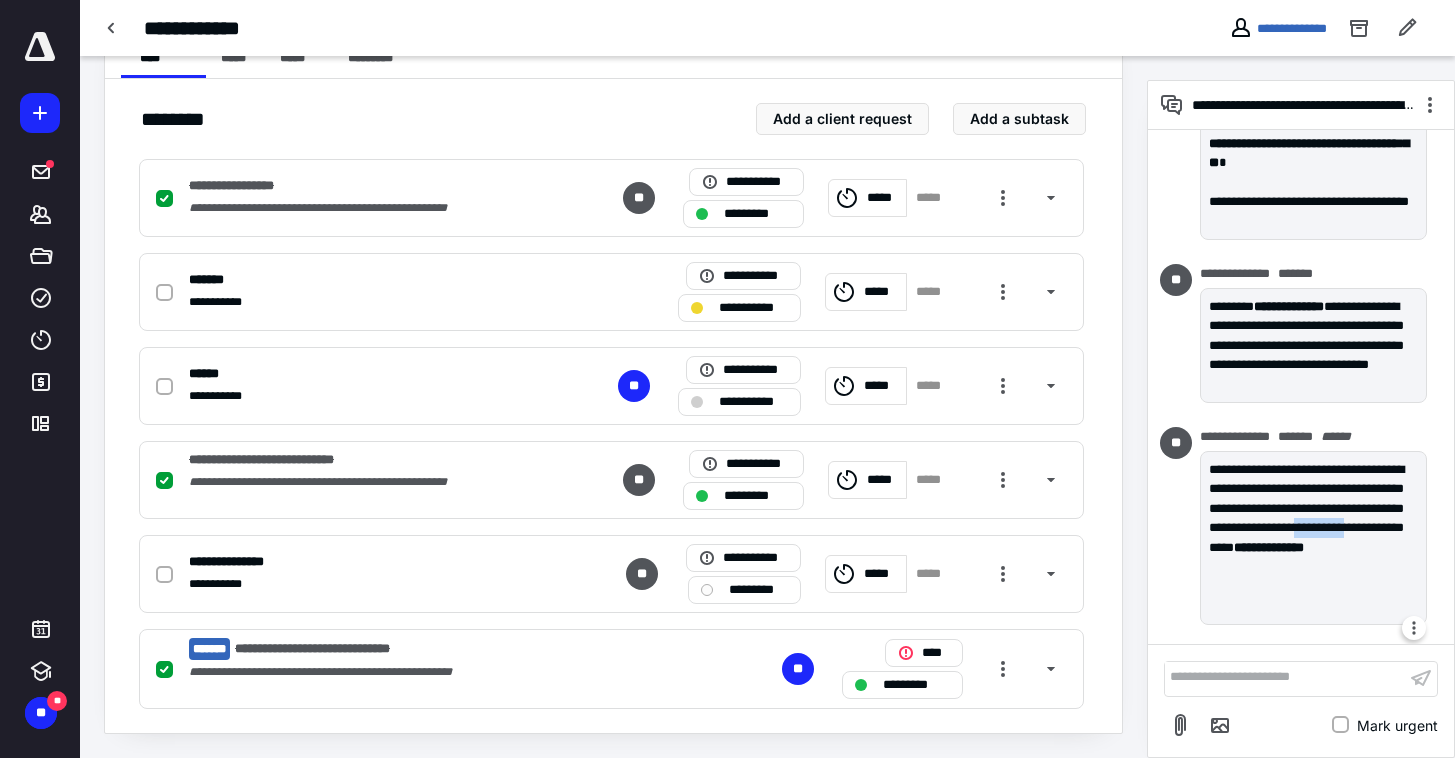 drag, startPoint x: 1307, startPoint y: 545, endPoint x: 1376, endPoint y: 545, distance: 69 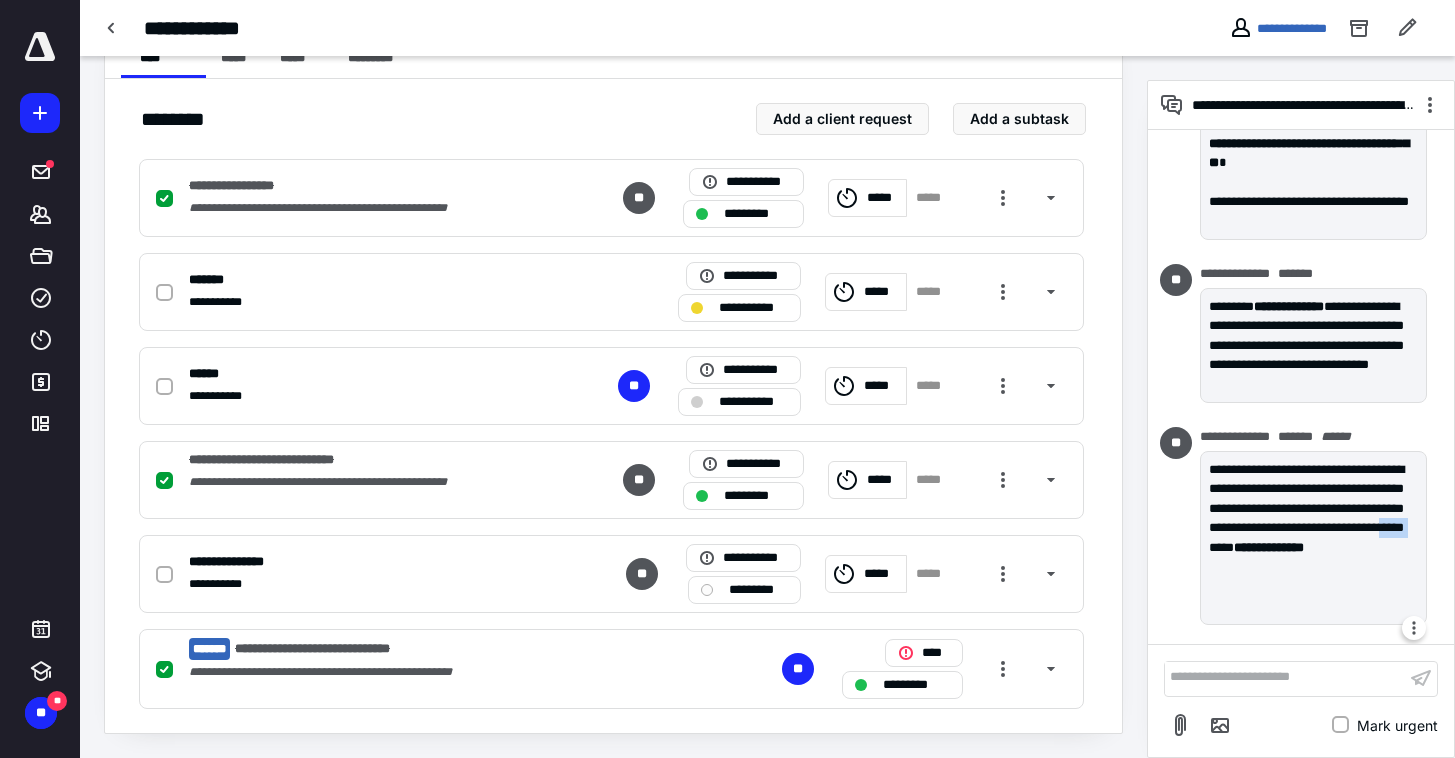 drag, startPoint x: 1220, startPoint y: 565, endPoint x: 1257, endPoint y: 565, distance: 37 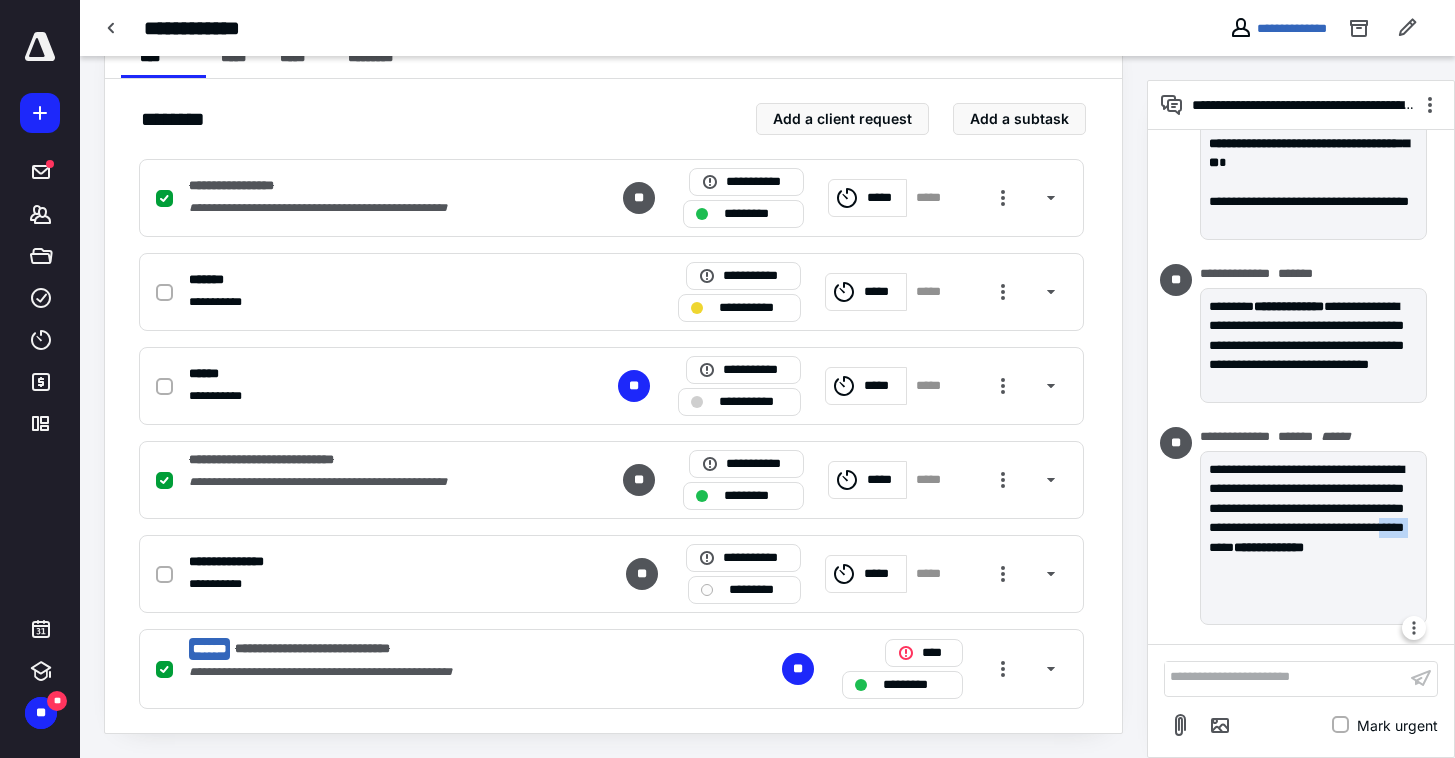 click on "**********" at bounding box center (613, 434) 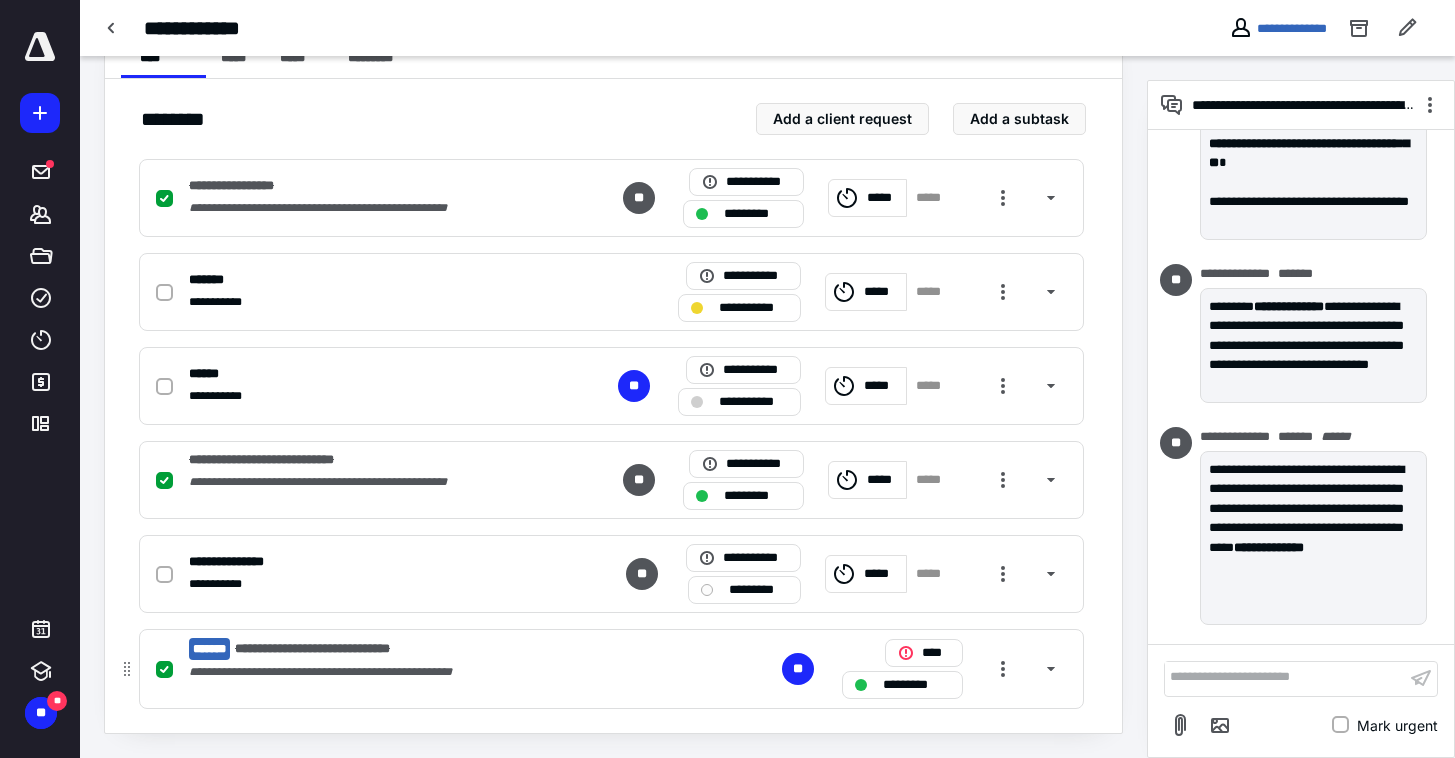click on "**********" at bounding box center (611, 669) 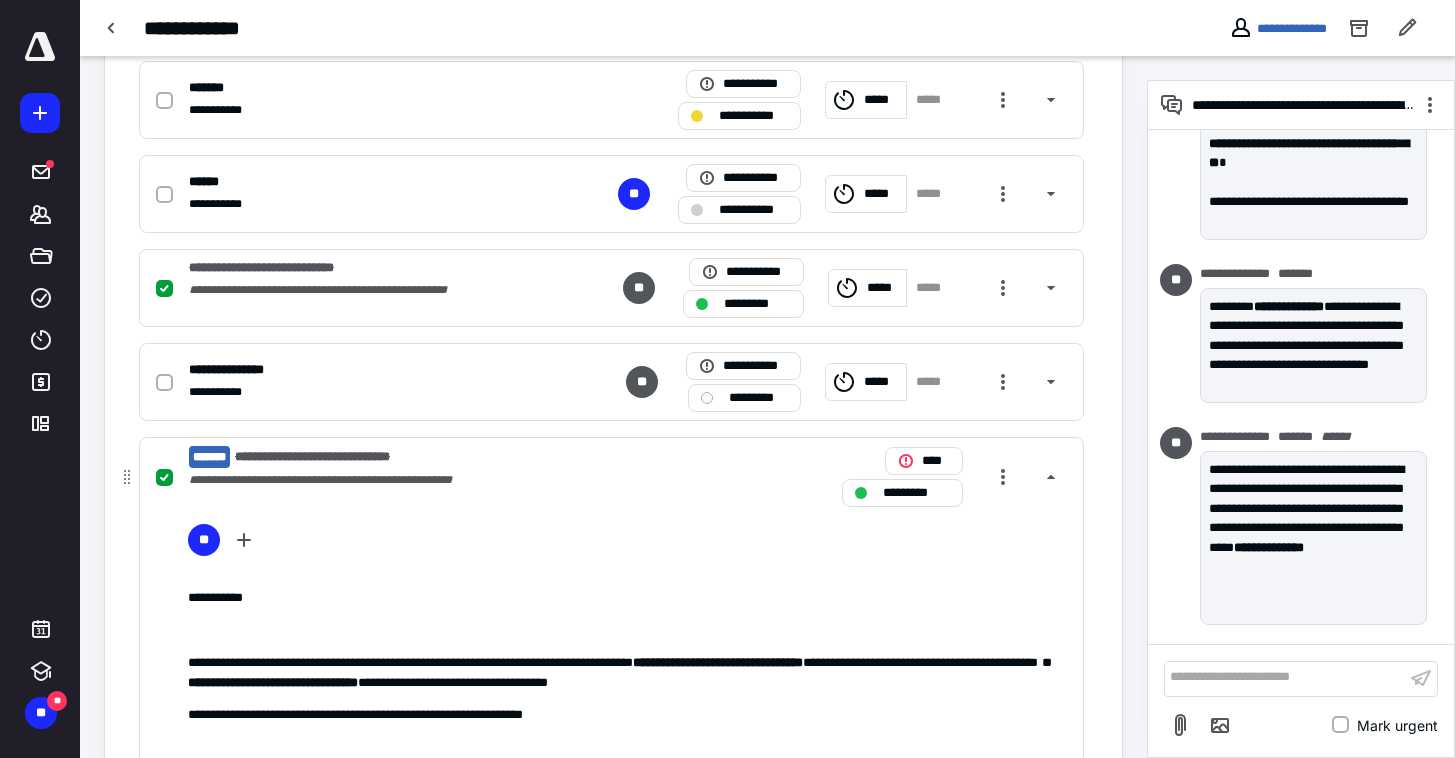 scroll, scrollTop: 836, scrollLeft: 0, axis: vertical 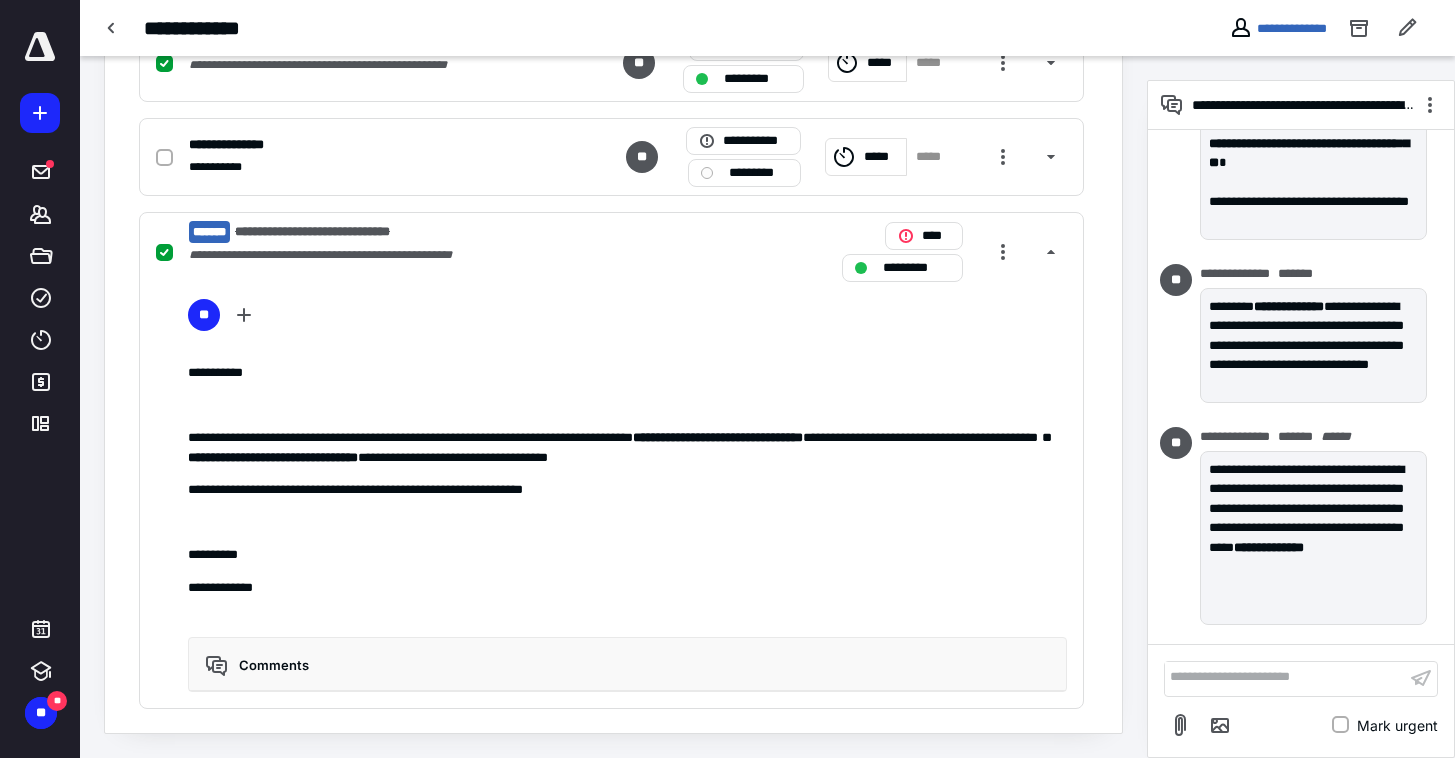 click on "**********" at bounding box center [611, 252] 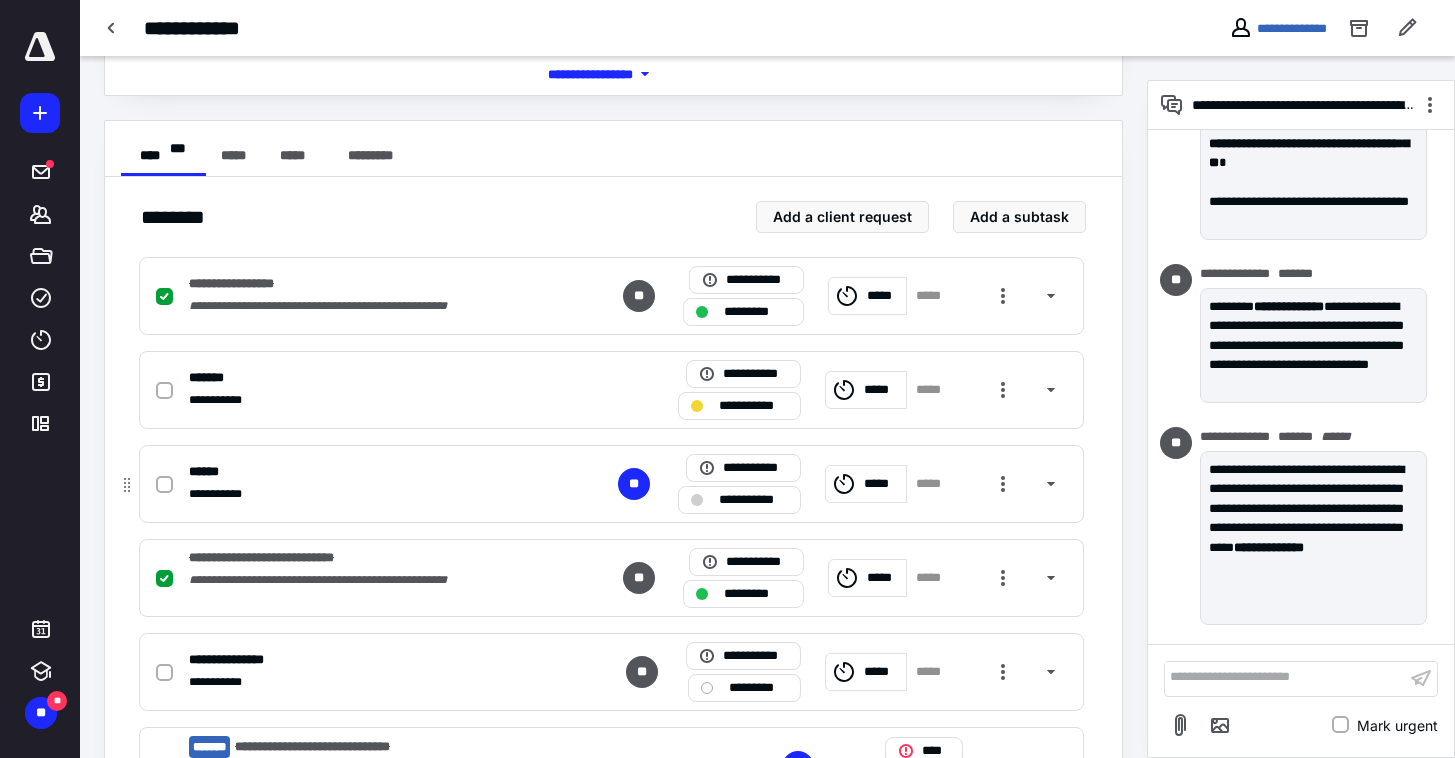 scroll, scrollTop: 419, scrollLeft: 0, axis: vertical 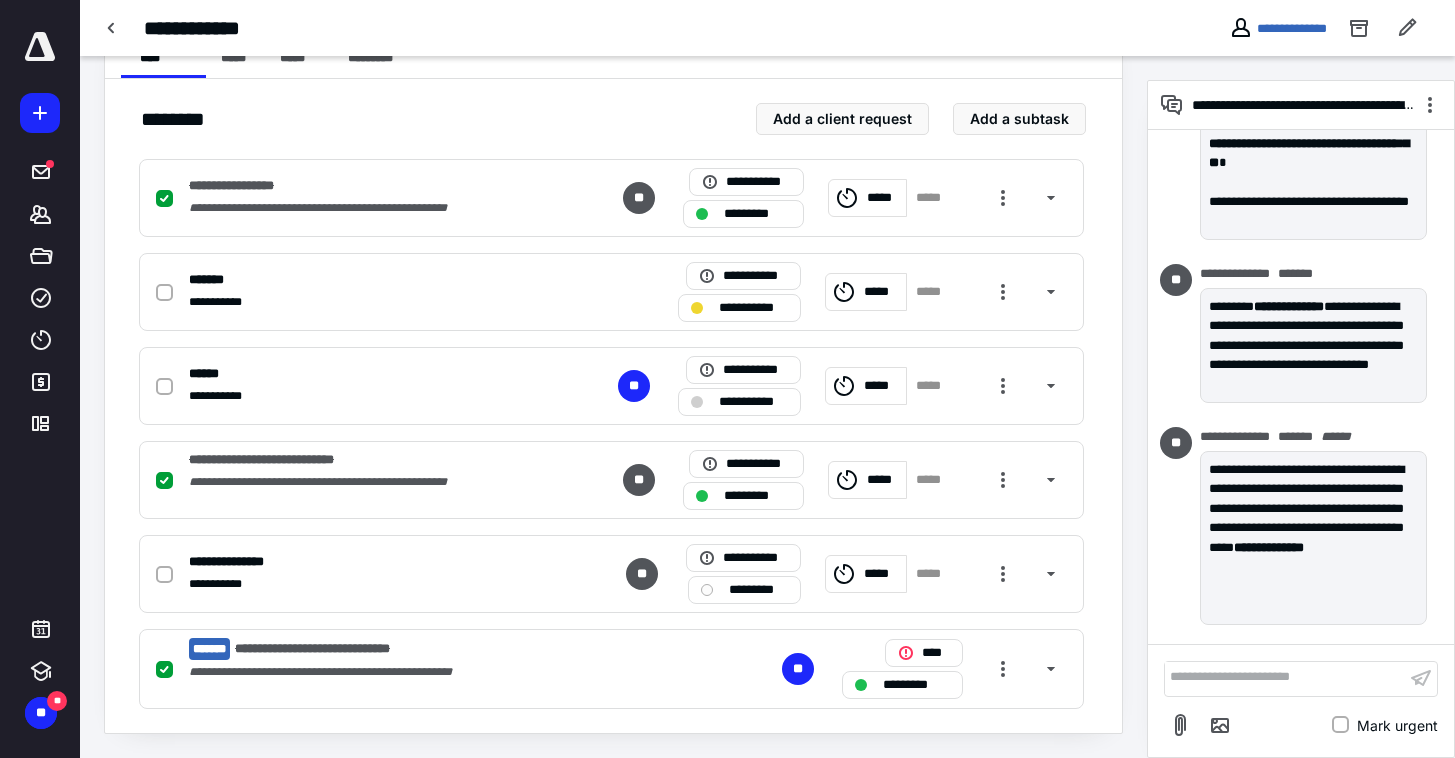 click on "**********" at bounding box center (613, 406) 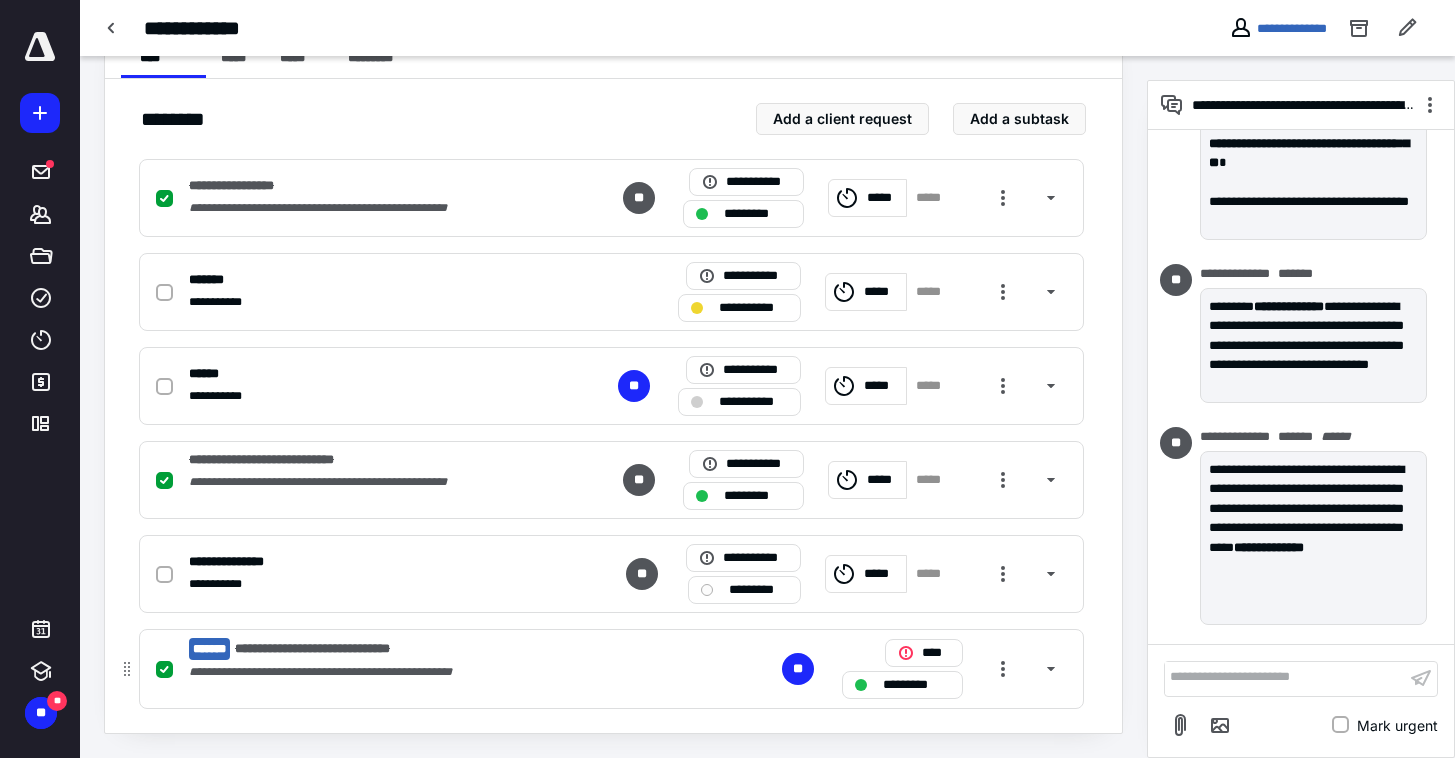 click on "**********" at bounding box center [611, 669] 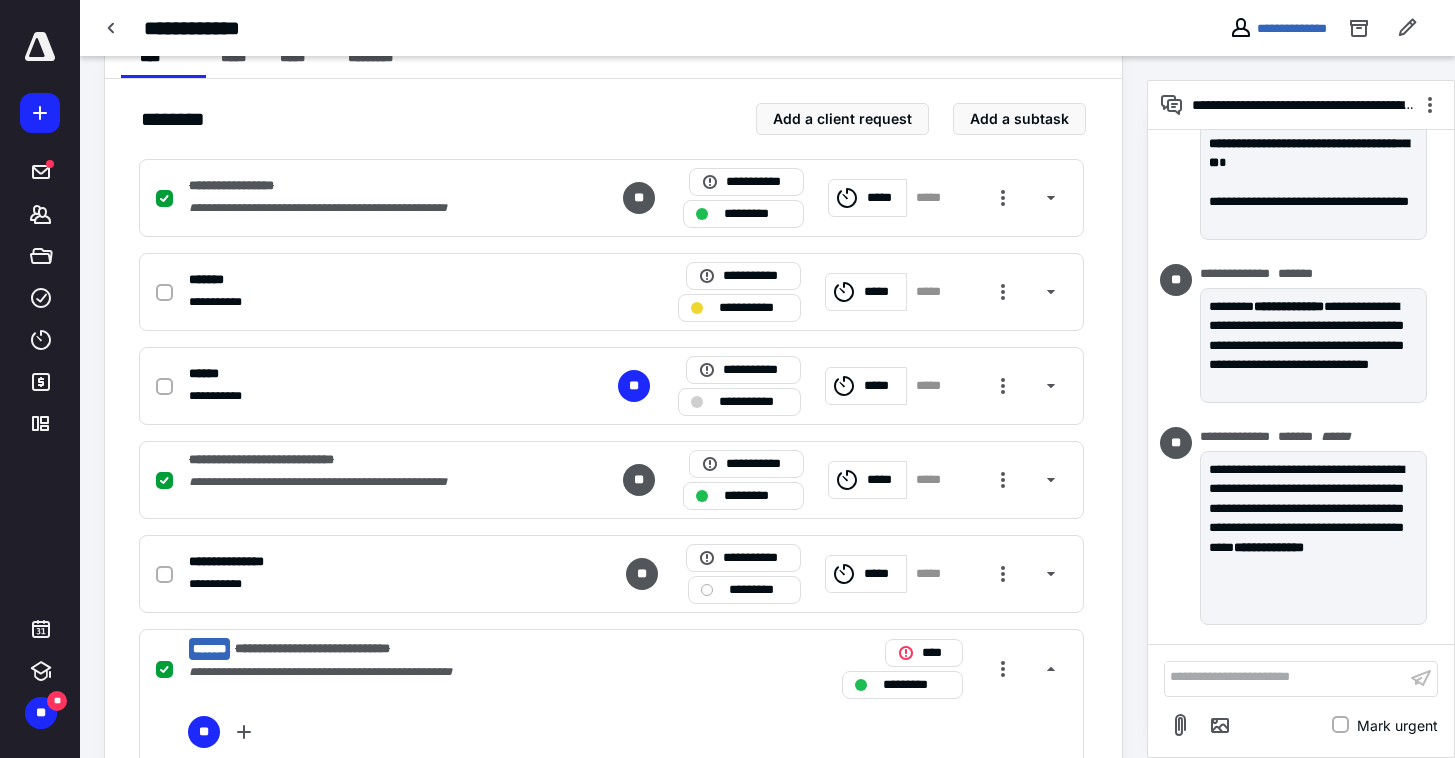 drag, startPoint x: 621, startPoint y: 663, endPoint x: 1212, endPoint y: 524, distance: 607.12604 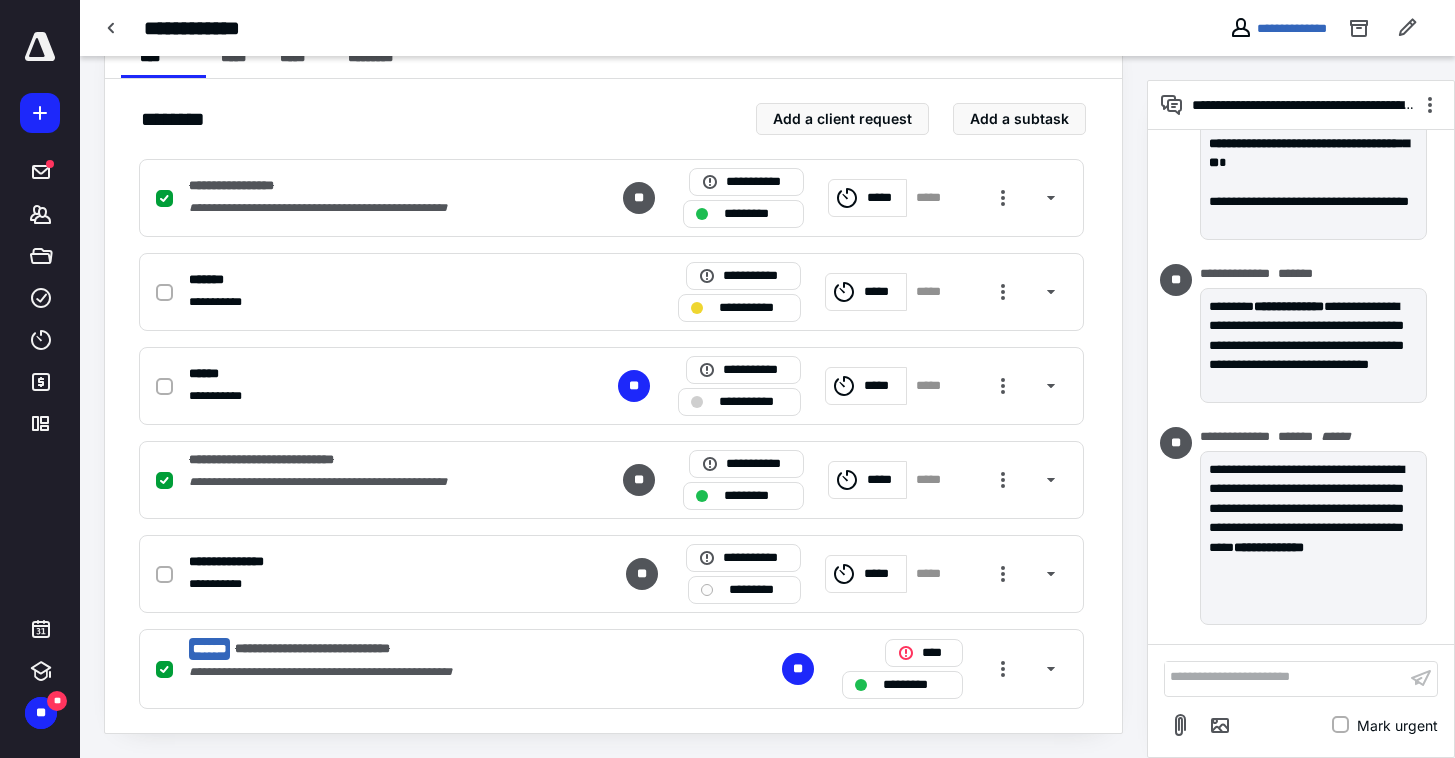 click on "**********" at bounding box center [613, 406] 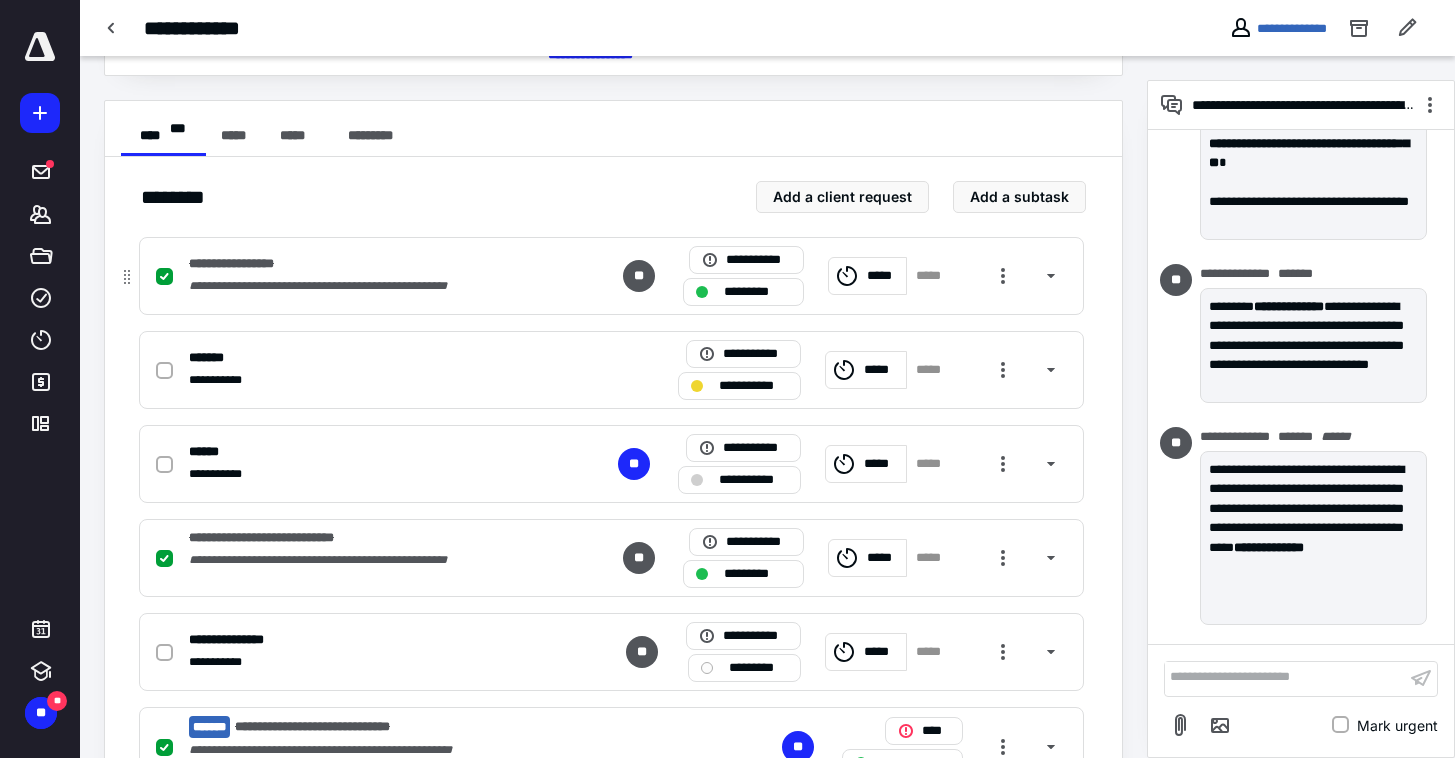 scroll, scrollTop: 419, scrollLeft: 0, axis: vertical 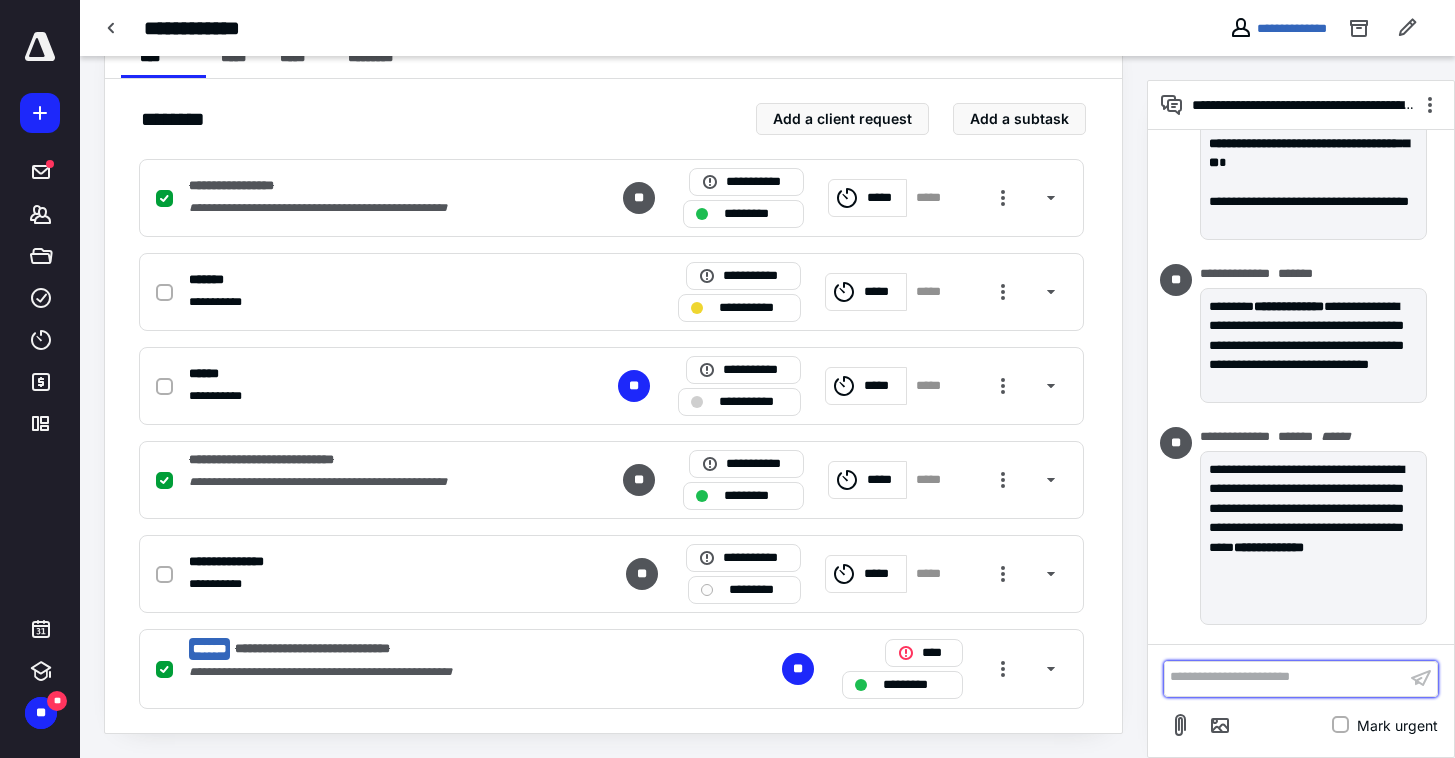 click at bounding box center (1285, 678) 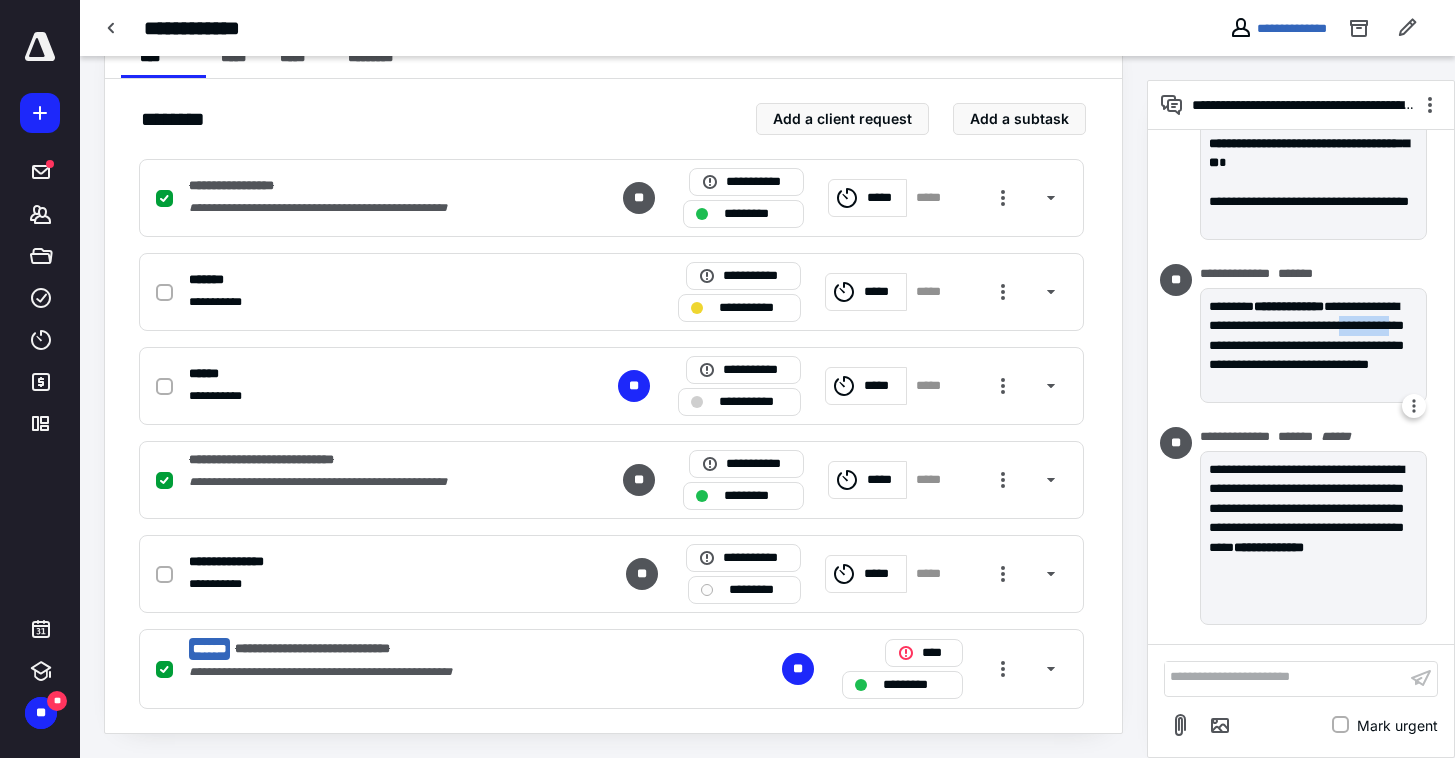 drag, startPoint x: 1215, startPoint y: 343, endPoint x: 1275, endPoint y: 347, distance: 60.133186 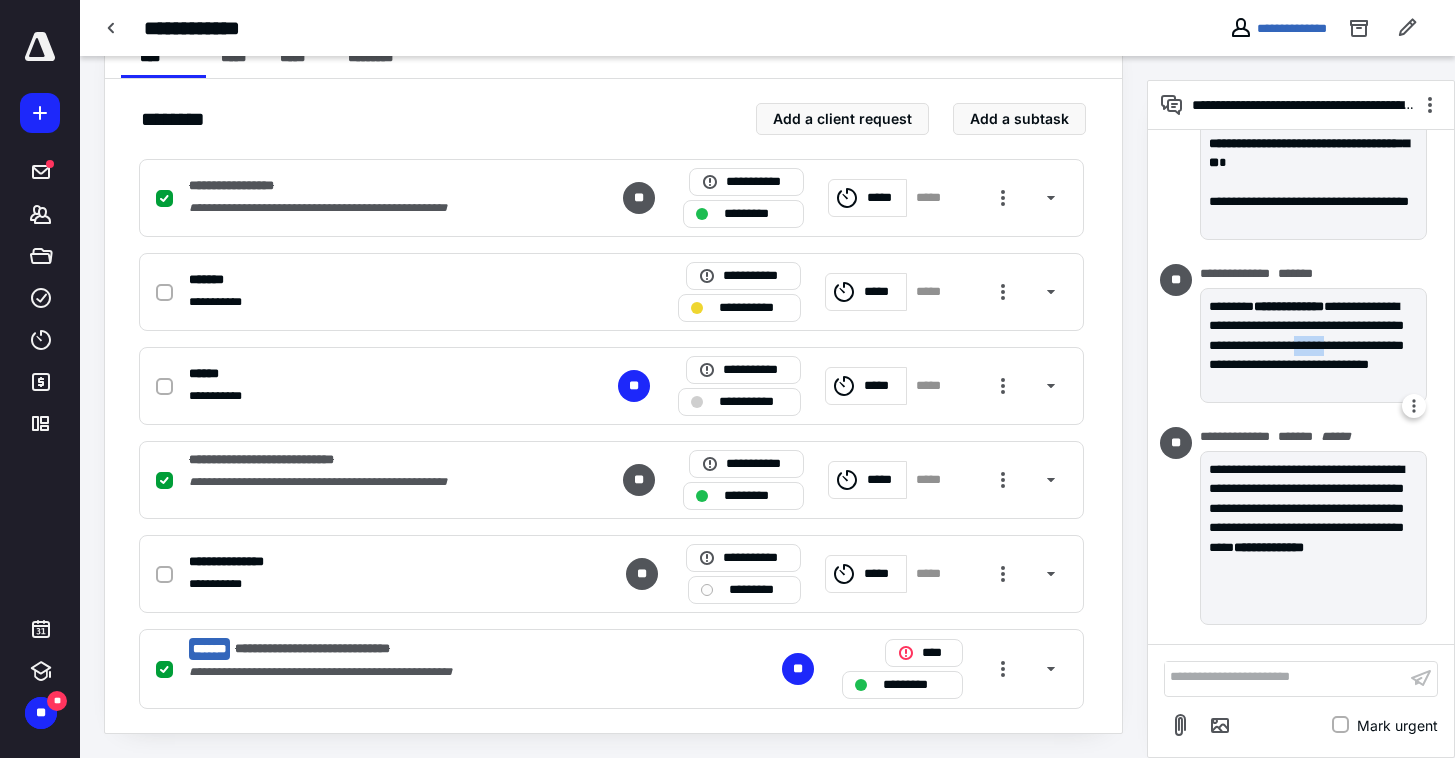 drag, startPoint x: 1216, startPoint y: 360, endPoint x: 1269, endPoint y: 363, distance: 53.08484 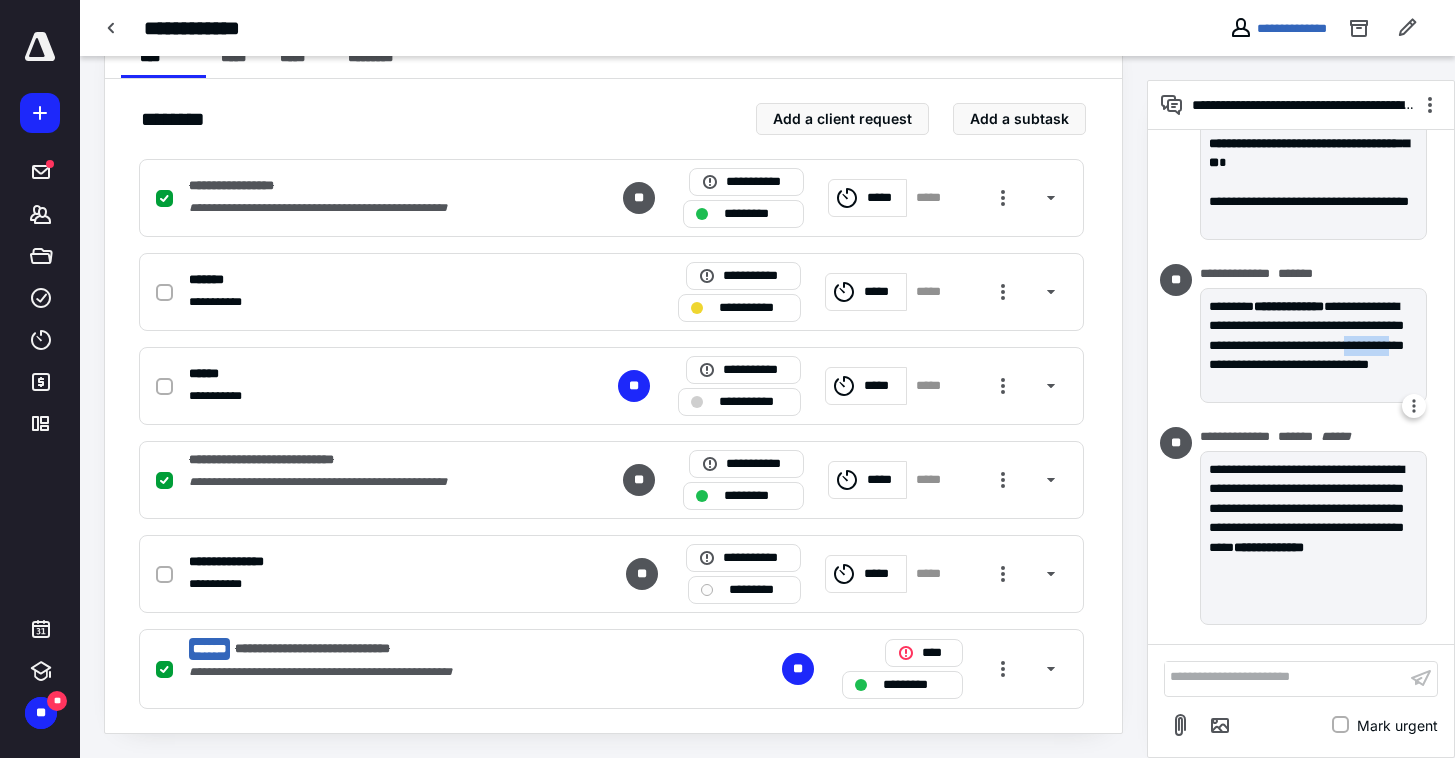 drag, startPoint x: 1317, startPoint y: 364, endPoint x: 1337, endPoint y: 366, distance: 20.09975 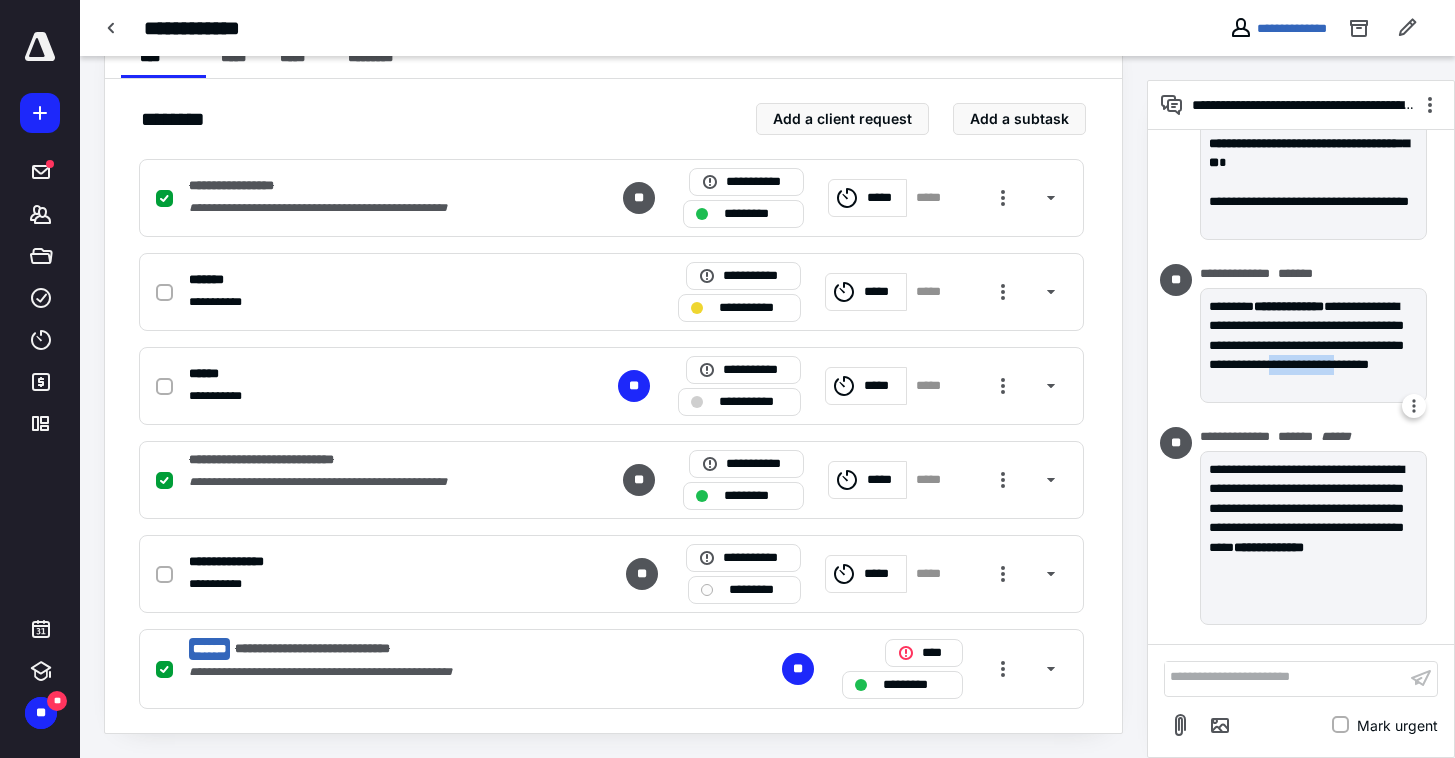 drag, startPoint x: 1250, startPoint y: 389, endPoint x: 1326, endPoint y: 390, distance: 76.00658 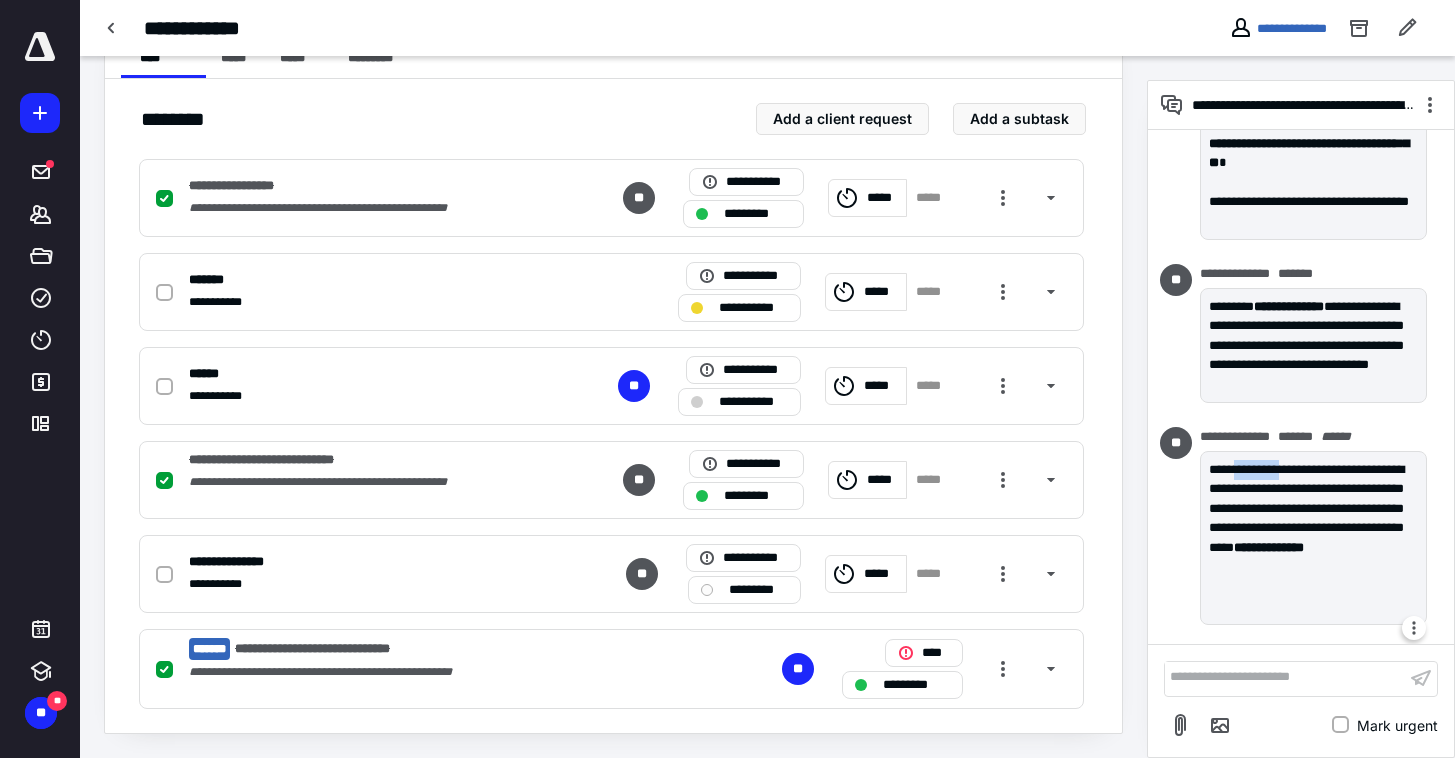 drag, startPoint x: 1240, startPoint y: 465, endPoint x: 1297, endPoint y: 465, distance: 57 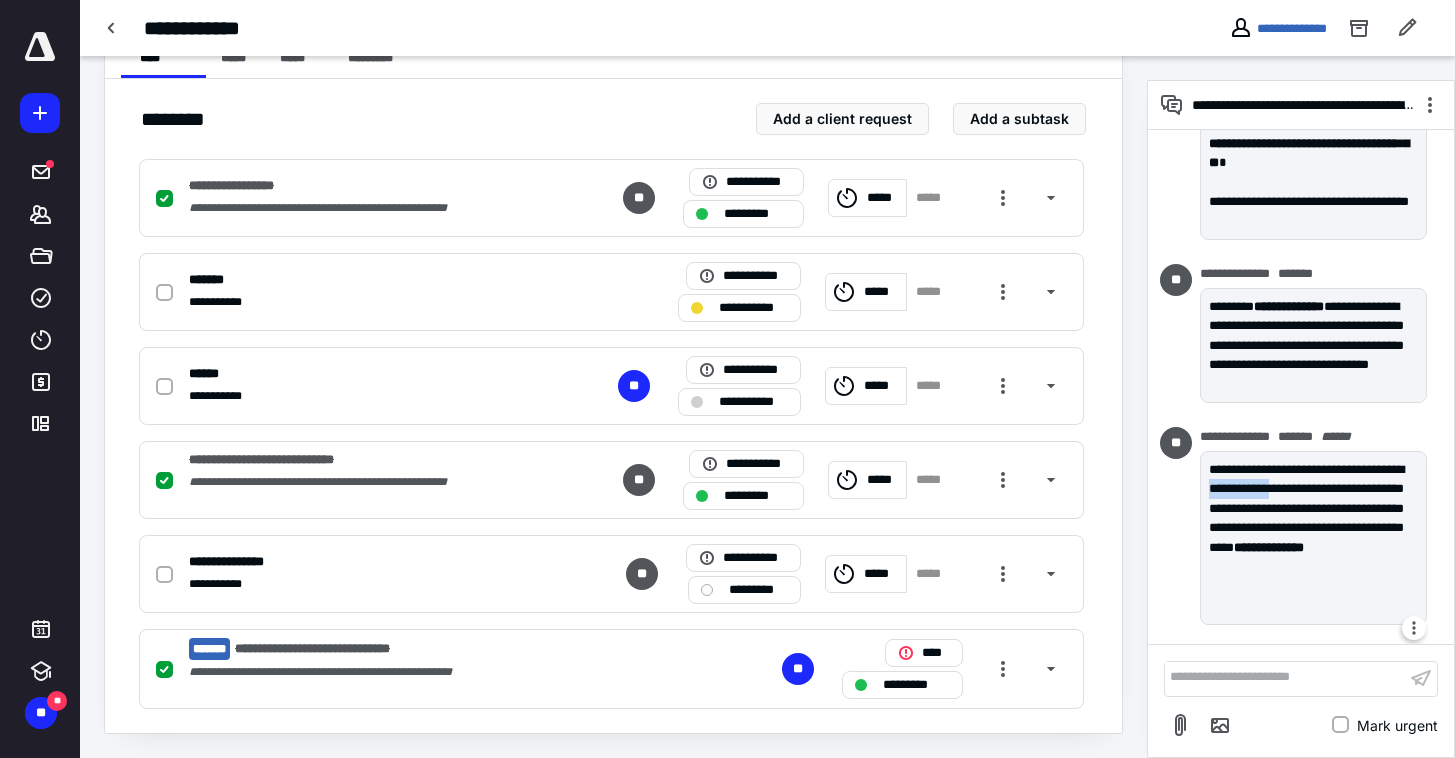 drag, startPoint x: 1263, startPoint y: 490, endPoint x: 1344, endPoint y: 492, distance: 81.02469 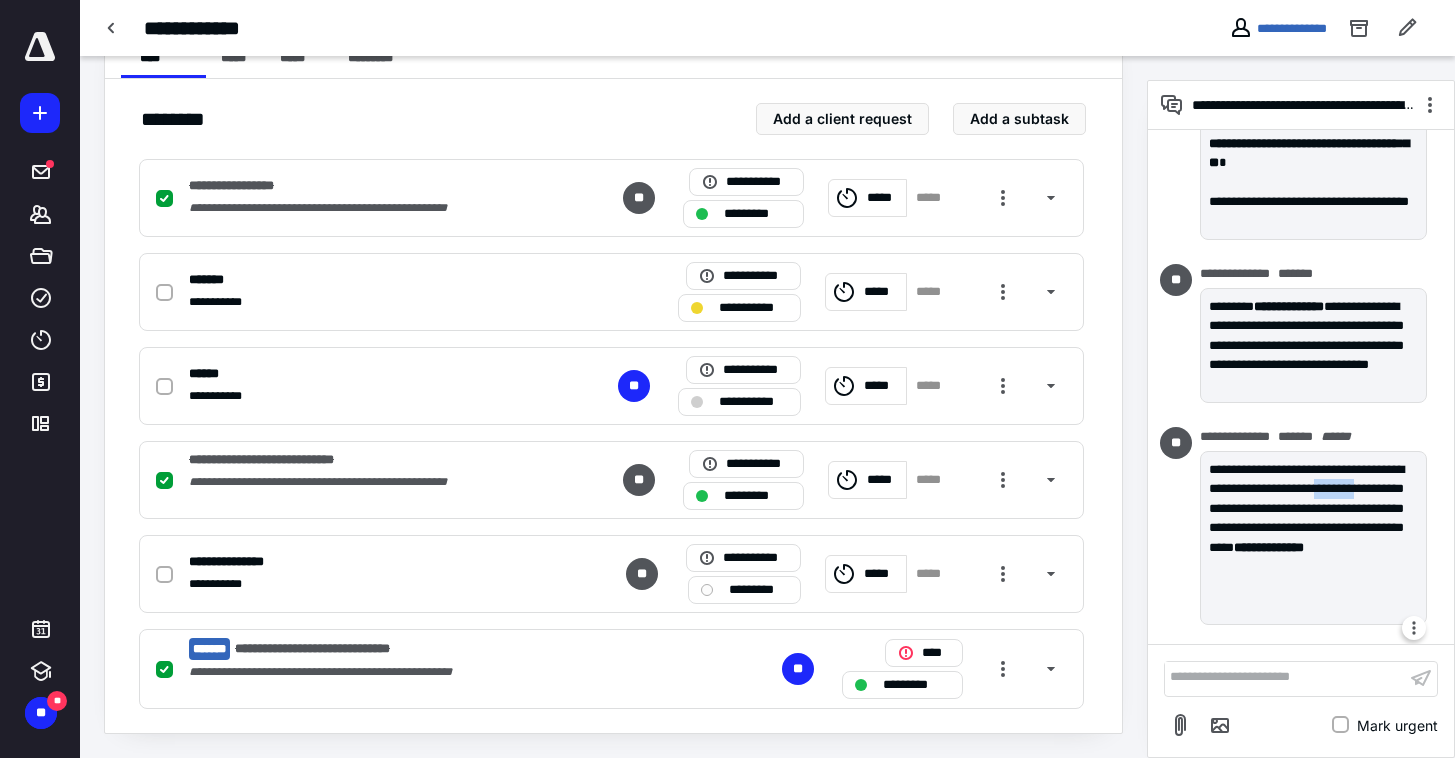 drag, startPoint x: 1234, startPoint y: 506, endPoint x: 1281, endPoint y: 509, distance: 47.095646 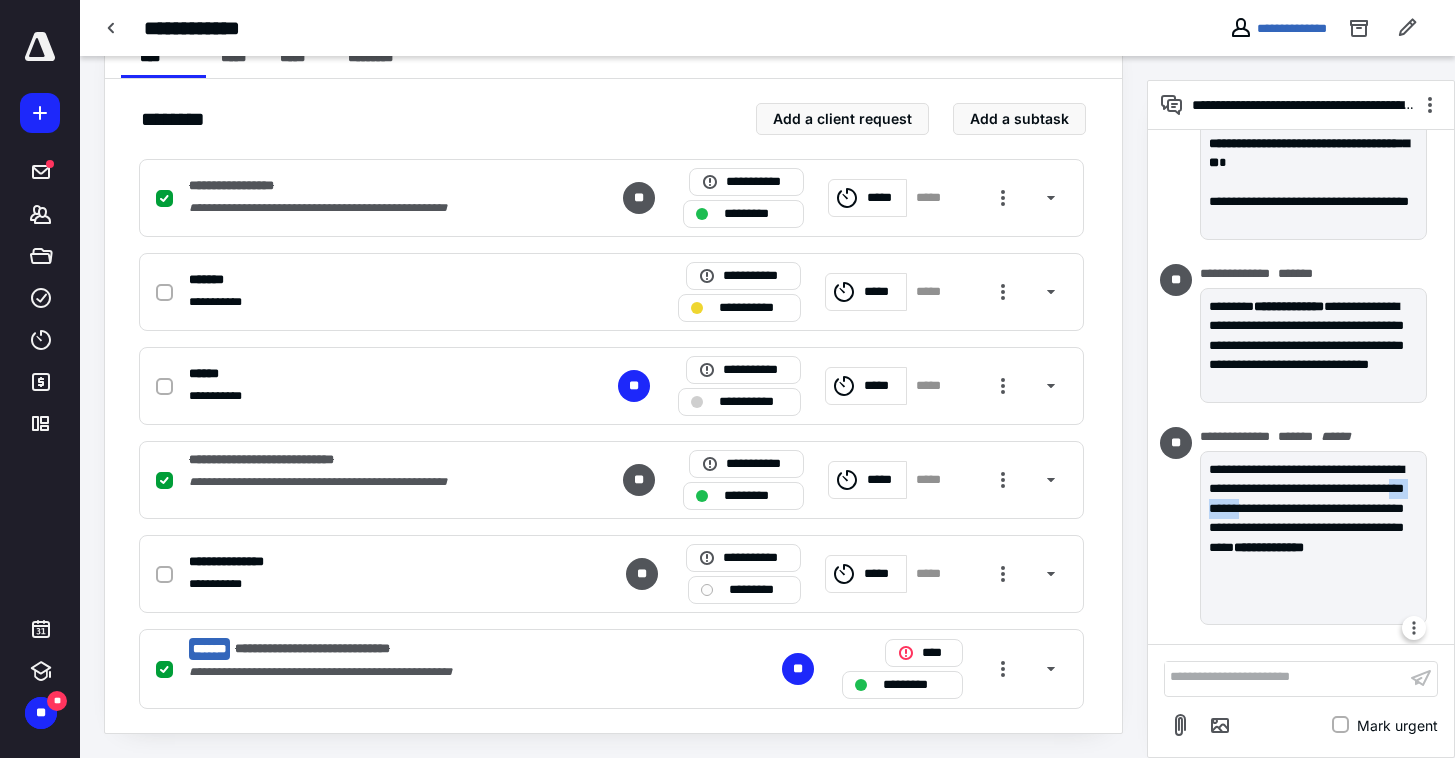 drag, startPoint x: 1326, startPoint y: 510, endPoint x: 1359, endPoint y: 524, distance: 35.846897 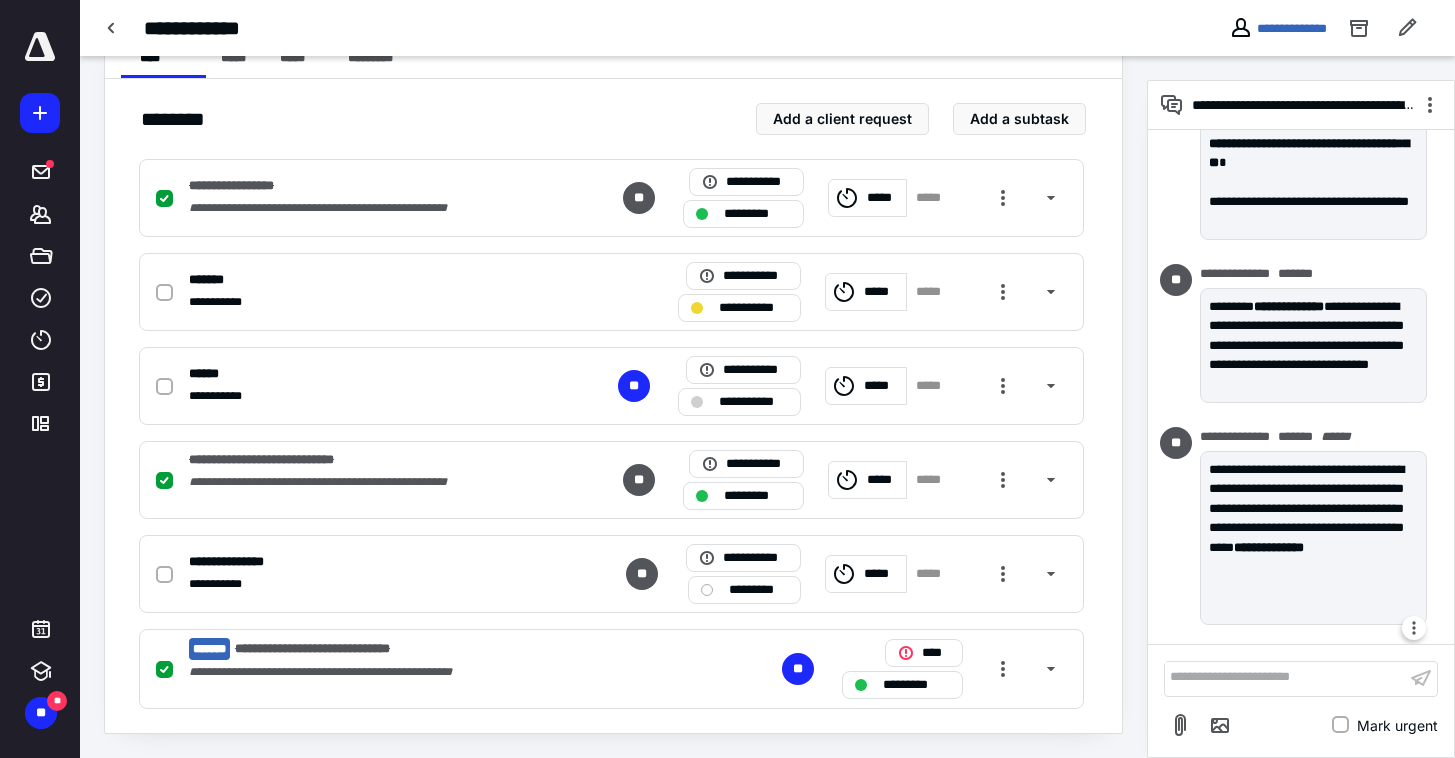 click on "**********" at bounding box center [1313, 518] 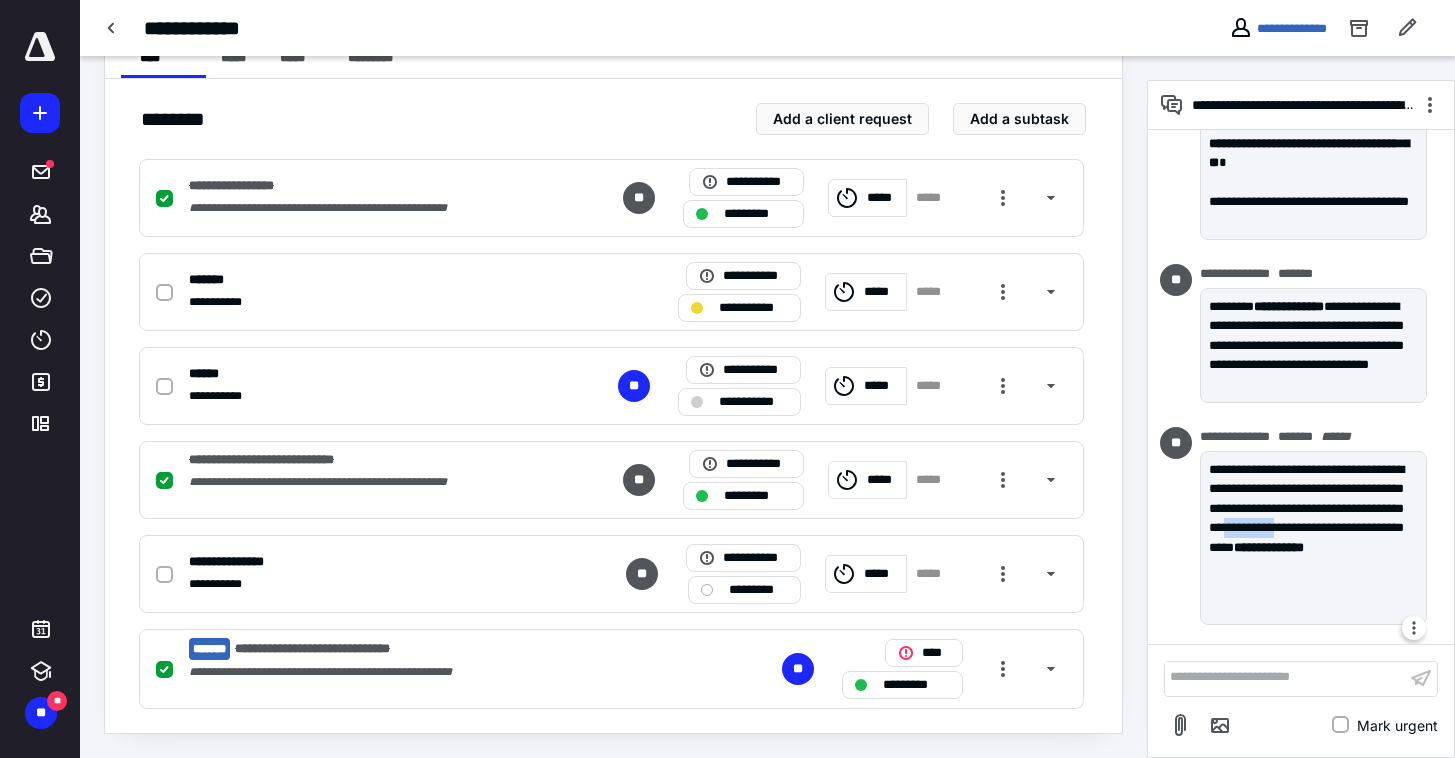drag, startPoint x: 1225, startPoint y: 546, endPoint x: 1283, endPoint y: 550, distance: 58.137768 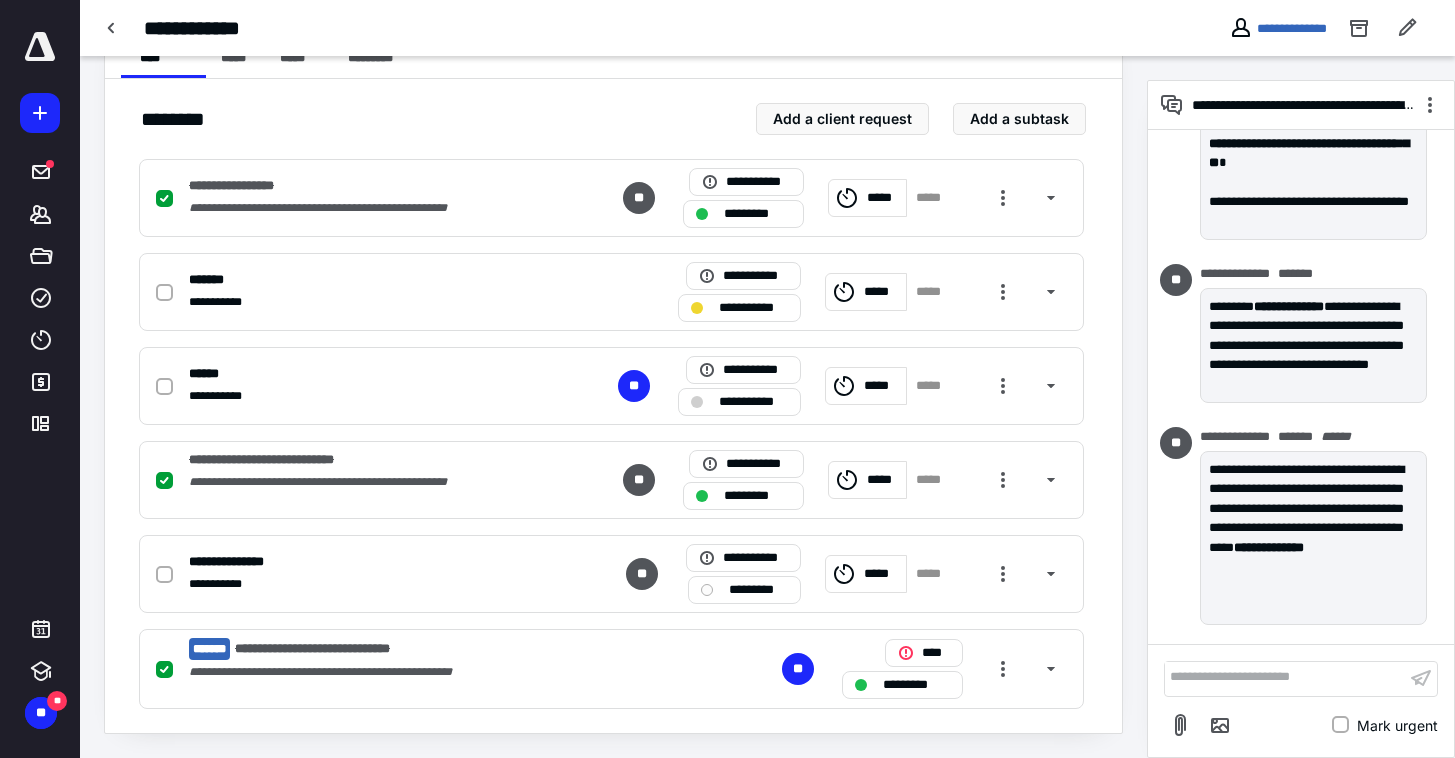 click on "**********" at bounding box center (613, 378) 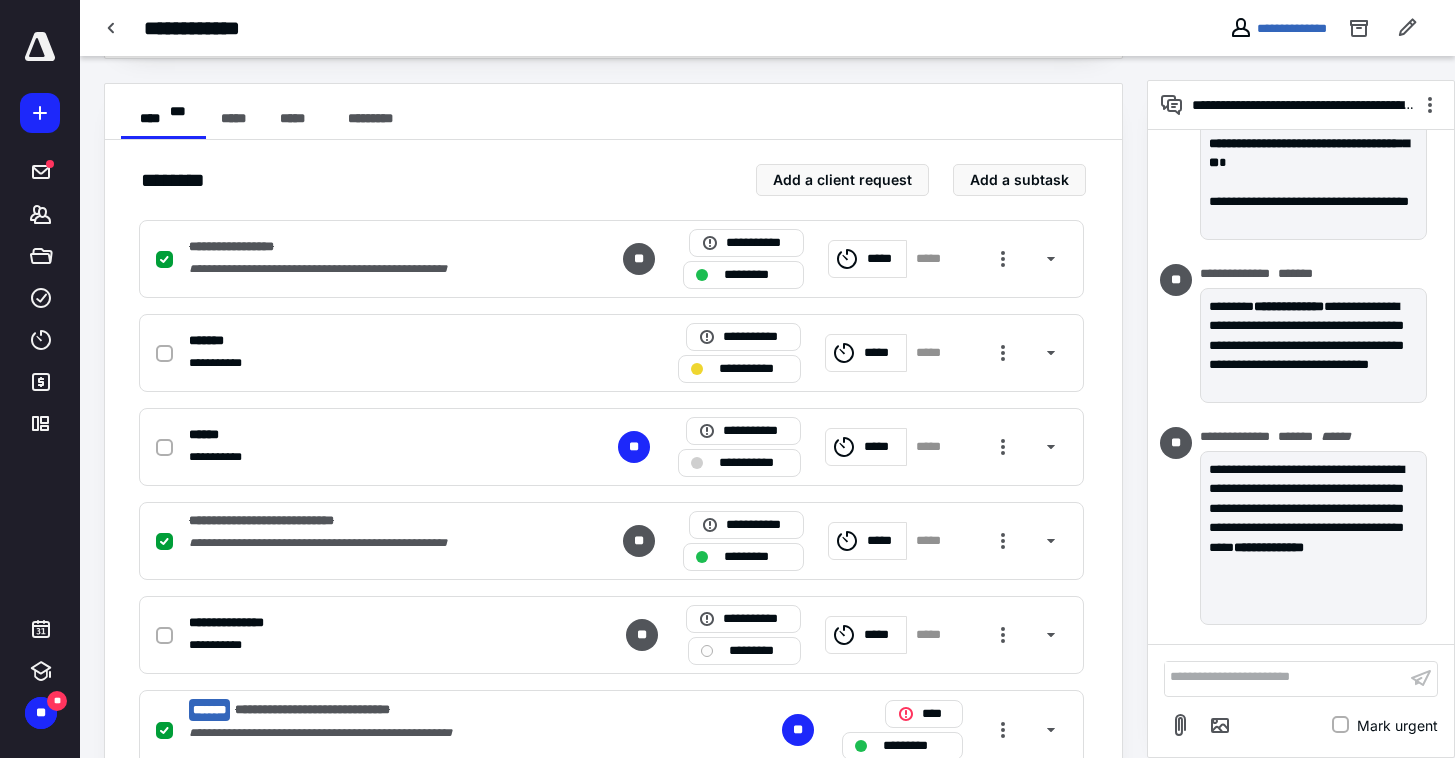 scroll, scrollTop: 312, scrollLeft: 0, axis: vertical 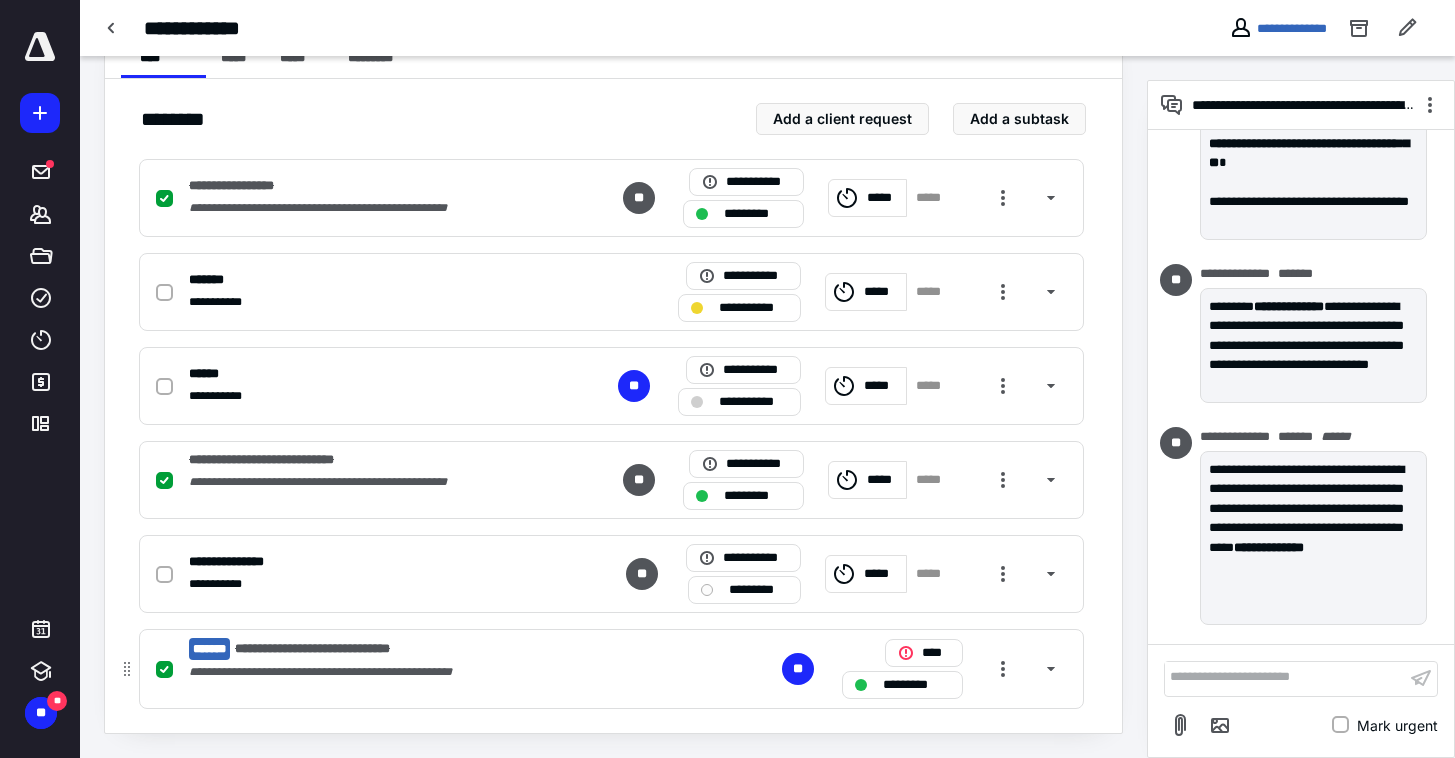 click on "**********" at bounding box center (611, 669) 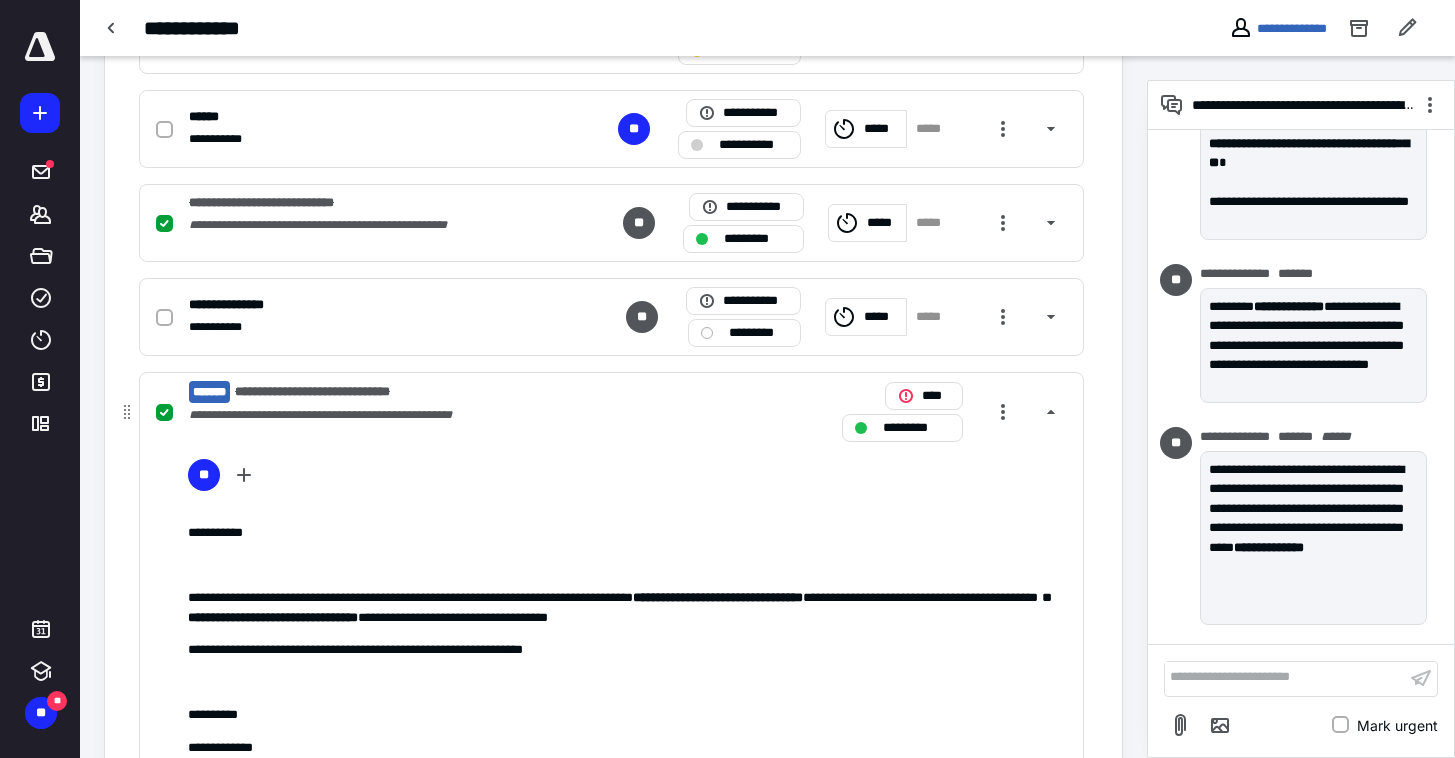 scroll, scrollTop: 836, scrollLeft: 0, axis: vertical 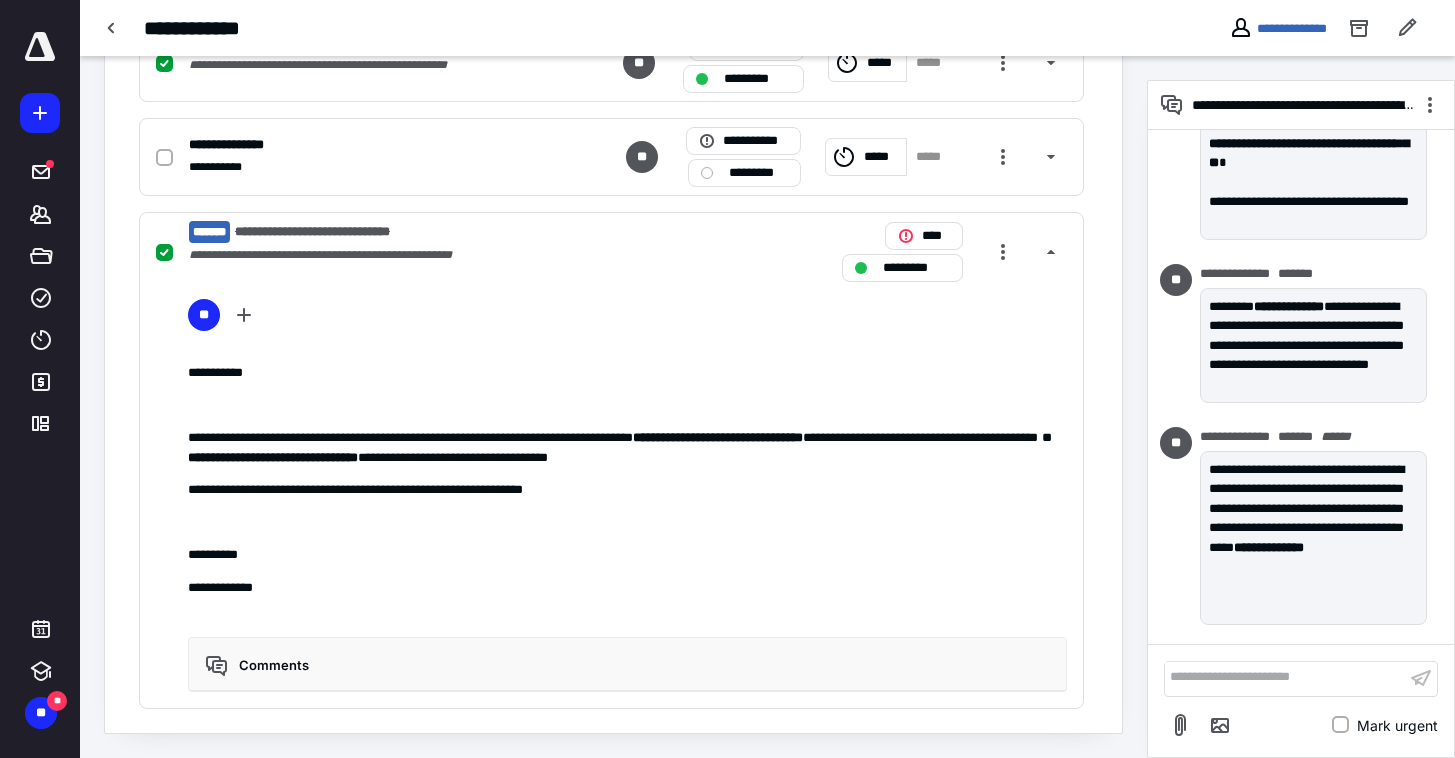click on "**********" at bounding box center [611, 252] 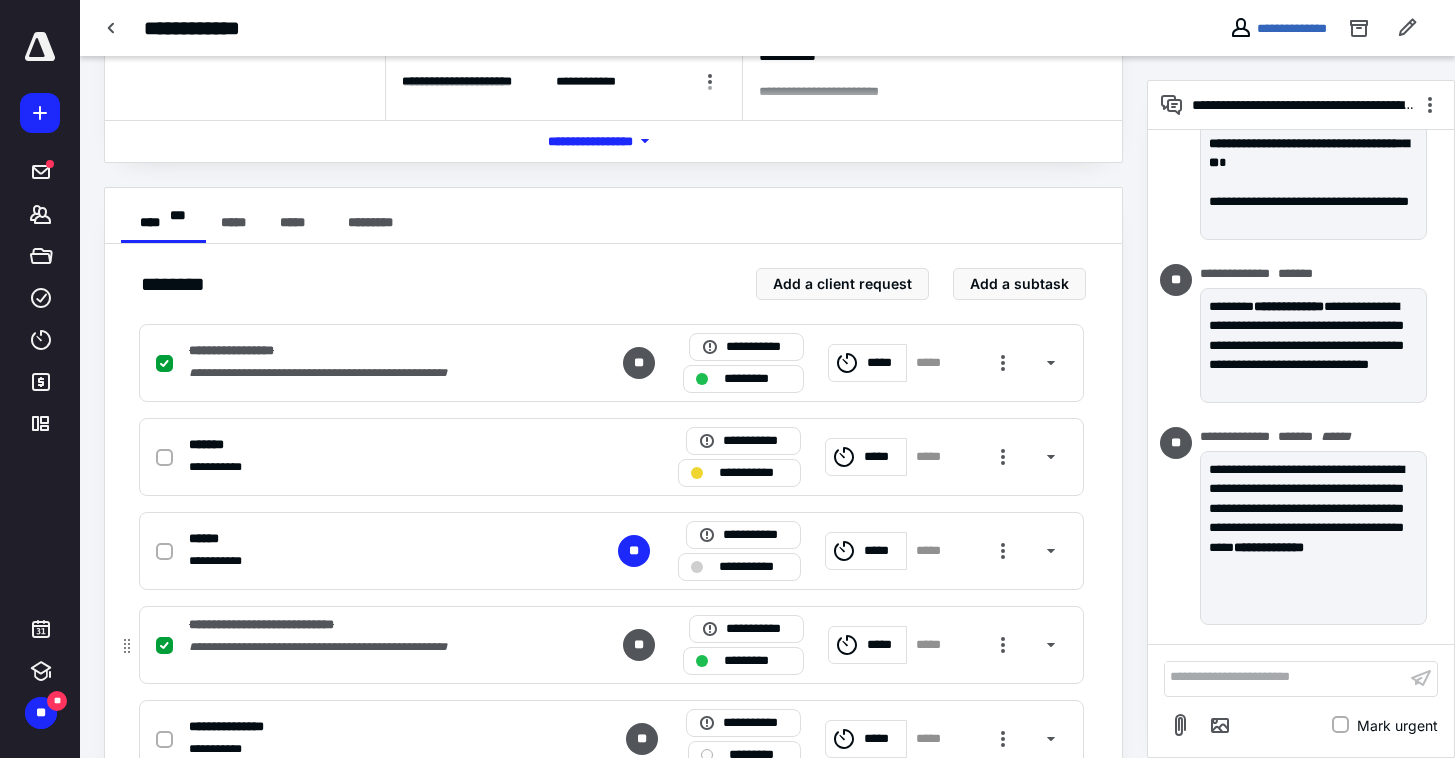 scroll, scrollTop: 419, scrollLeft: 0, axis: vertical 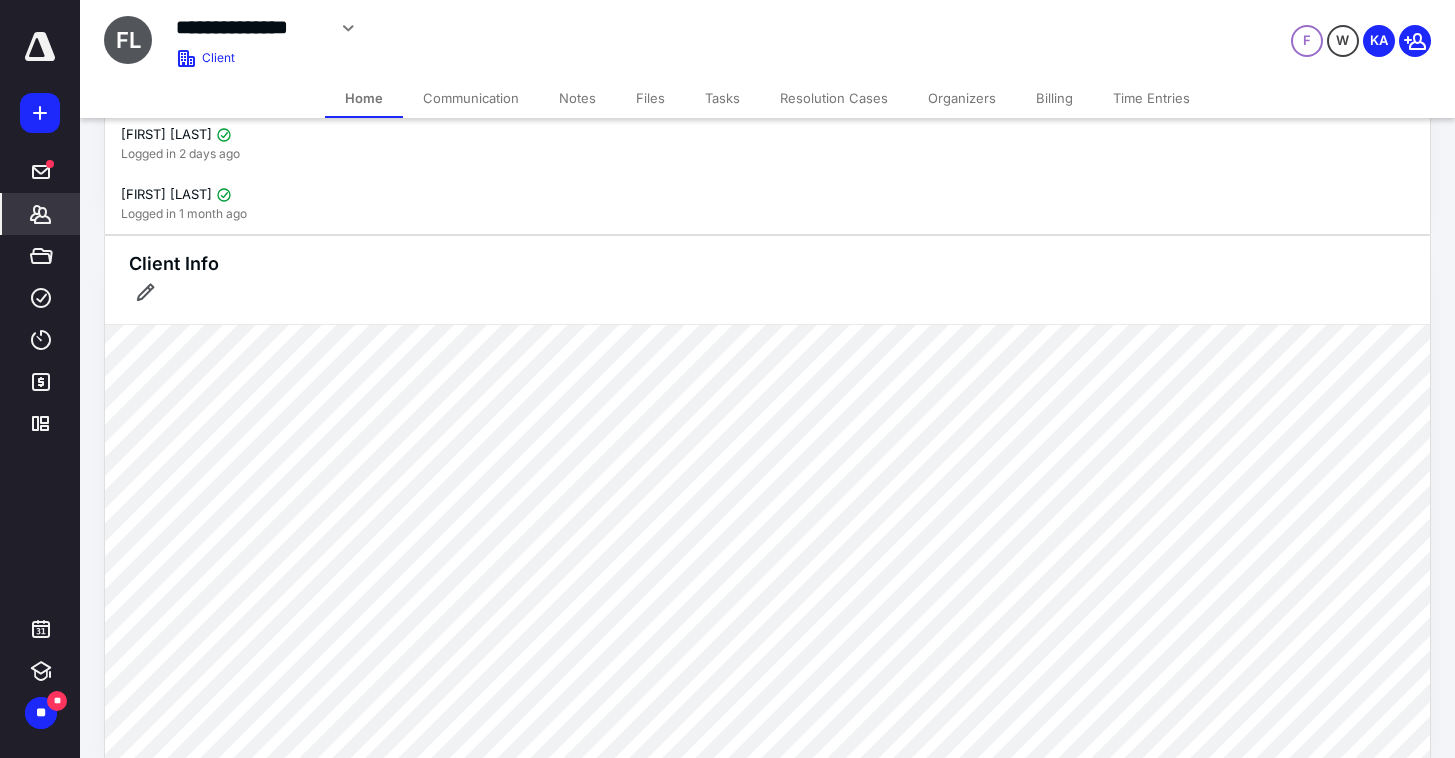 click on "Tasks" at bounding box center [722, 98] 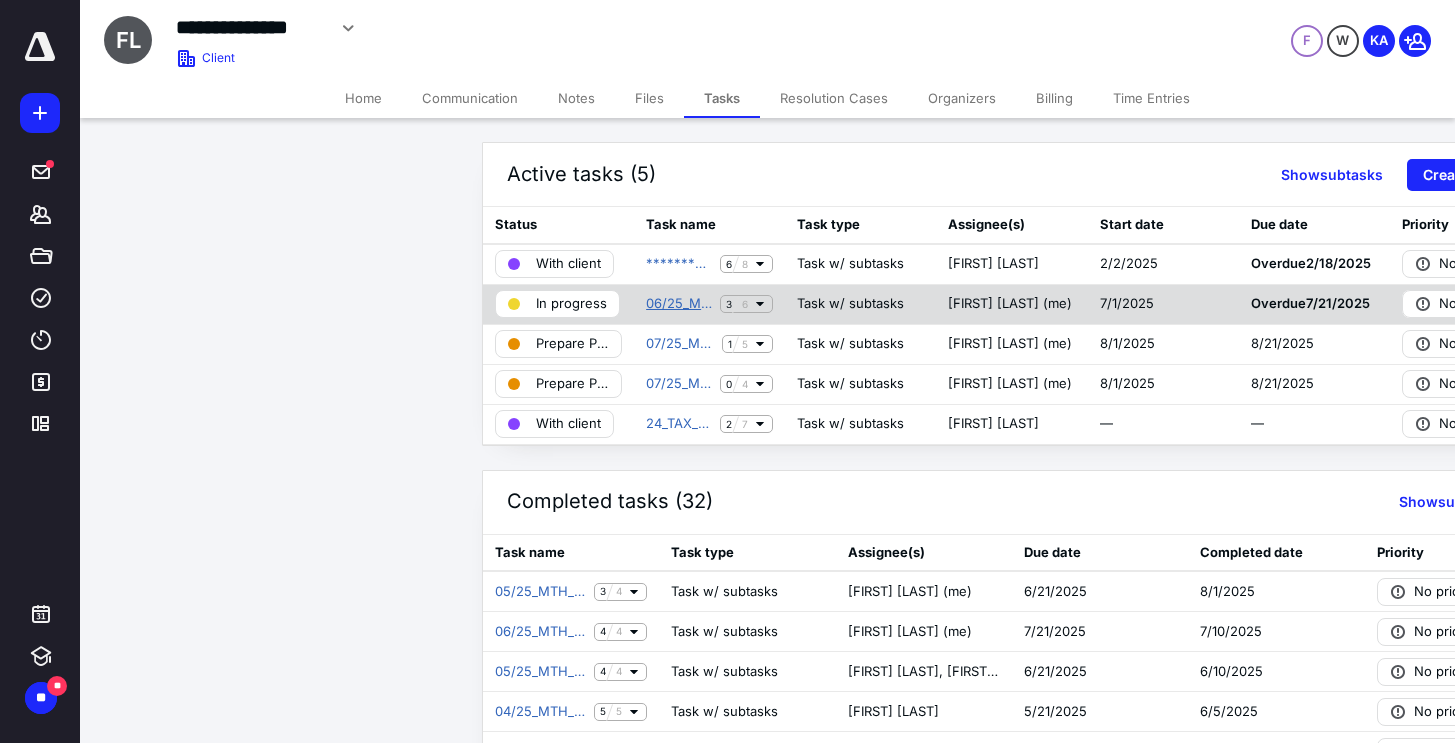 click on "06/25_MTH_BK" at bounding box center [679, 304] 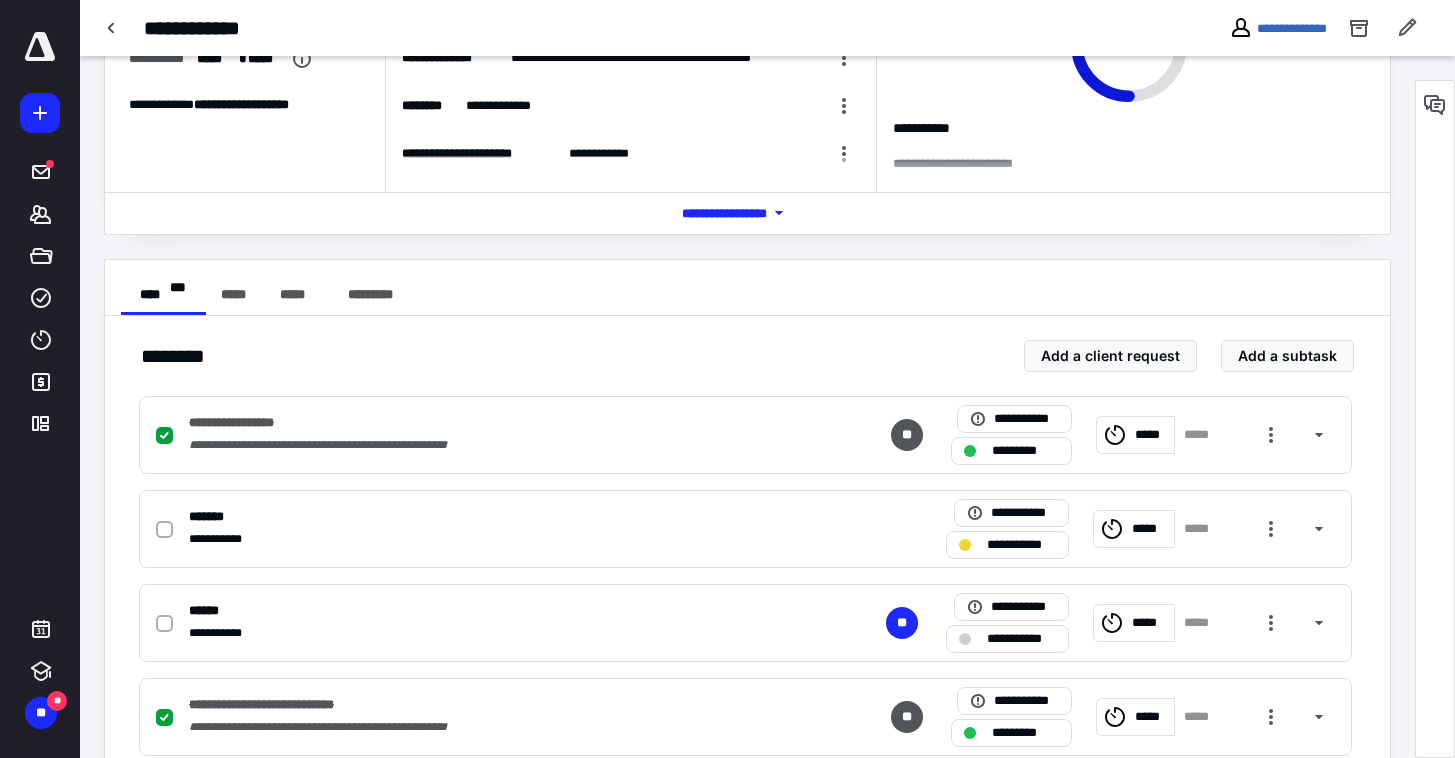 scroll, scrollTop: 1, scrollLeft: 0, axis: vertical 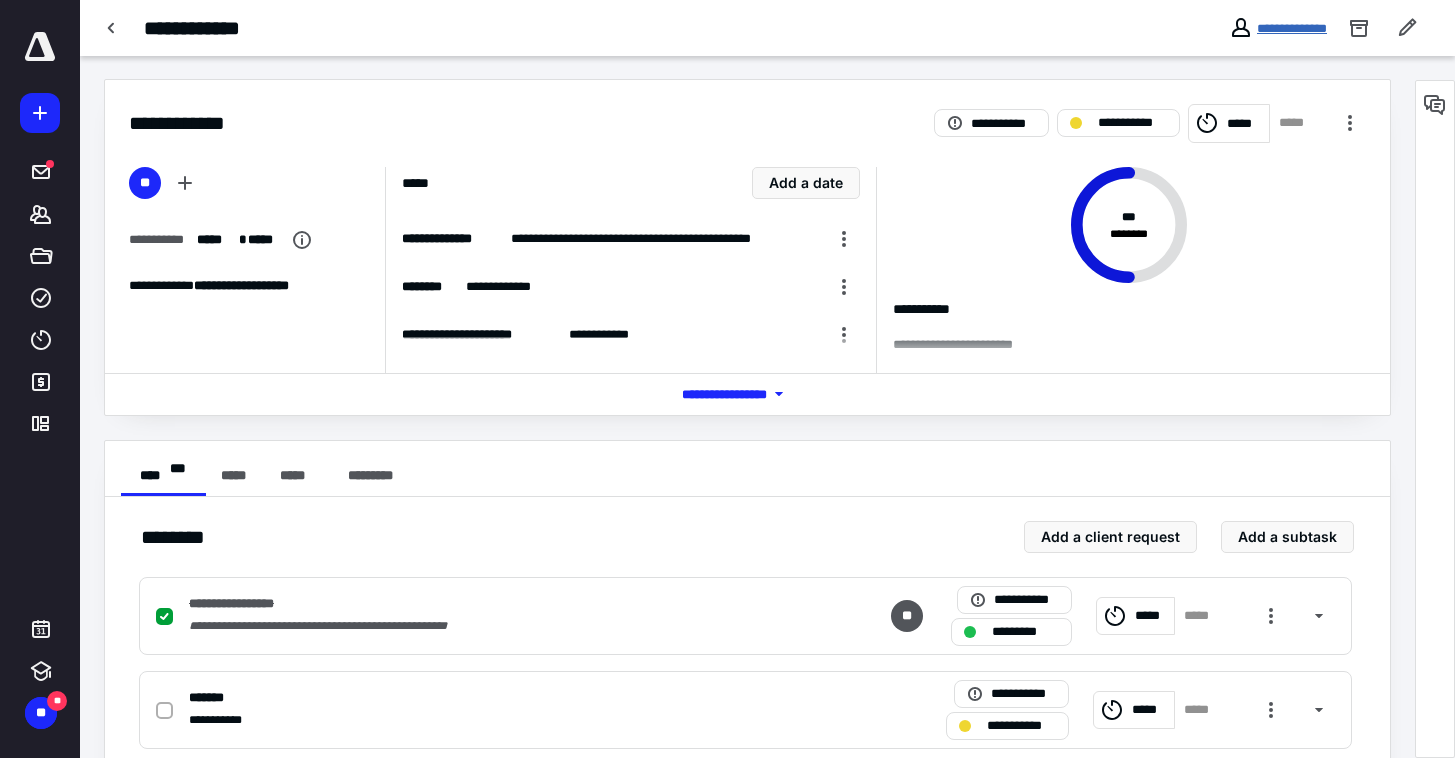 click on "**********" at bounding box center [1292, 28] 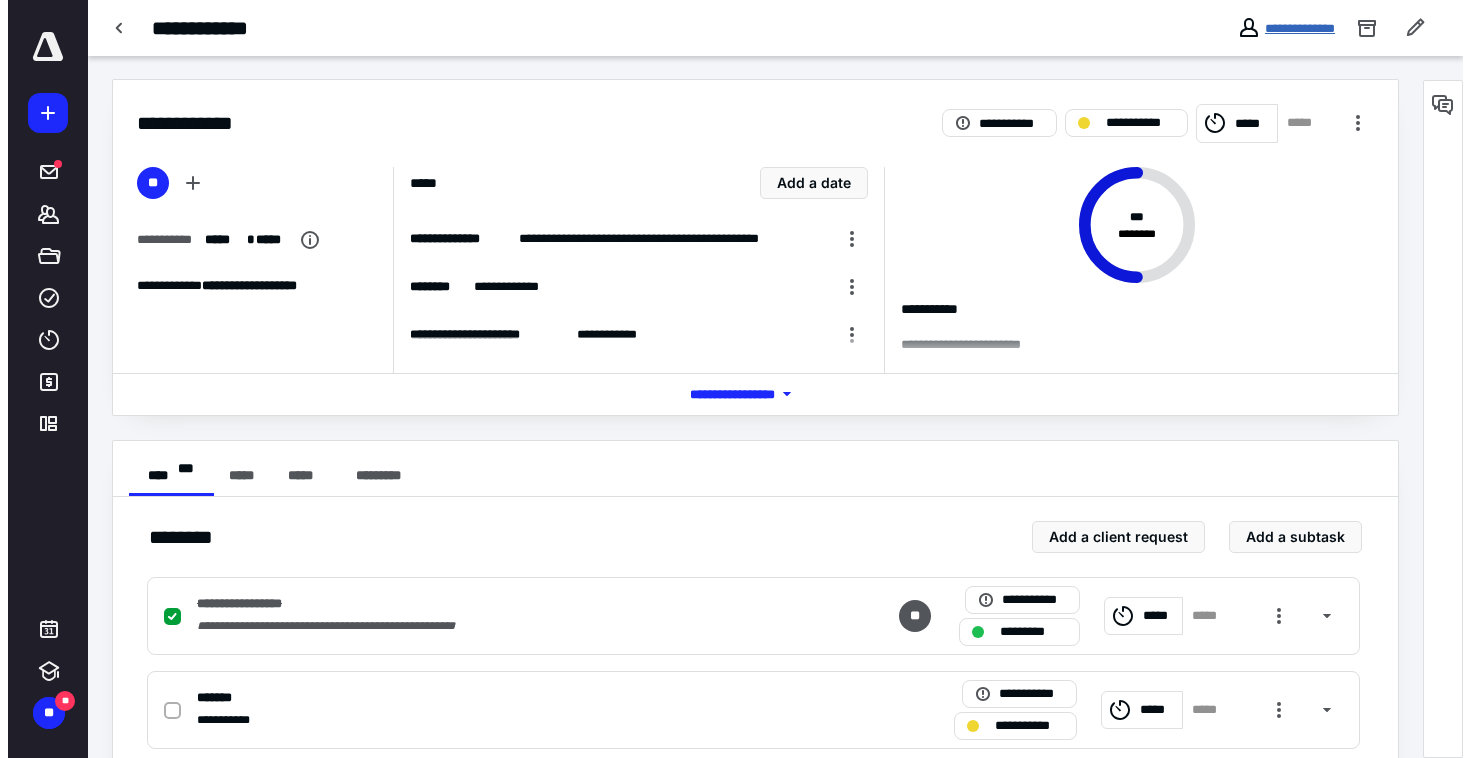 scroll, scrollTop: 0, scrollLeft: 0, axis: both 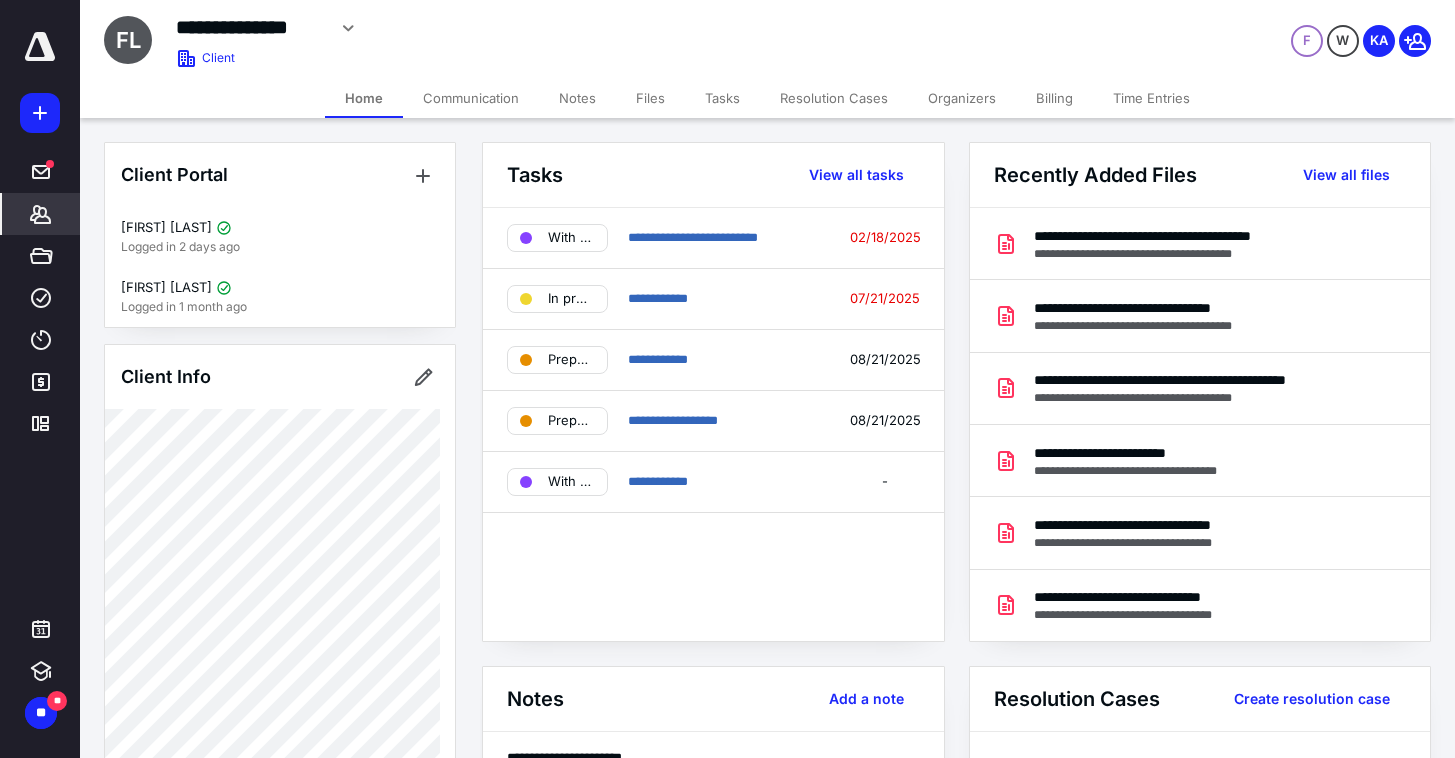 click on "Files" at bounding box center [650, 98] 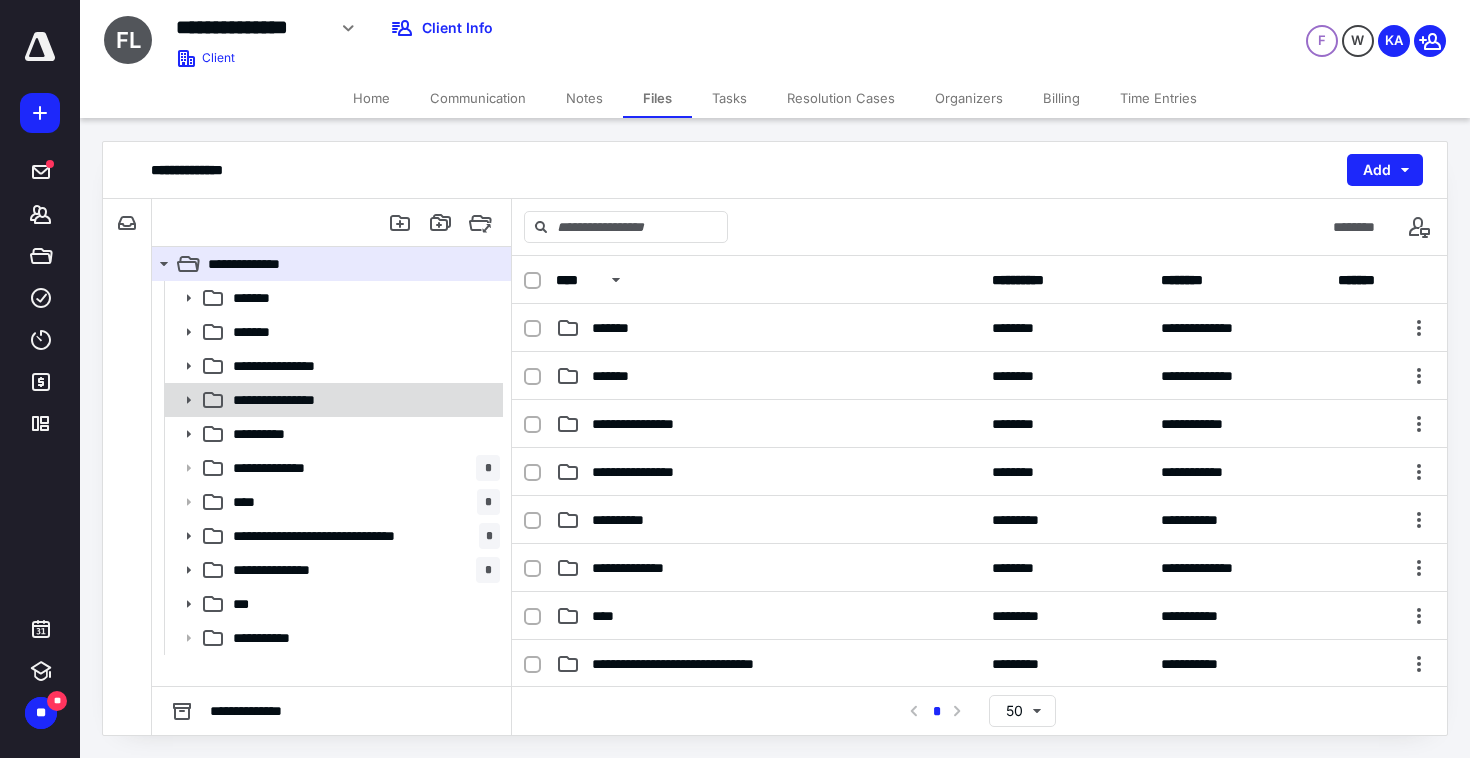 click at bounding box center [182, 400] 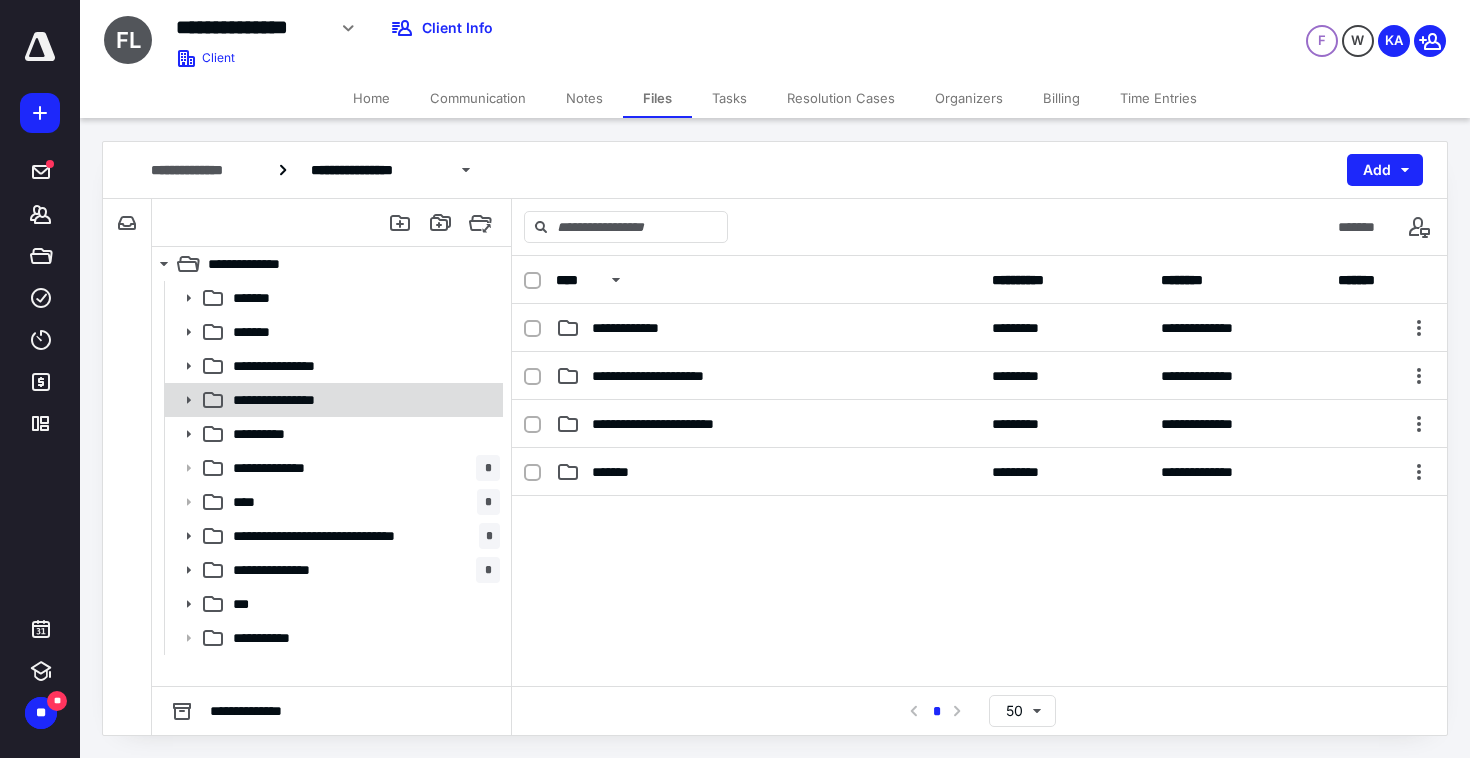 click 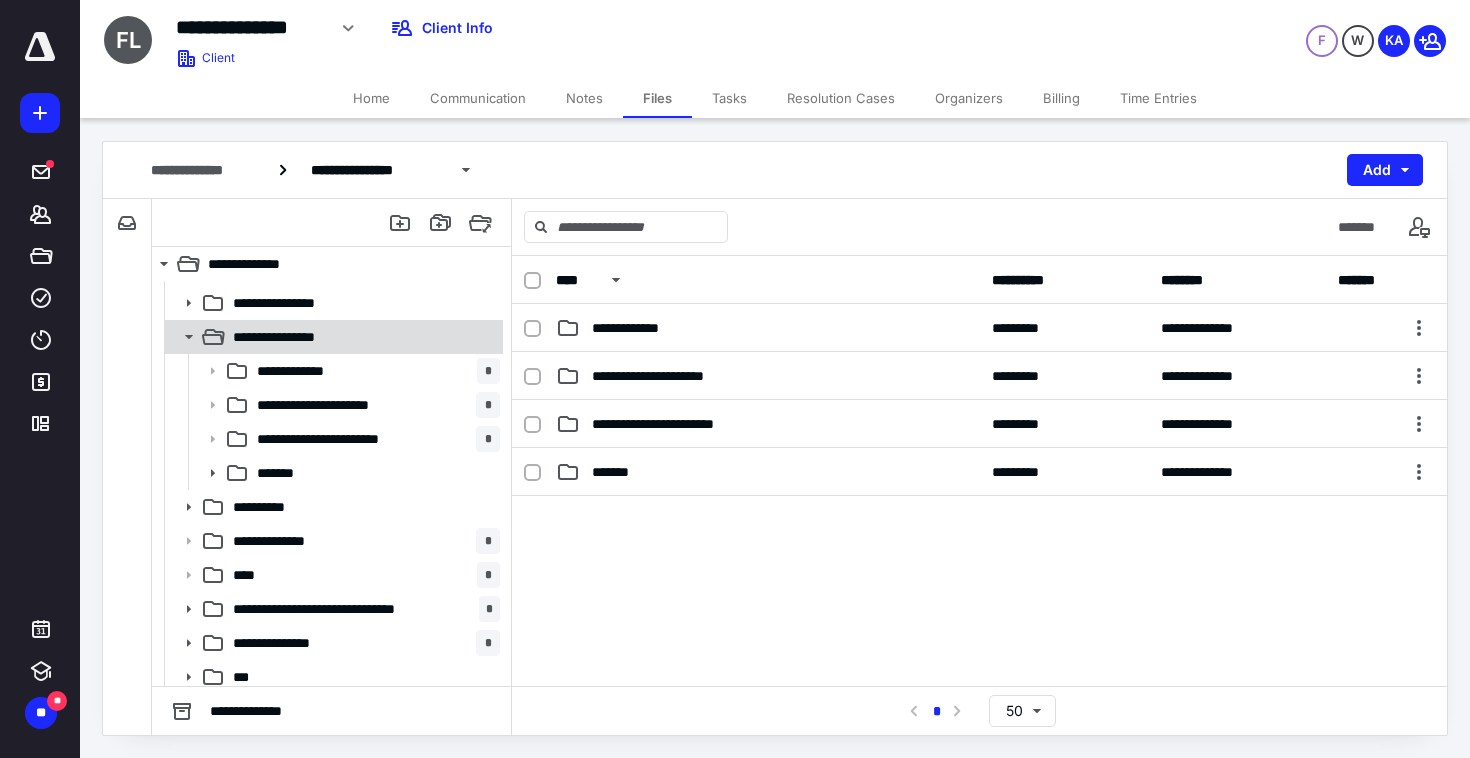 scroll, scrollTop: 66, scrollLeft: 0, axis: vertical 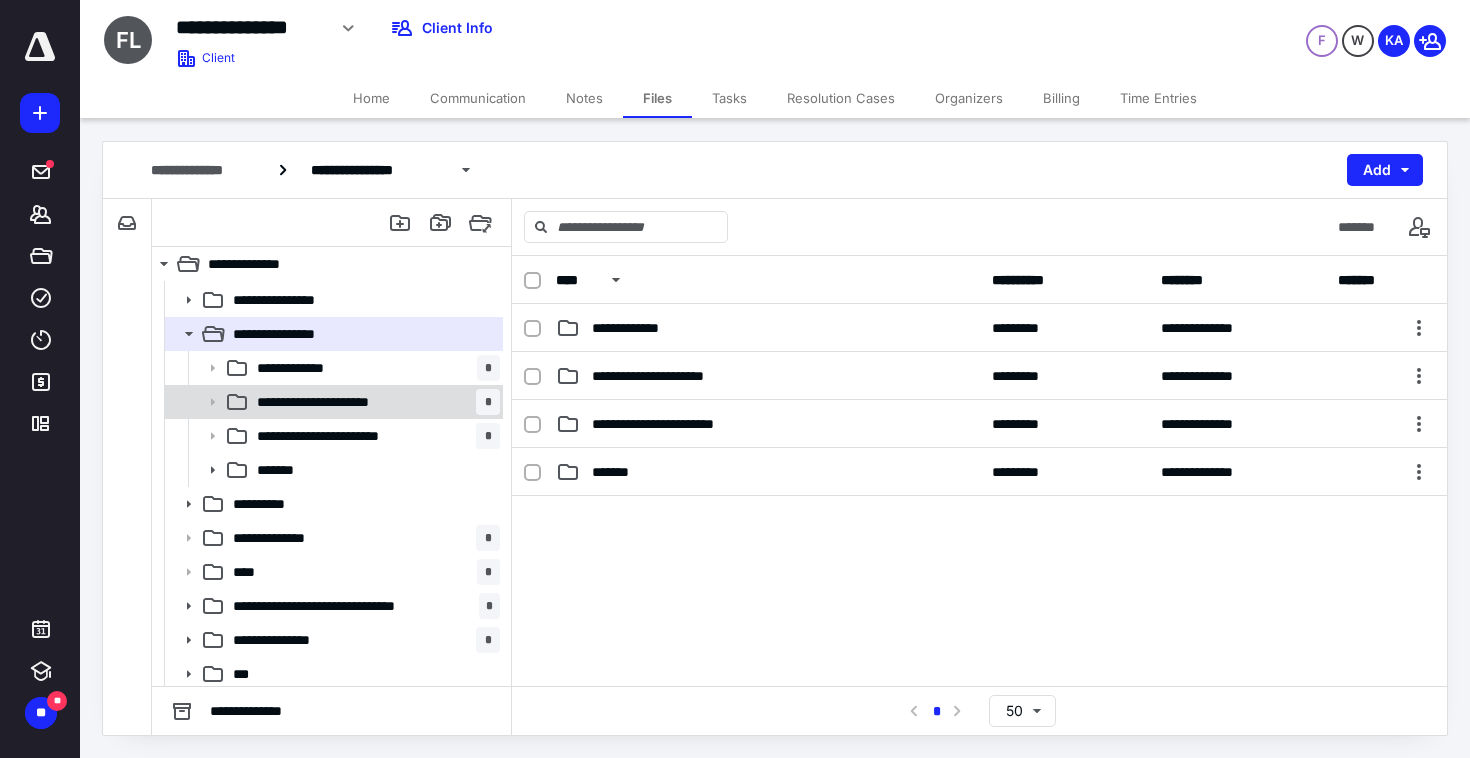 click 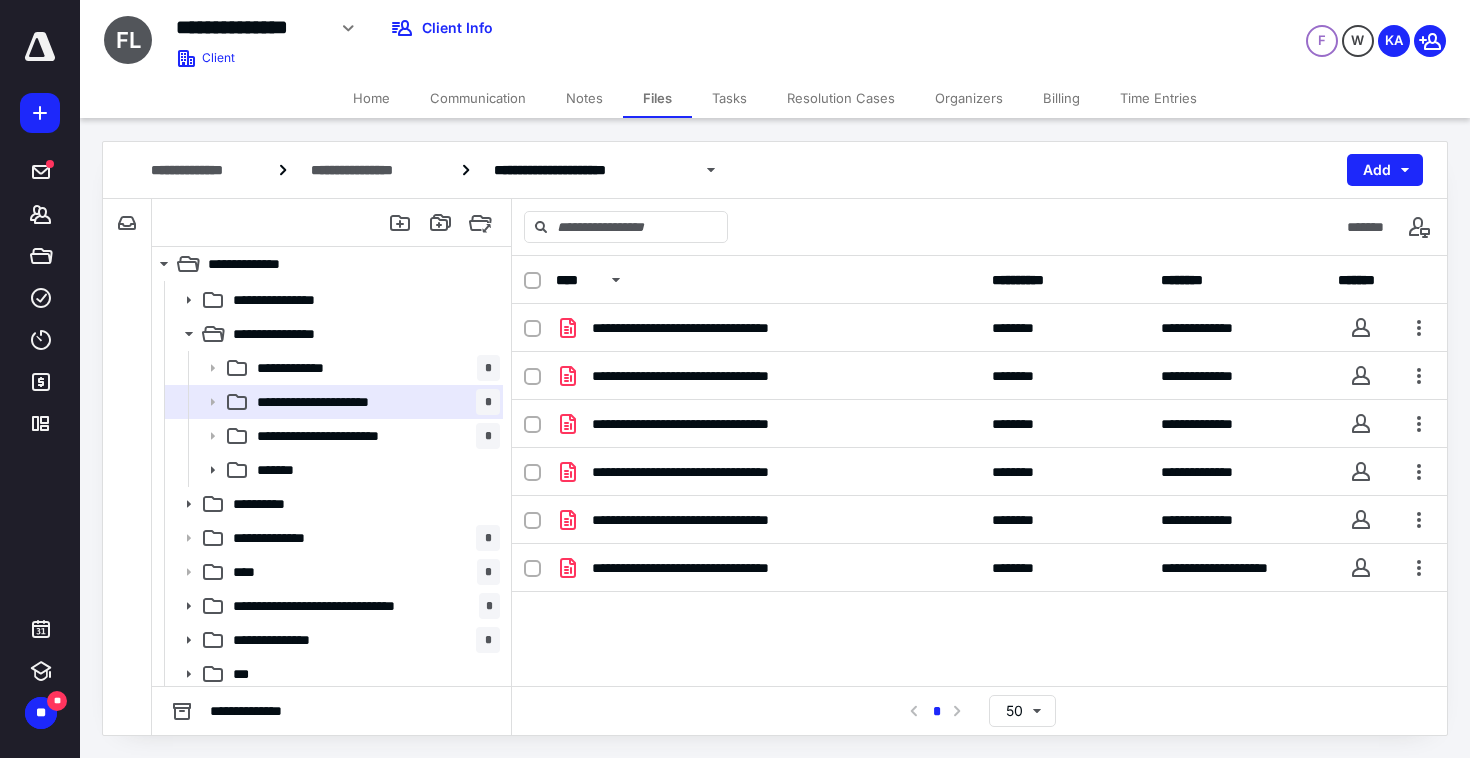 click on "**********" at bounding box center [979, 471] 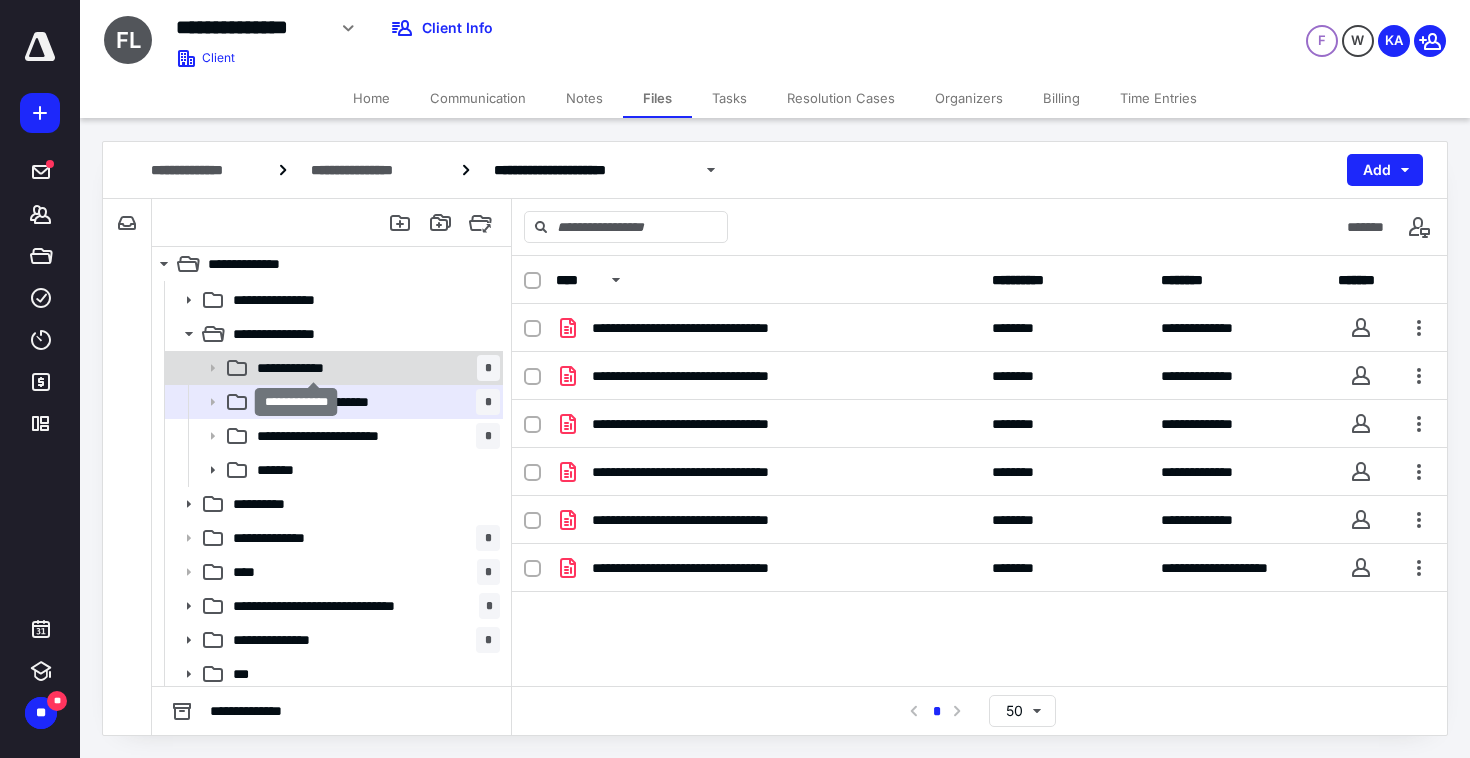click on "**********" at bounding box center [314, 368] 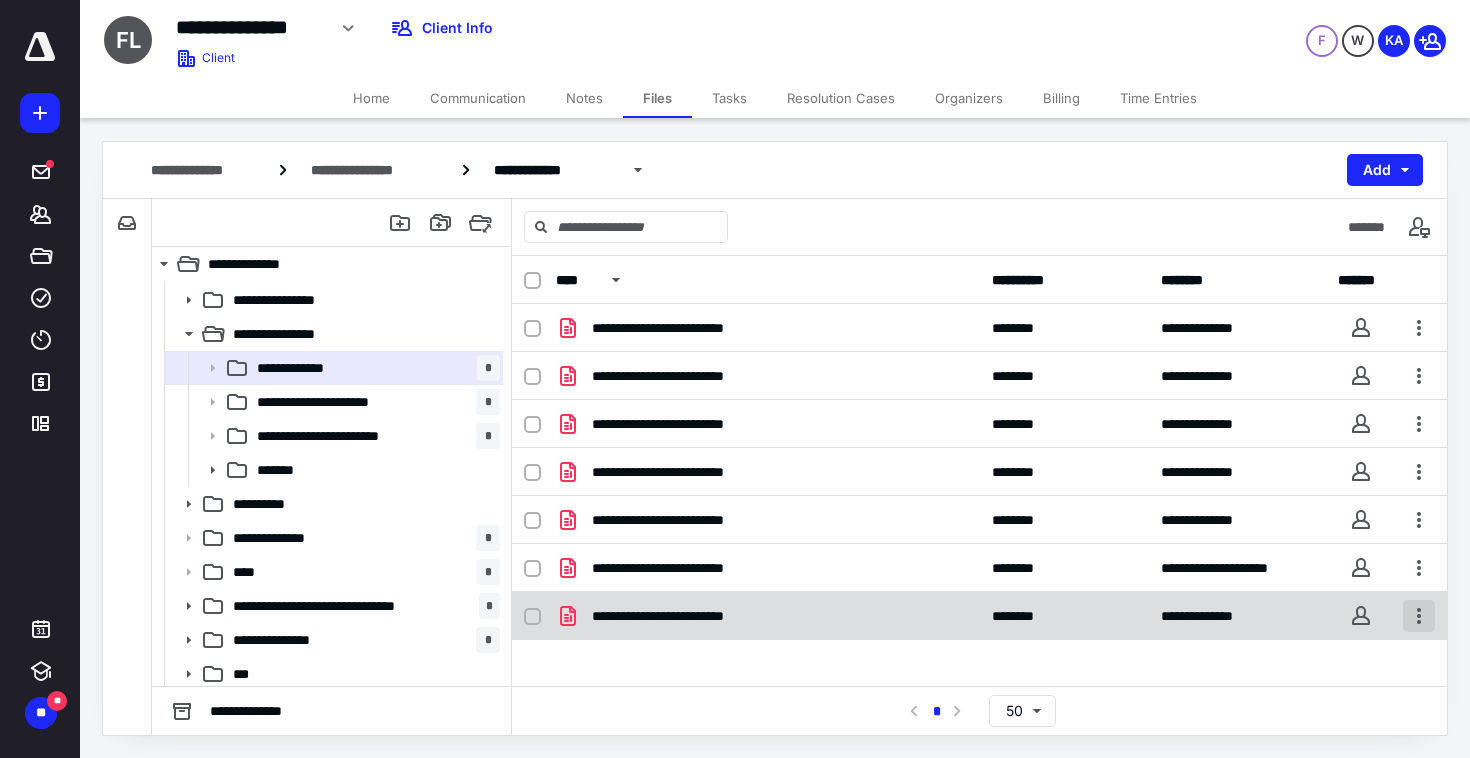 click at bounding box center (1419, 616) 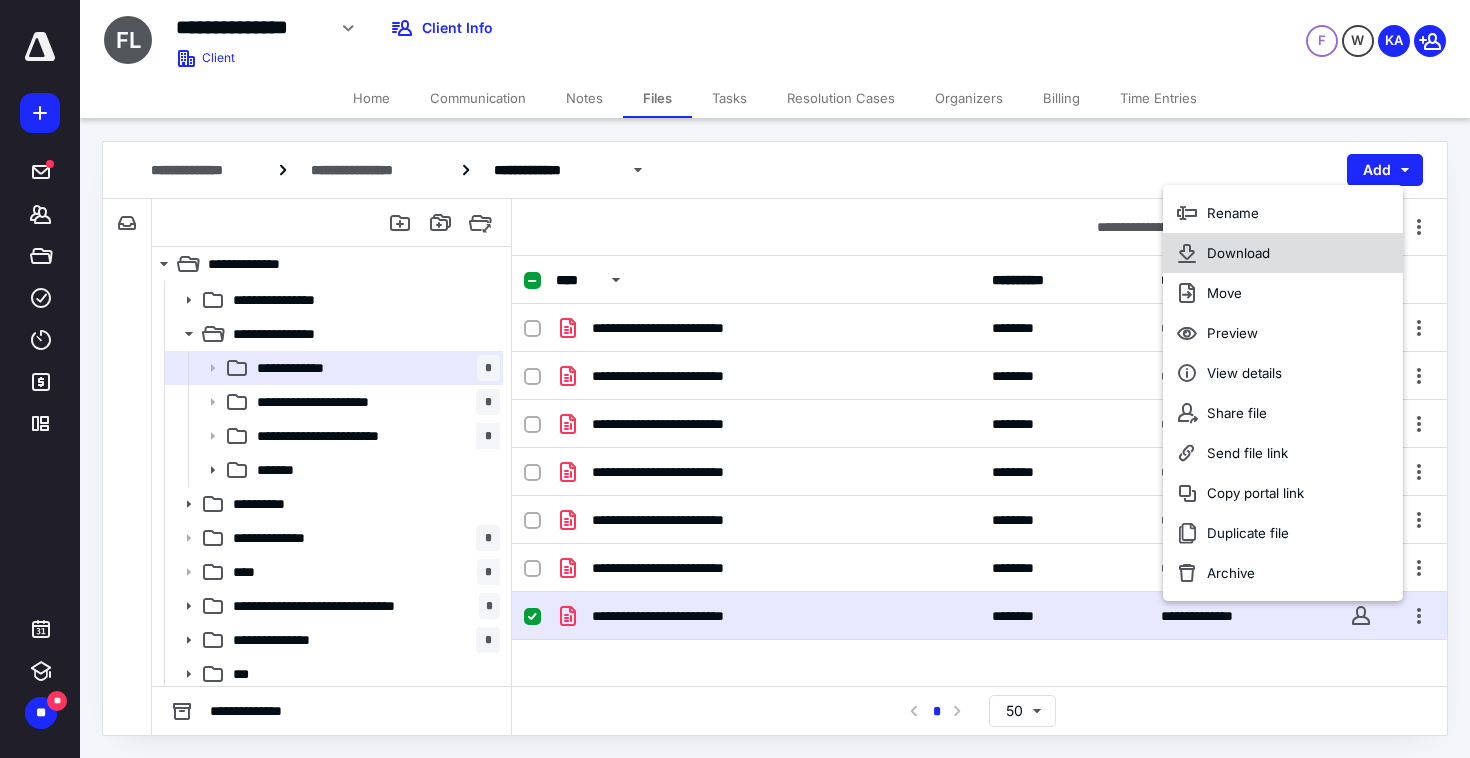 click on "Download" at bounding box center [1238, 253] 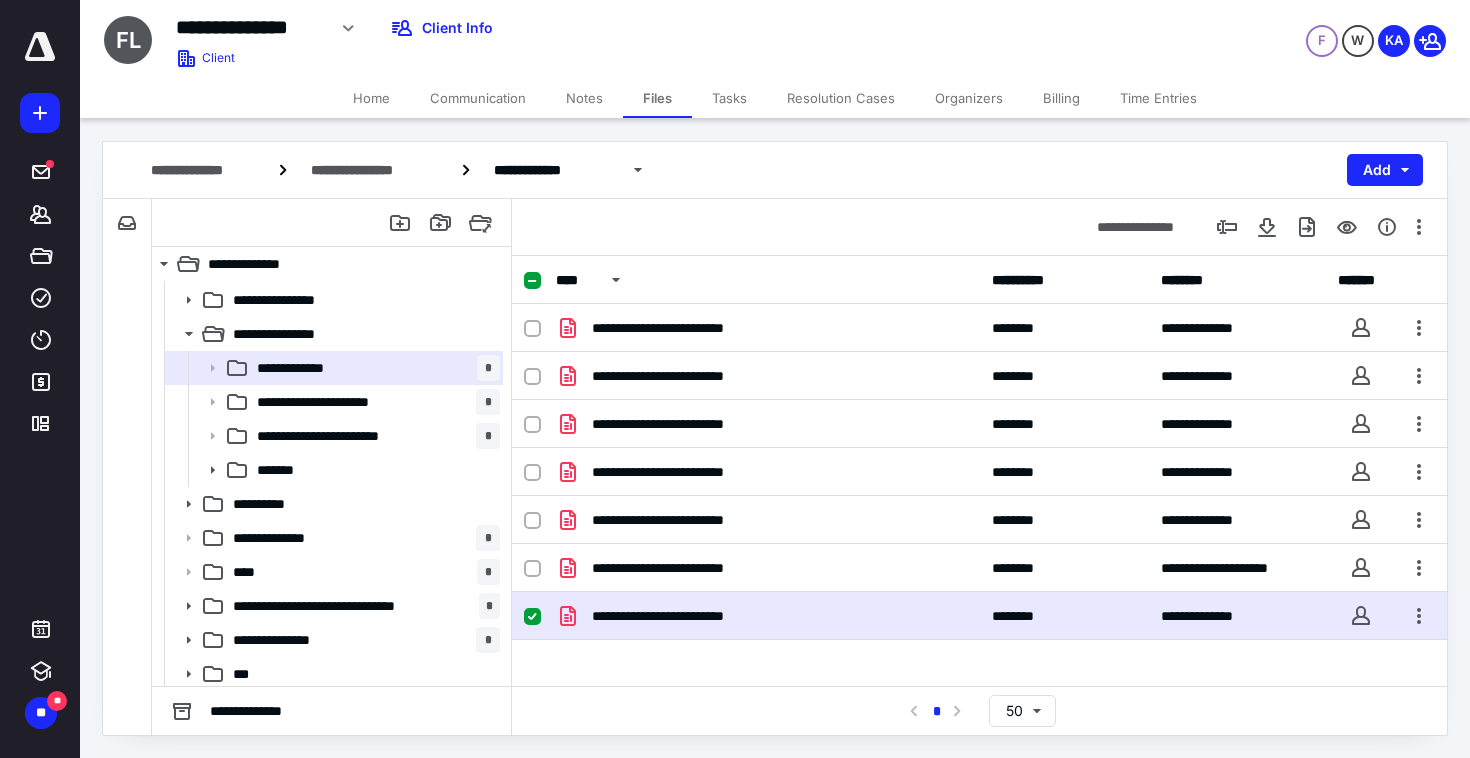 click on "**********" at bounding box center [127, 467] 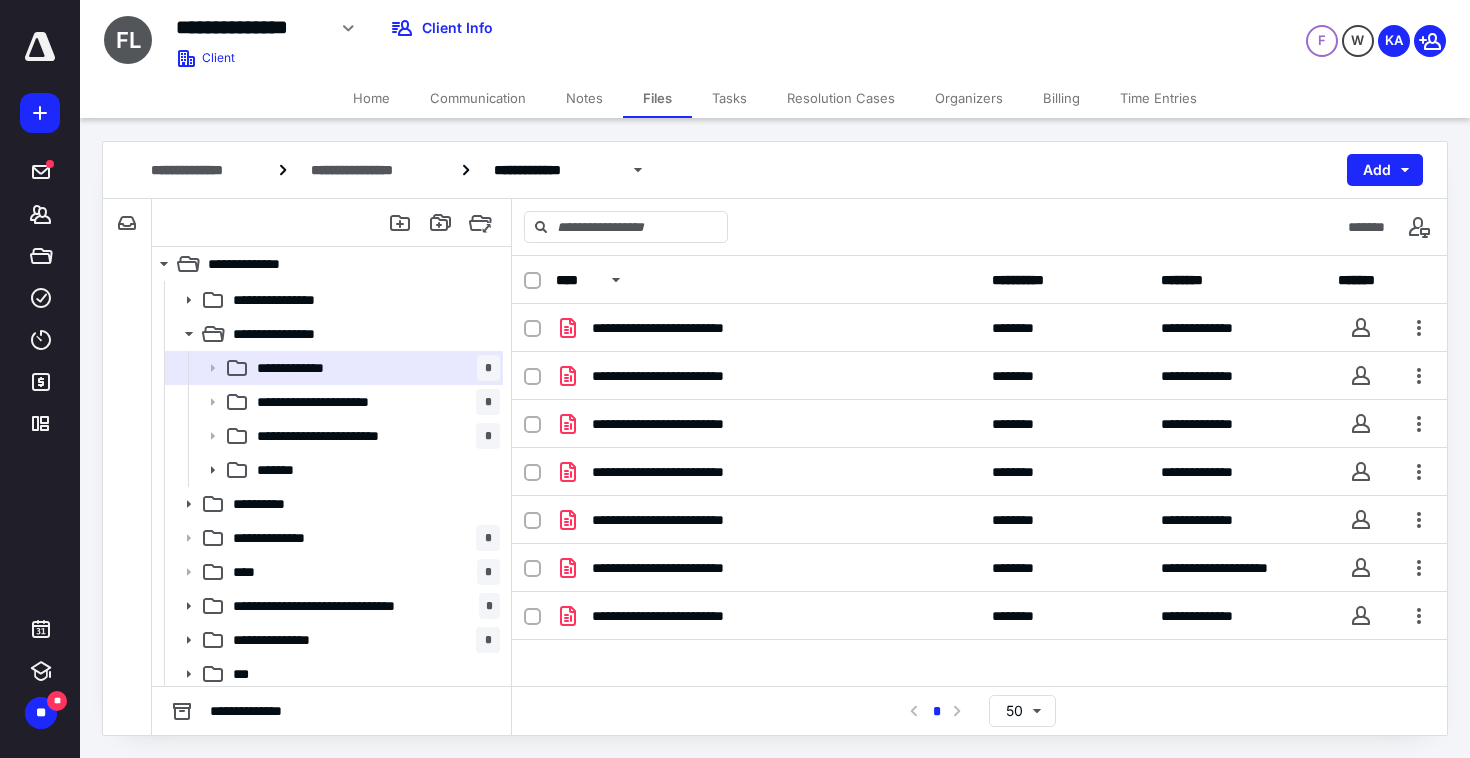 click on "**********" at bounding box center (775, 170) 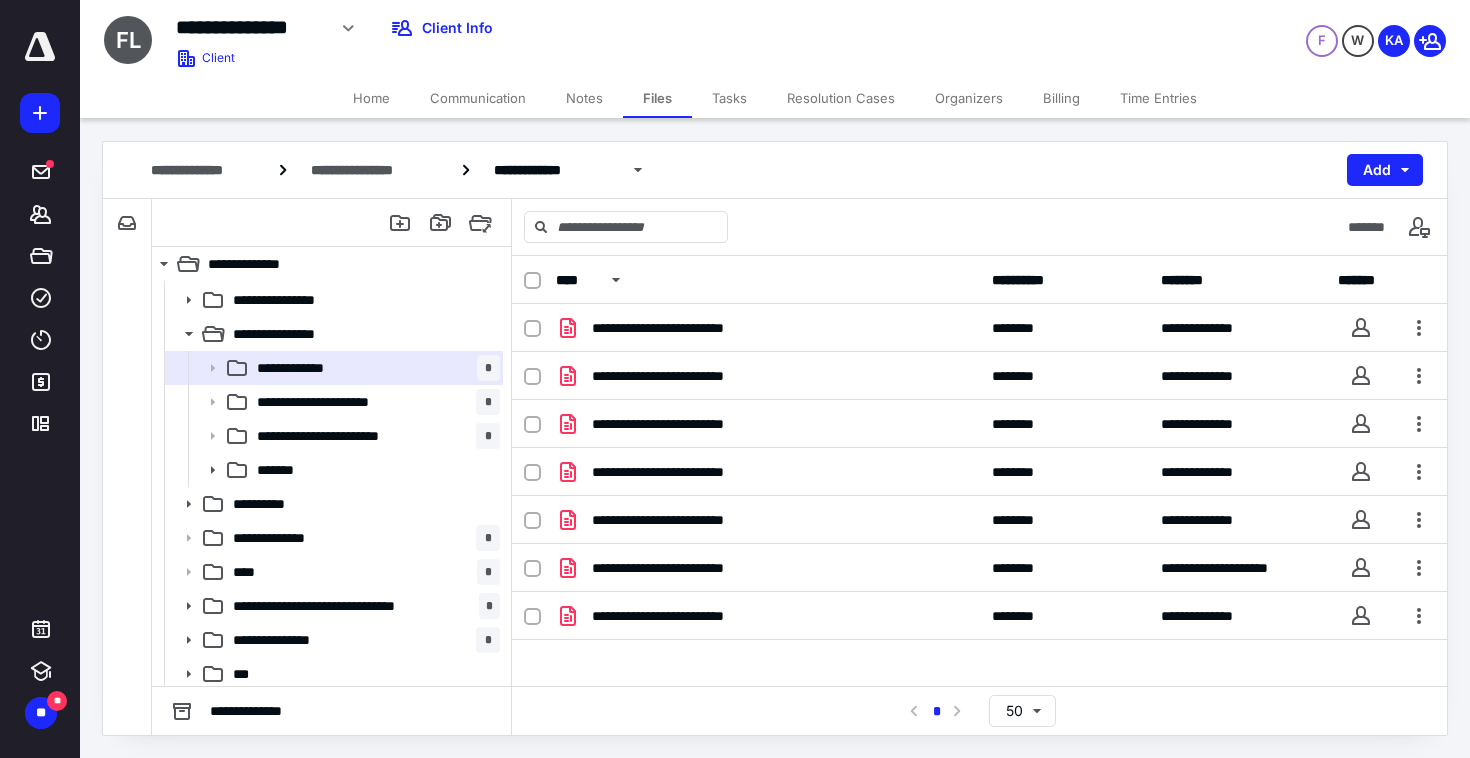 click on "Tasks" at bounding box center [729, 98] 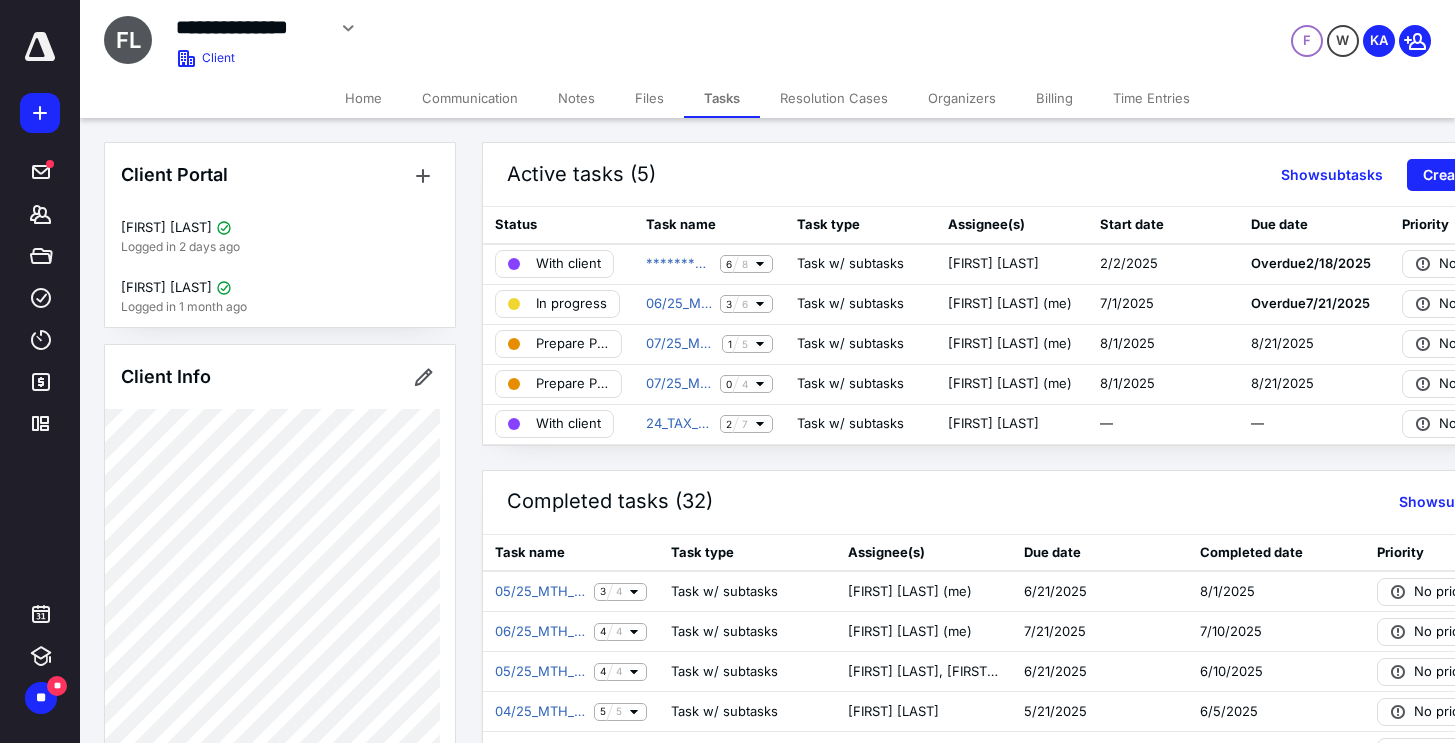 click on "Notes" at bounding box center [576, 98] 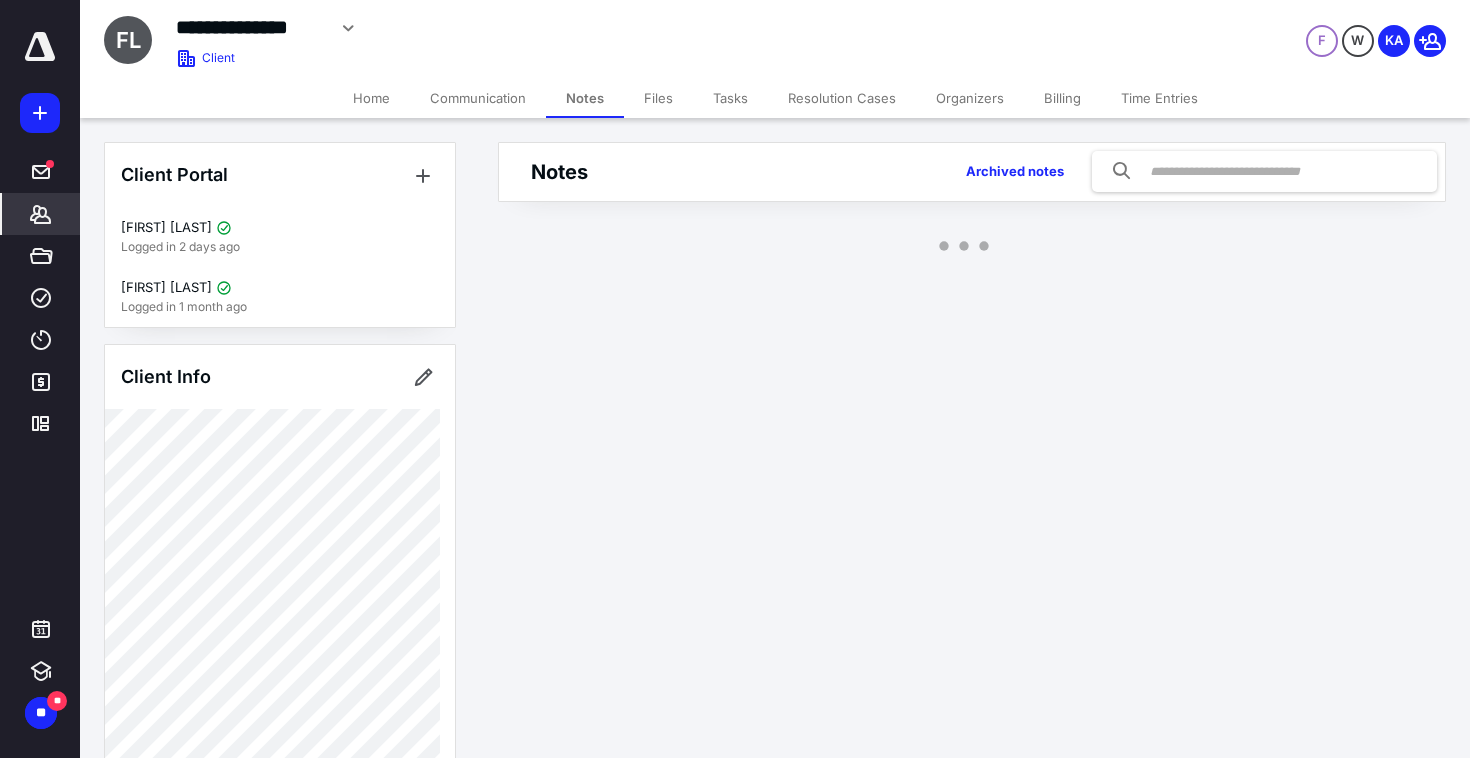 click on "Files" at bounding box center [658, 98] 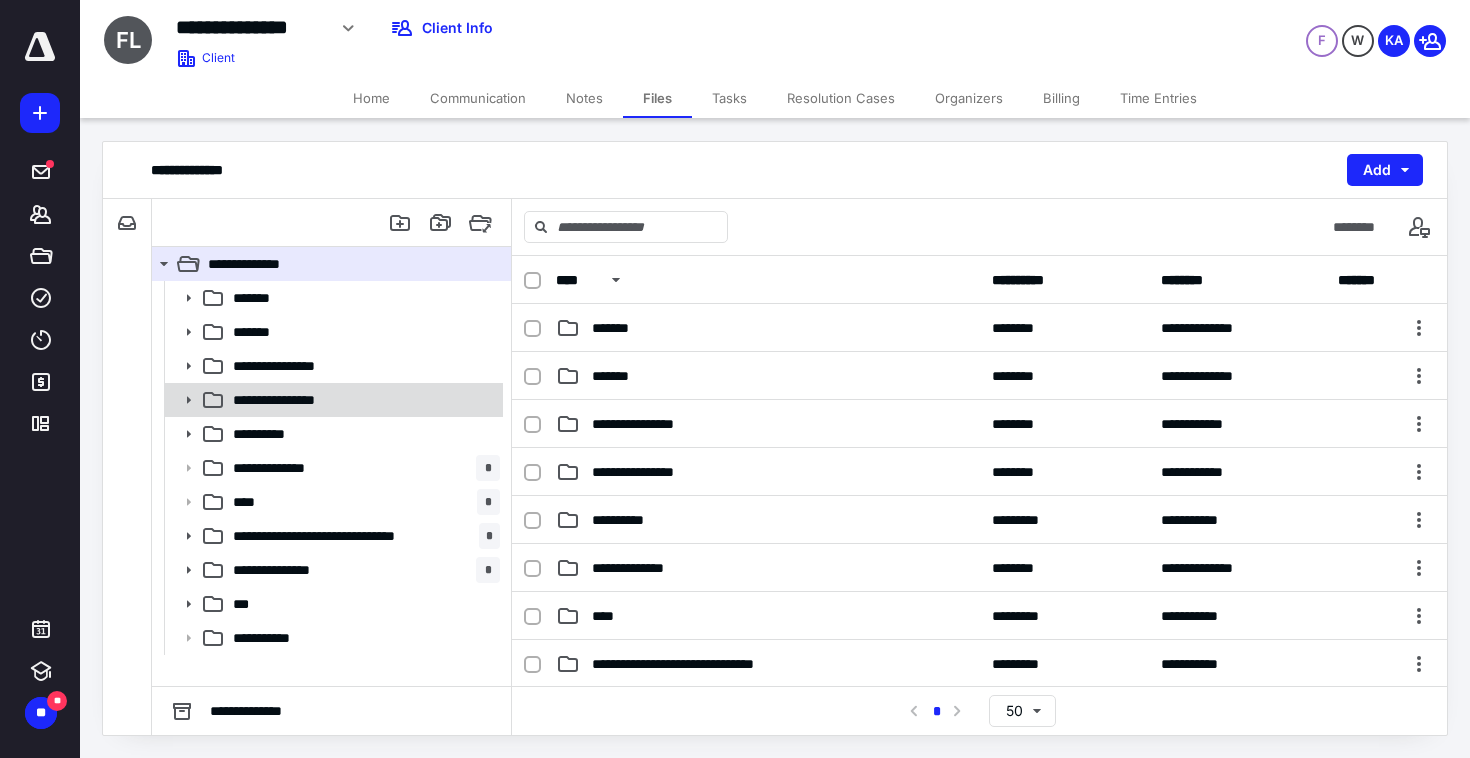 click 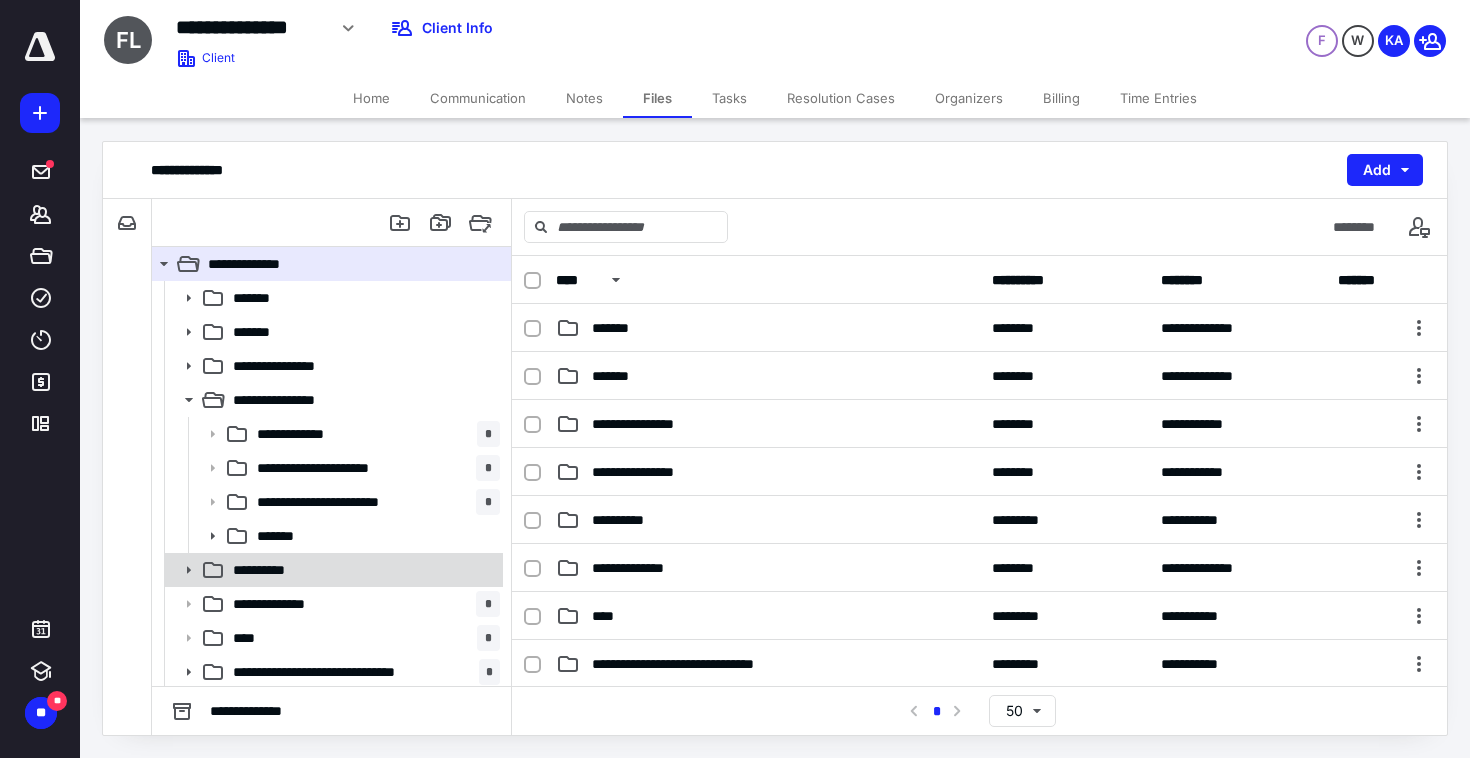 click 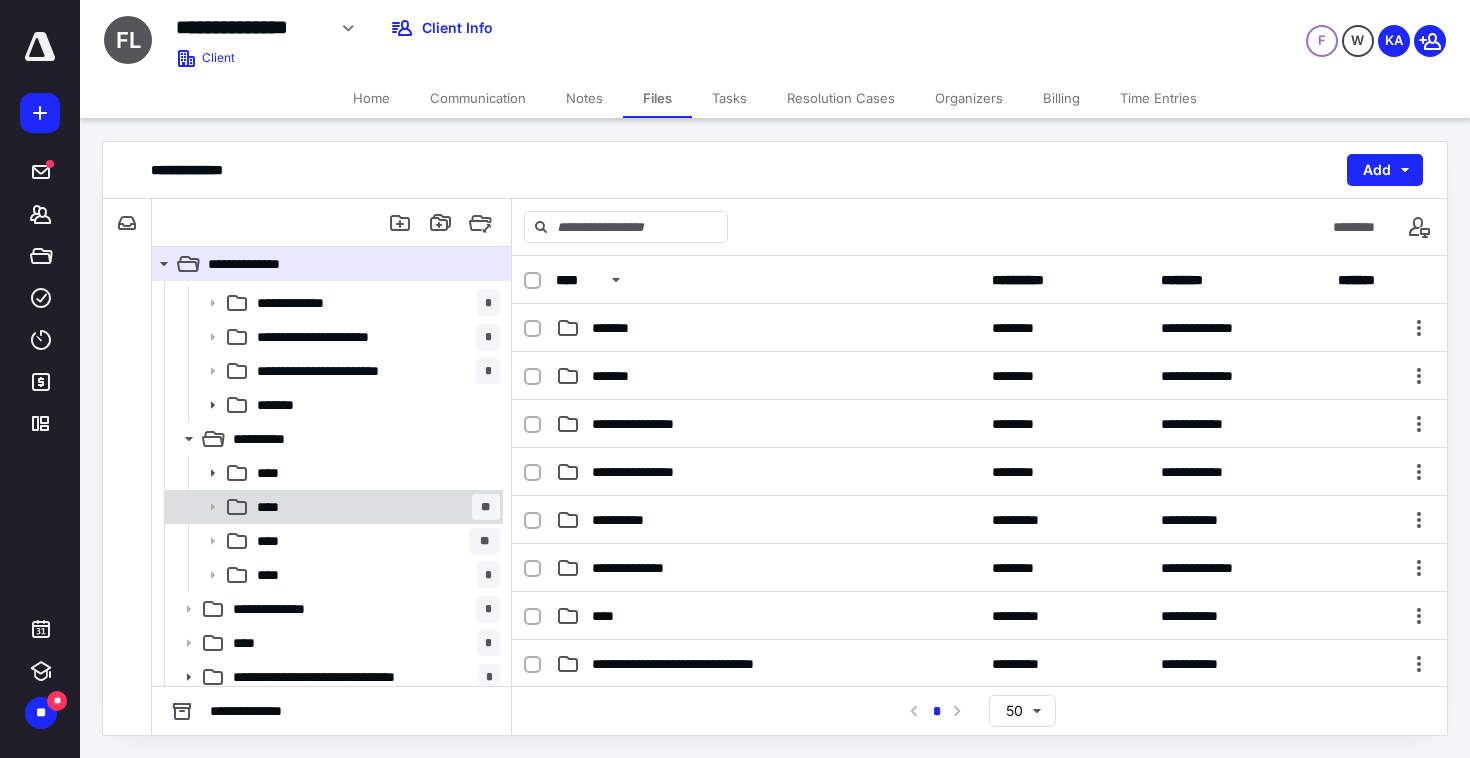 scroll, scrollTop: 169, scrollLeft: 0, axis: vertical 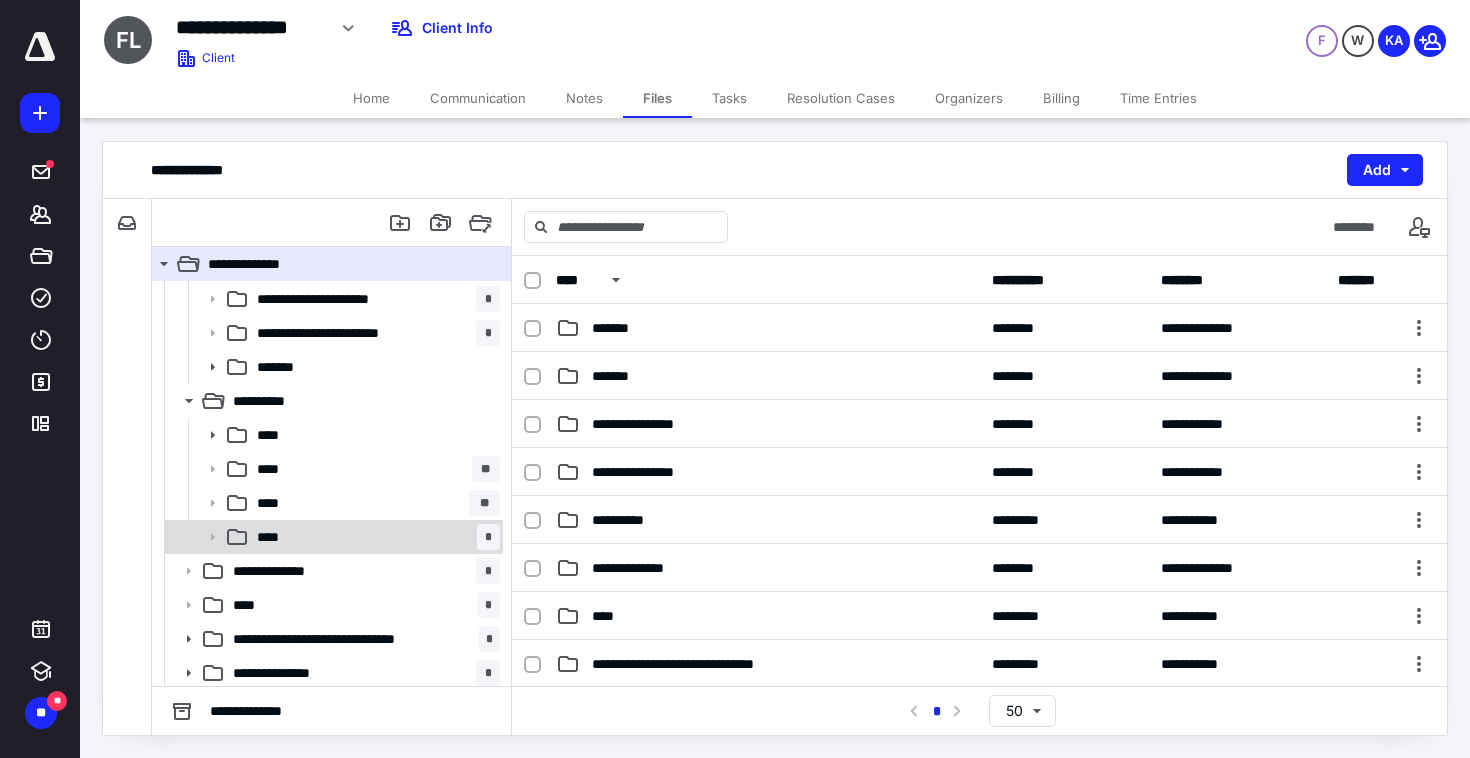 click 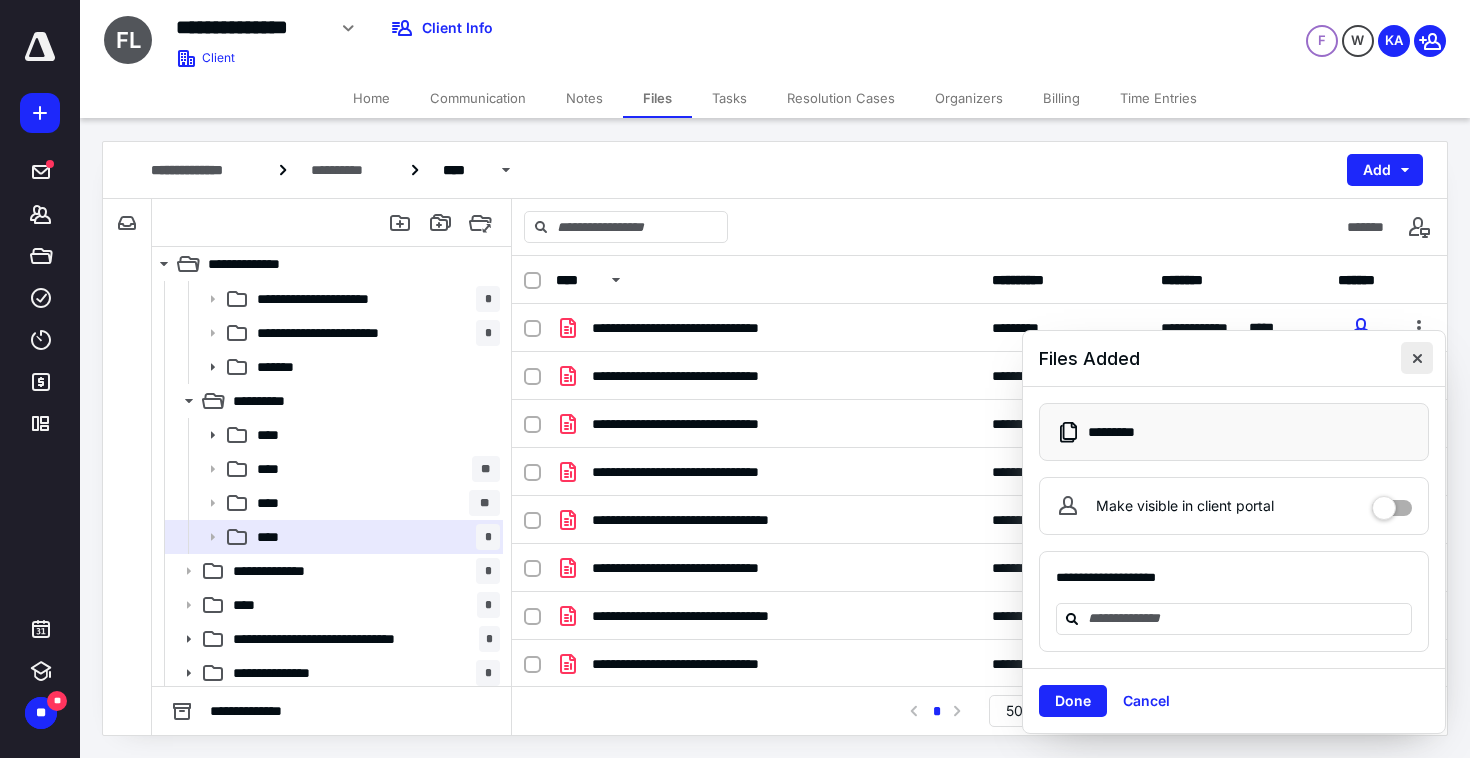 click at bounding box center (1417, 358) 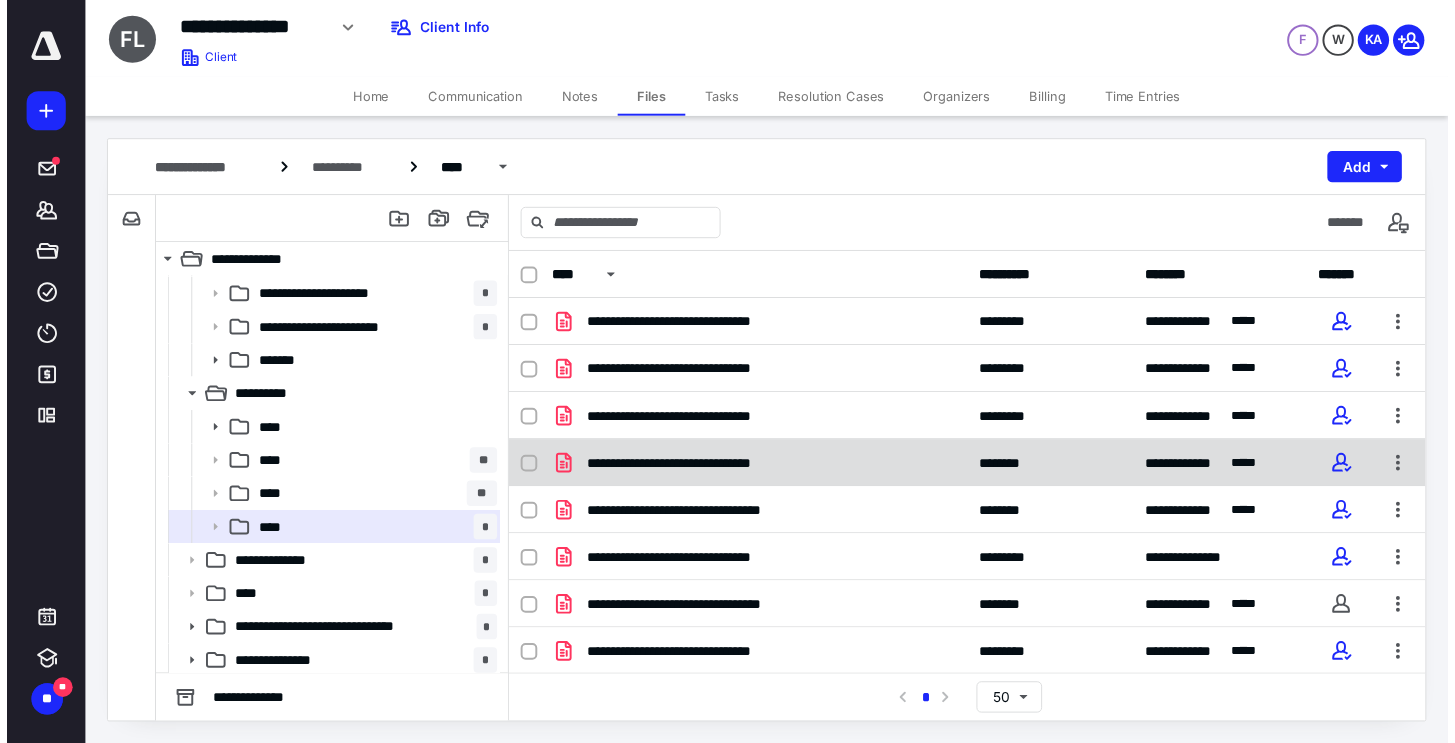 scroll, scrollTop: 2, scrollLeft: 0, axis: vertical 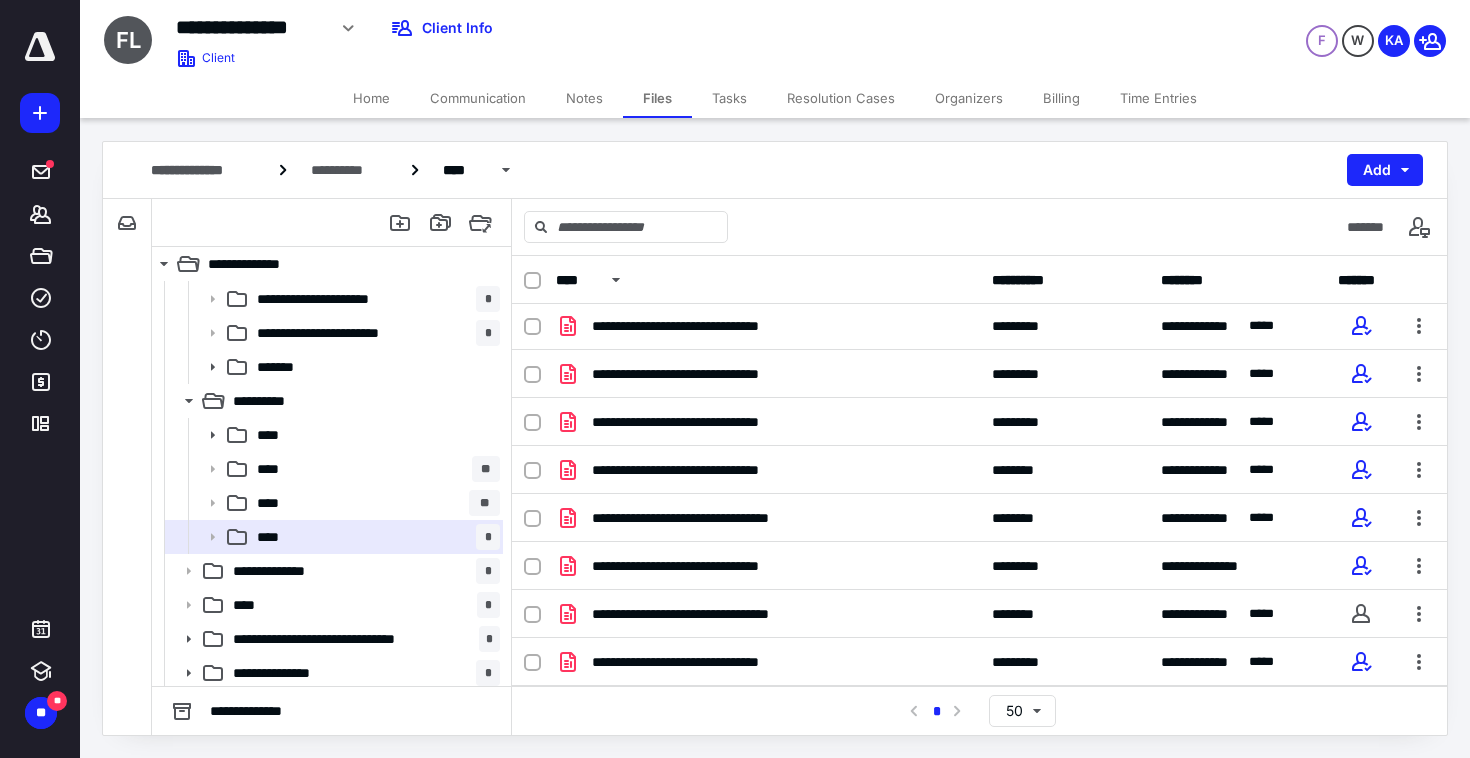 click on "Tasks" at bounding box center [729, 98] 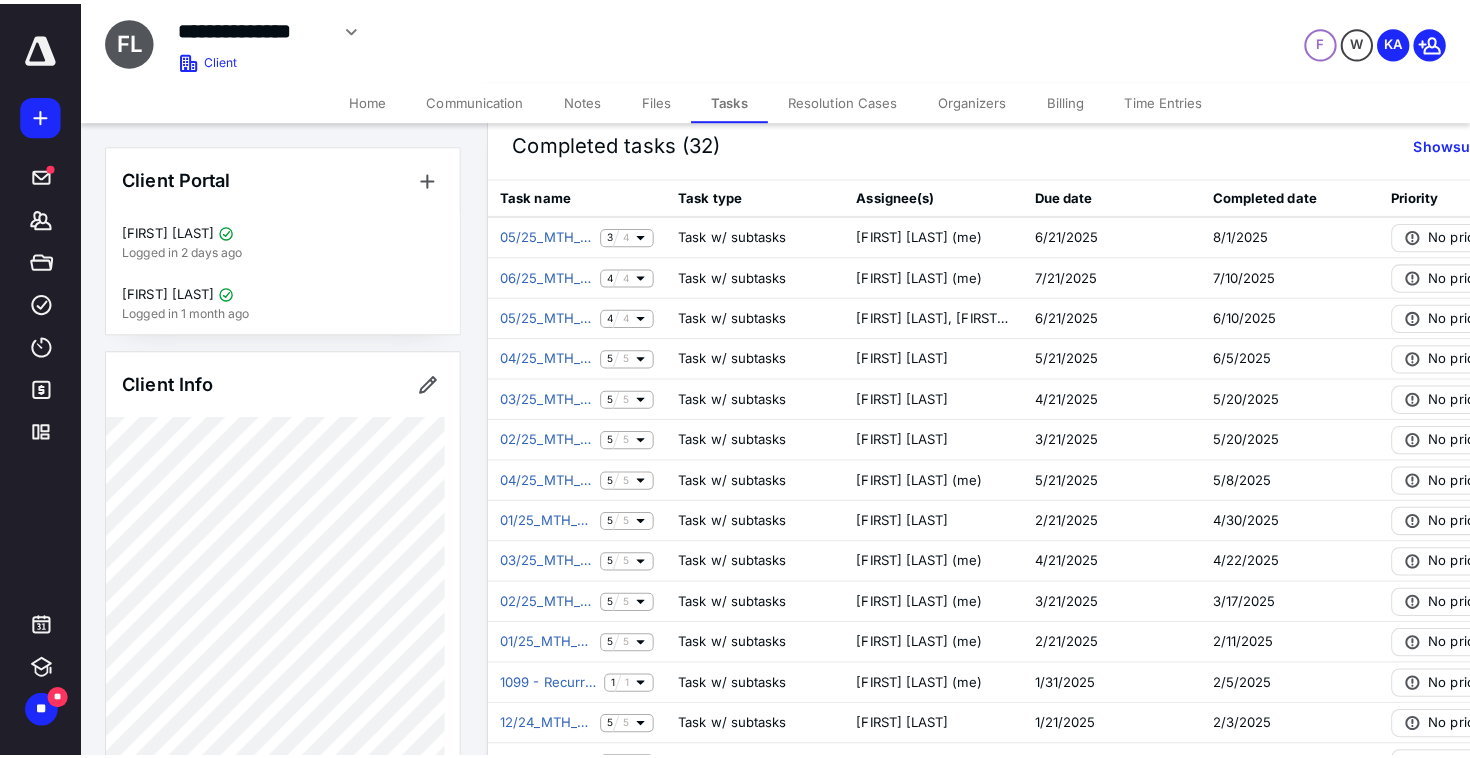 scroll, scrollTop: 0, scrollLeft: 0, axis: both 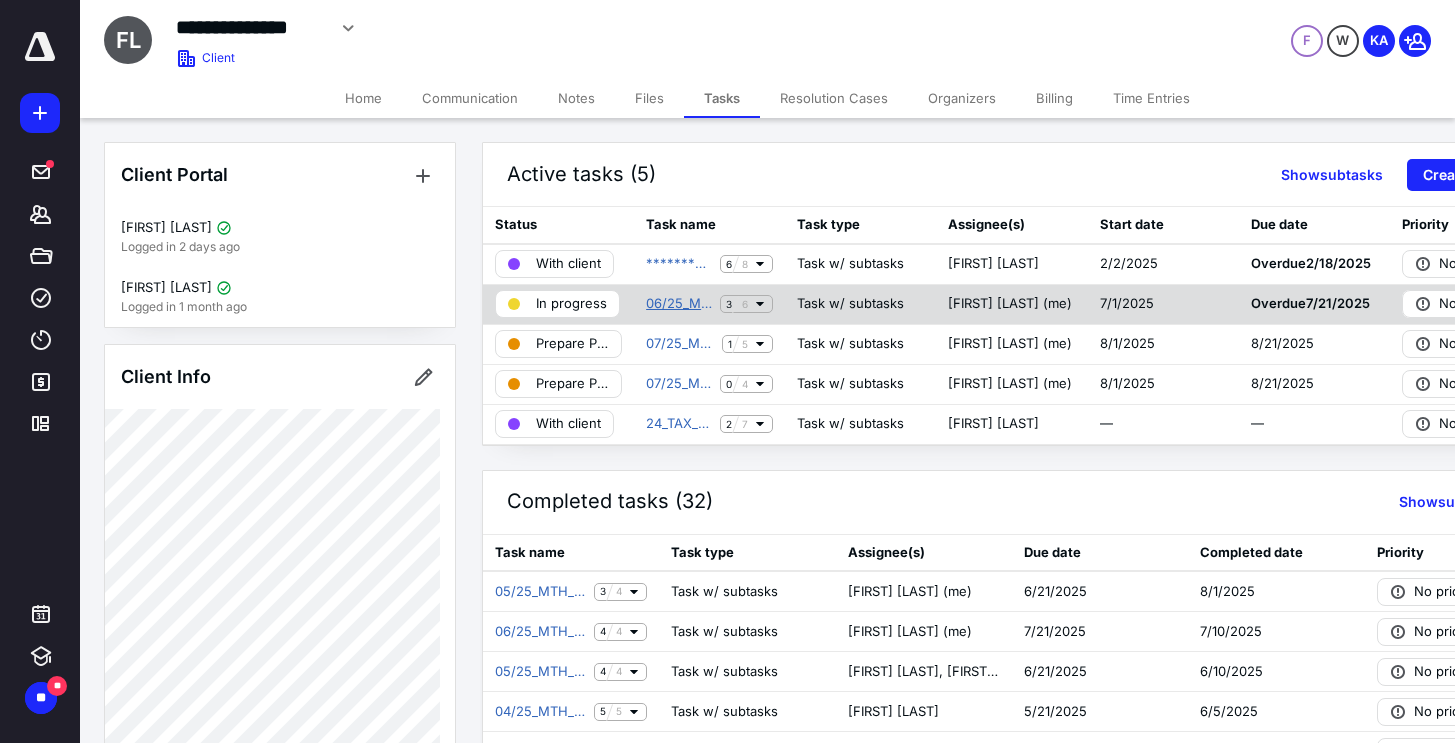click on "06/25_MTH_BK" at bounding box center [679, 304] 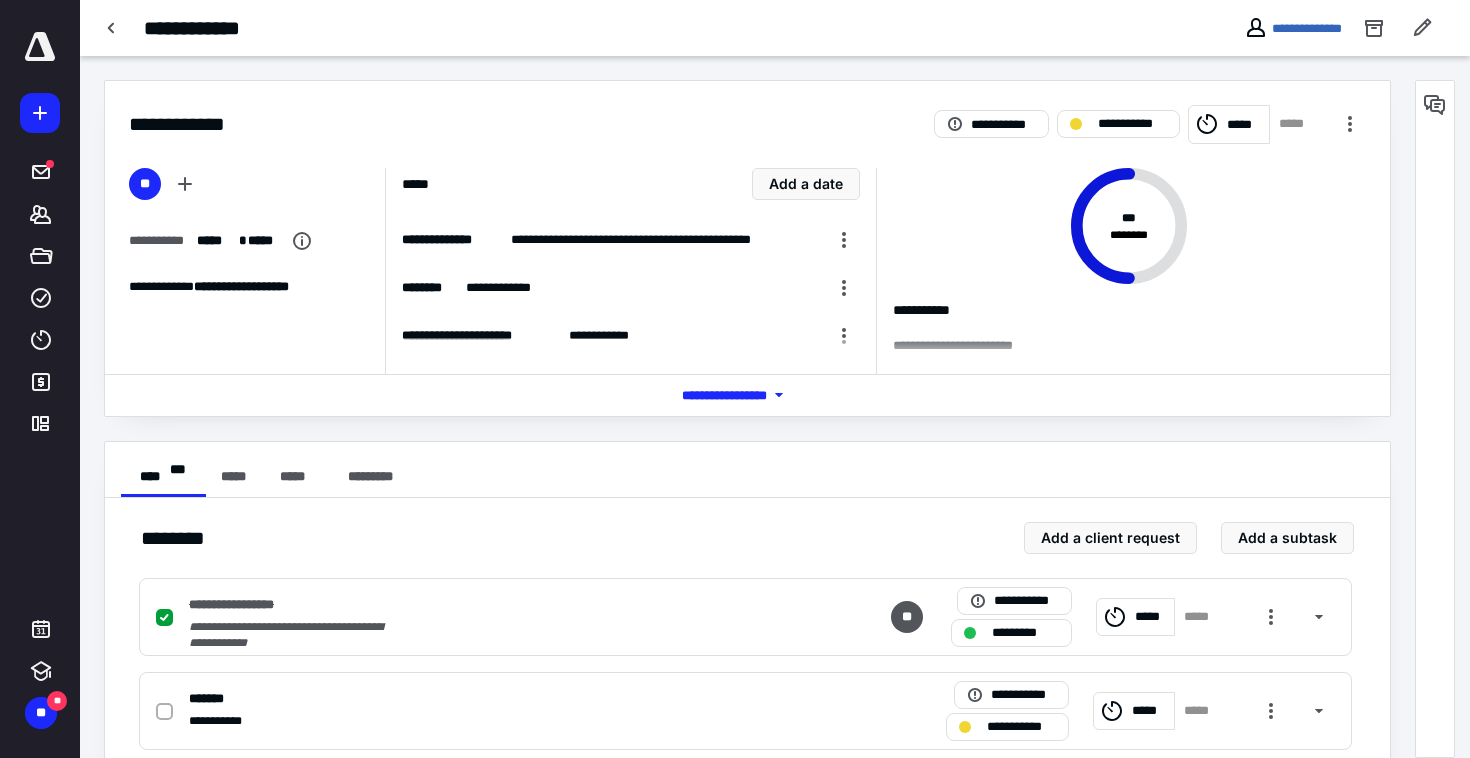 scroll, scrollTop: 417, scrollLeft: 0, axis: vertical 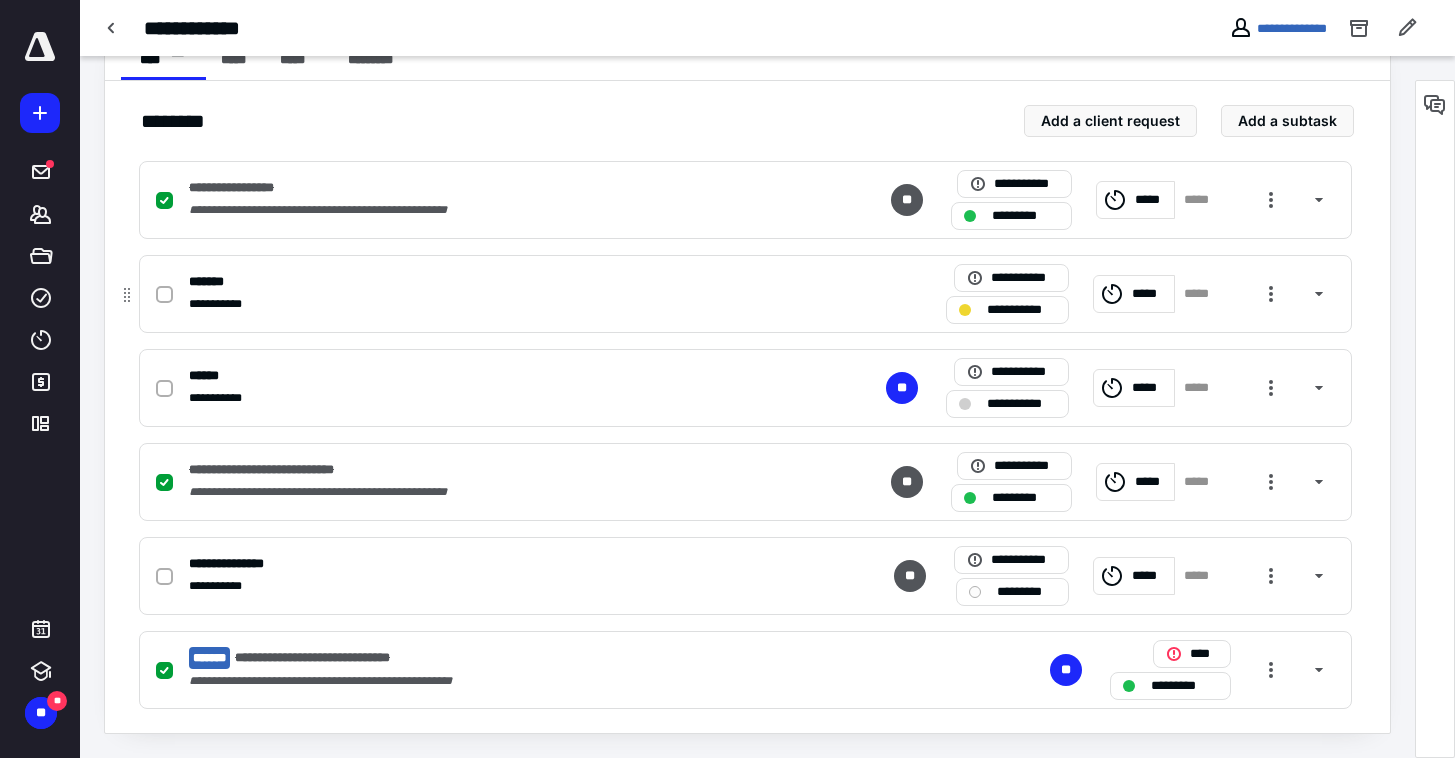 click on "*****" at bounding box center [1150, 294] 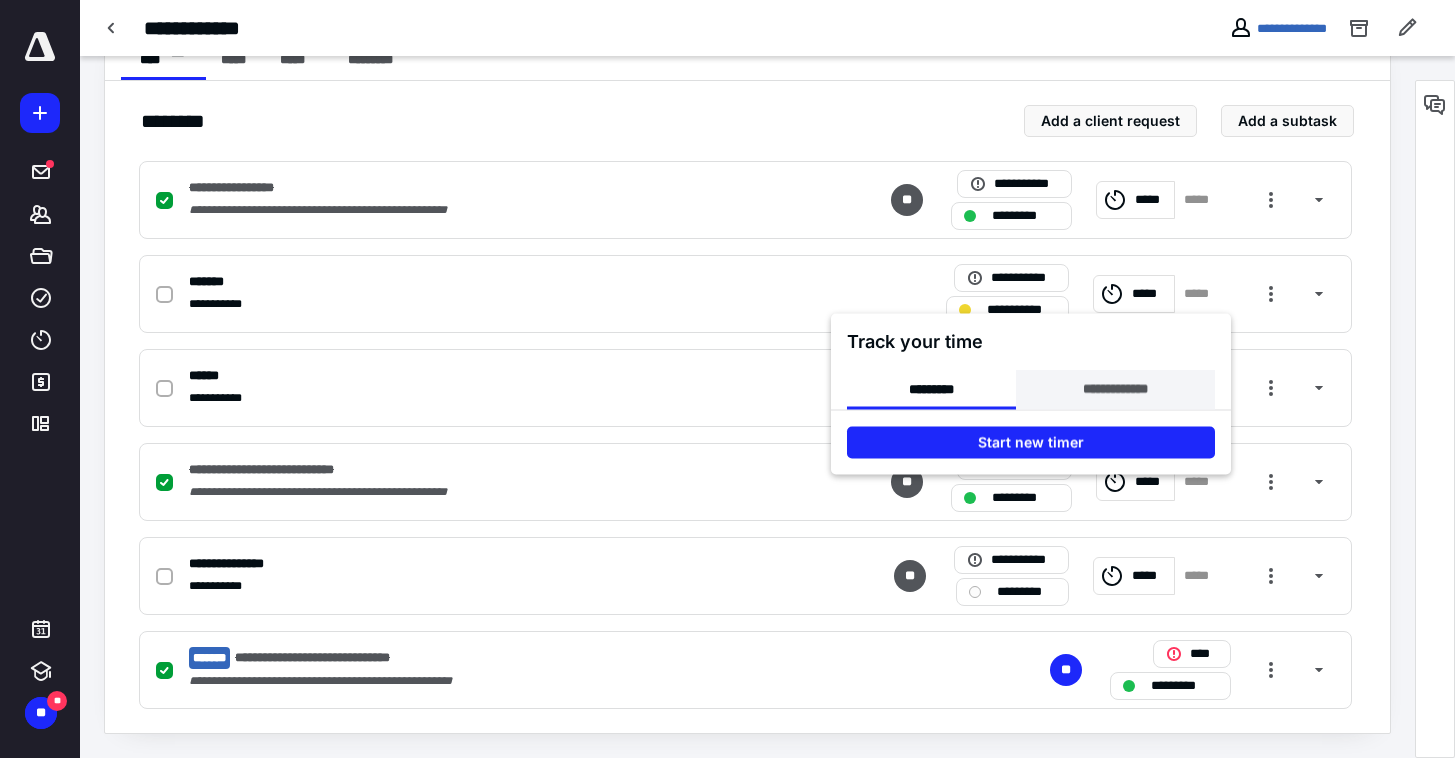click on "**********" at bounding box center [1115, 390] 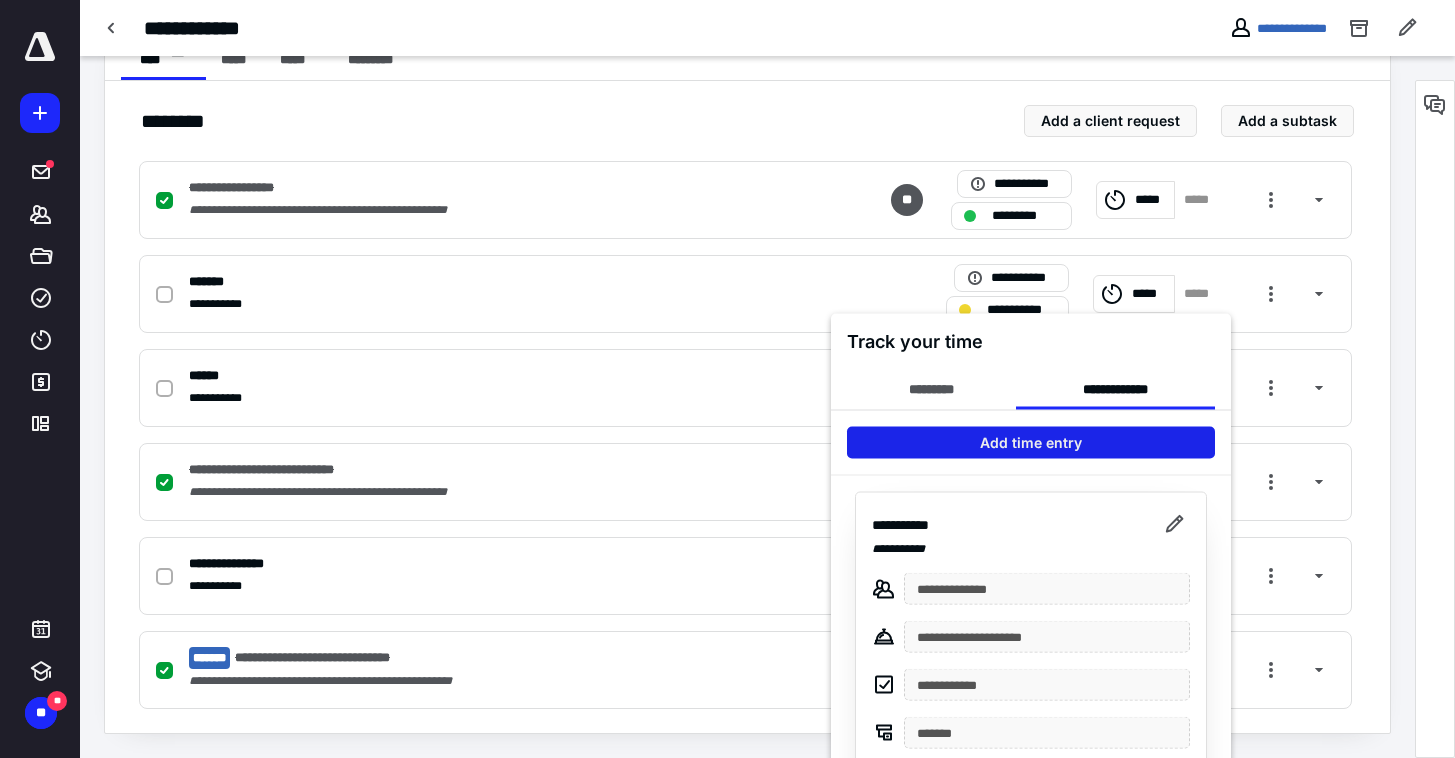 click on "Add time entry" at bounding box center [1031, 443] 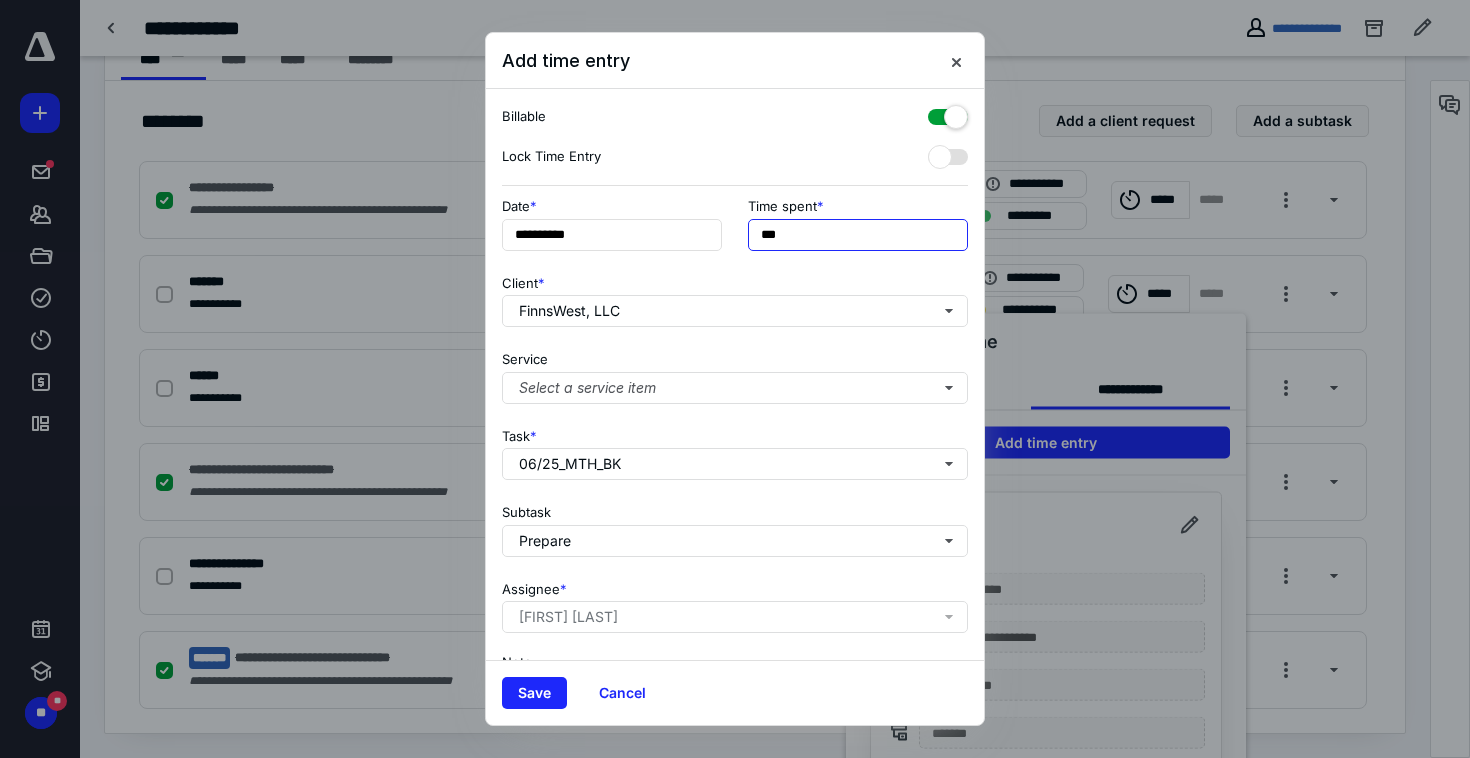 click on "**********" at bounding box center (735, 230) 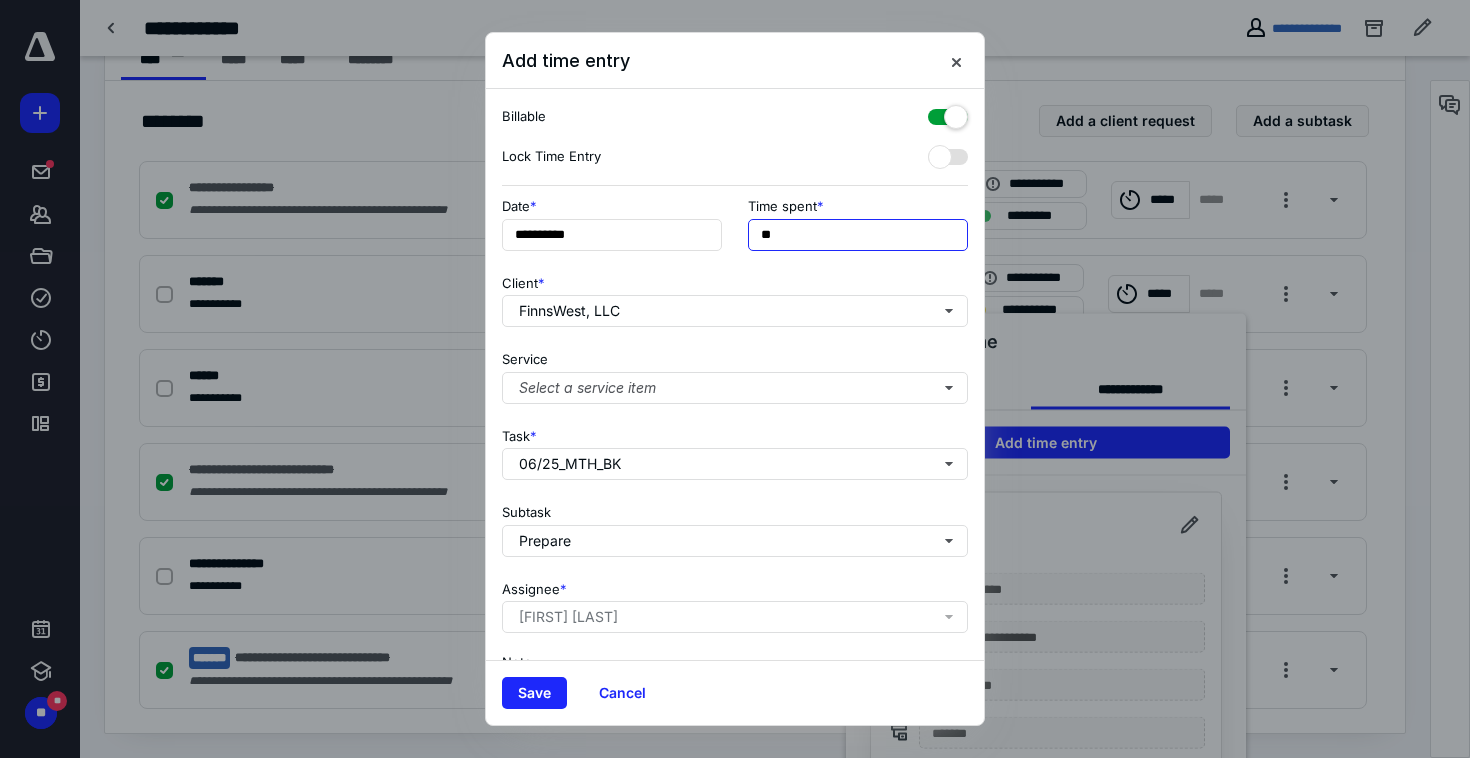 type on "***" 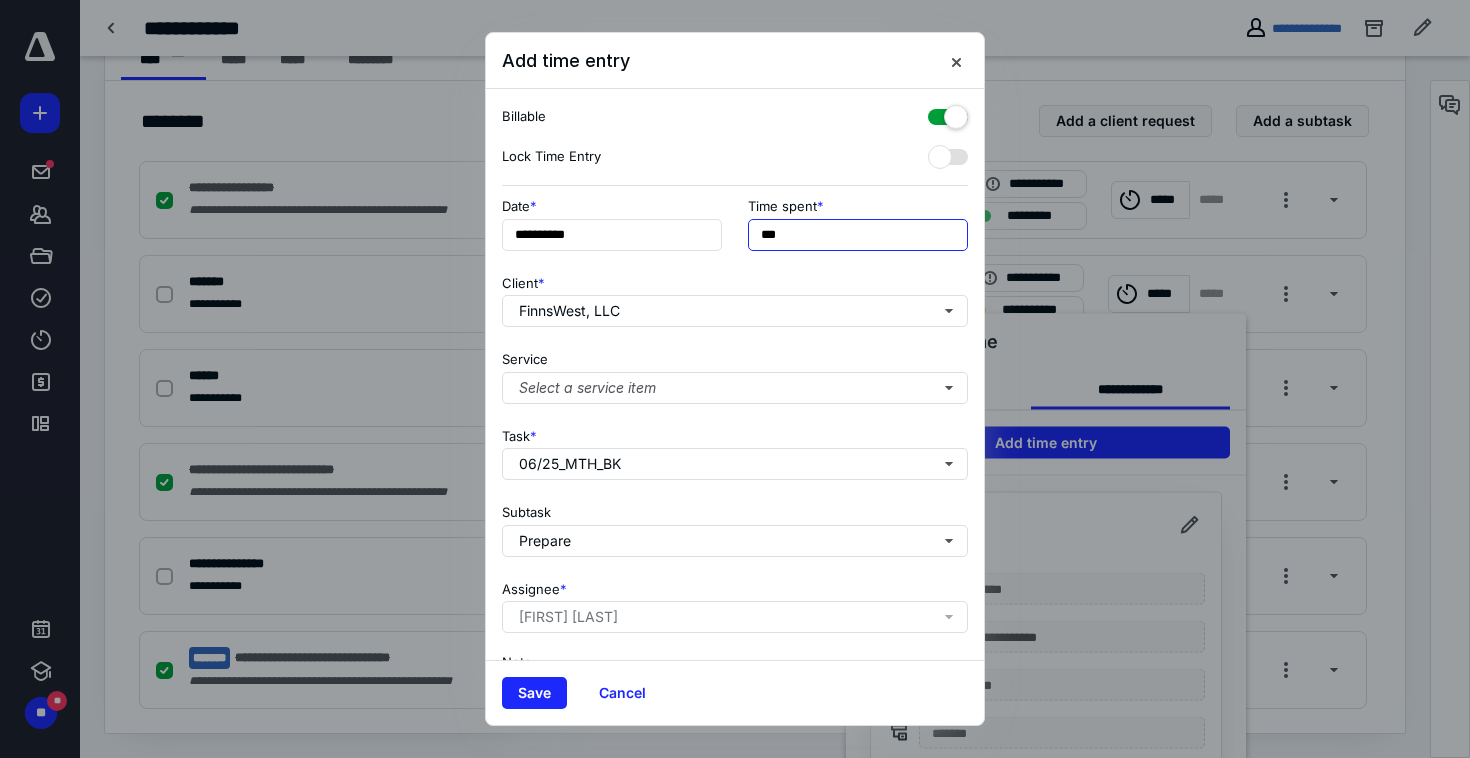 drag, startPoint x: 794, startPoint y: 233, endPoint x: 755, endPoint y: 234, distance: 39.012817 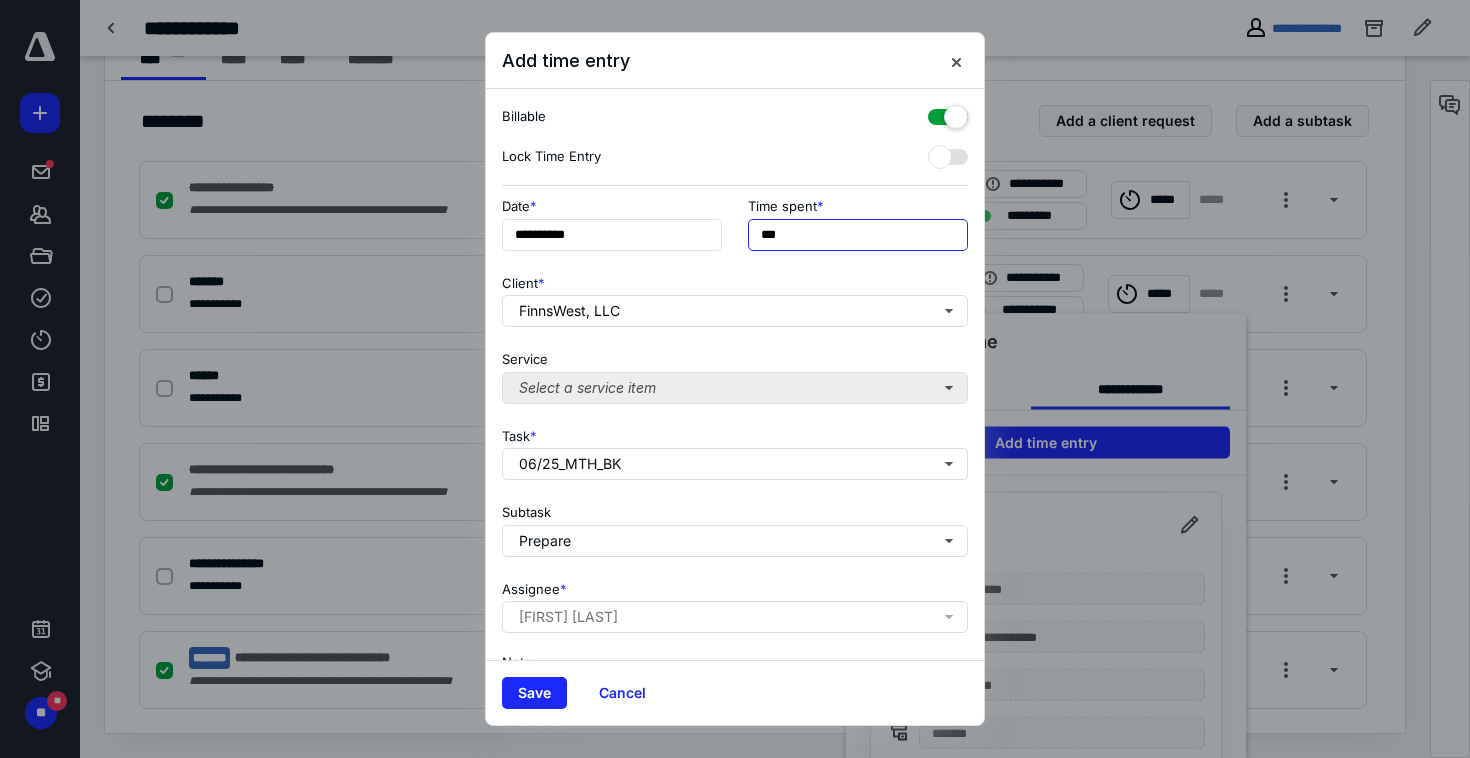 type on "***" 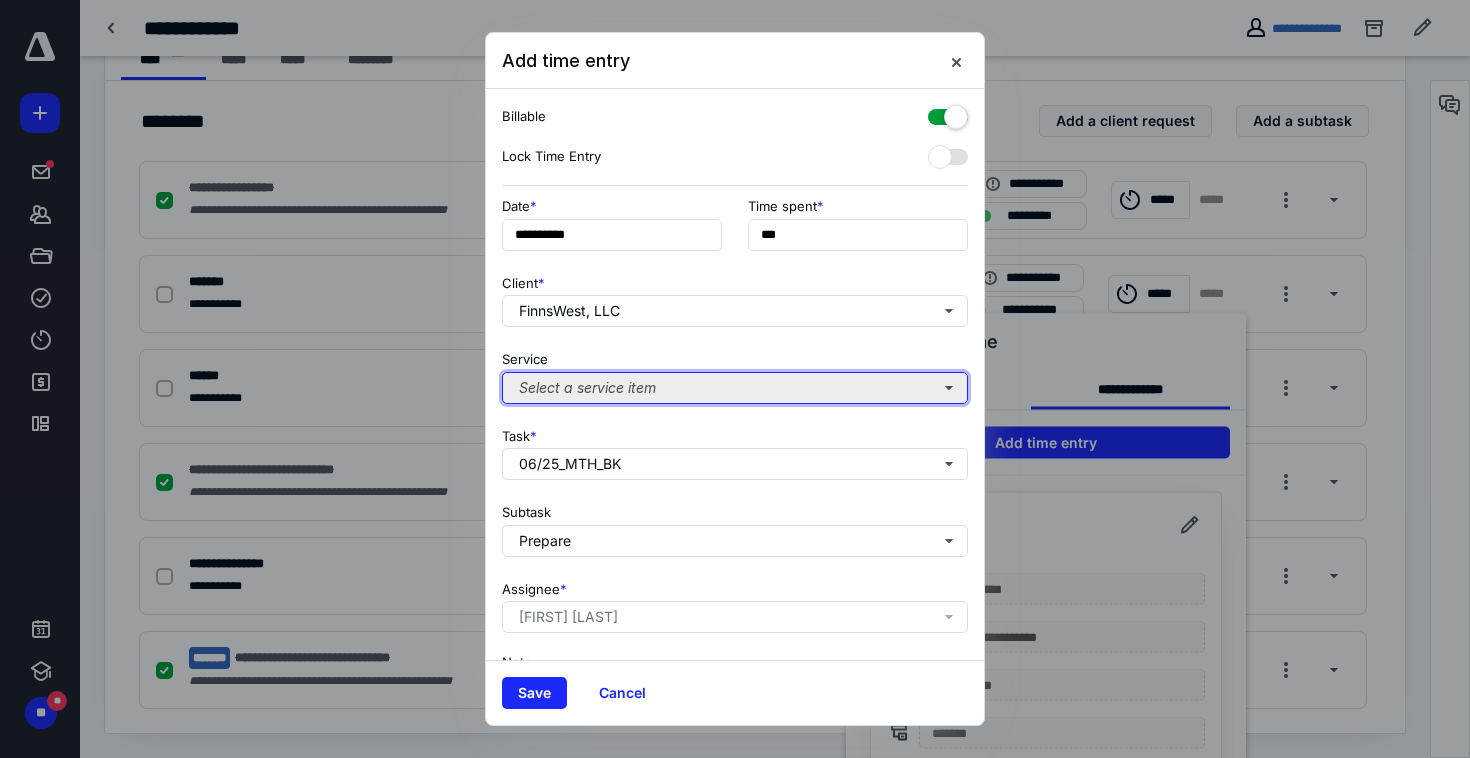 click on "Select a service item" at bounding box center [735, 388] 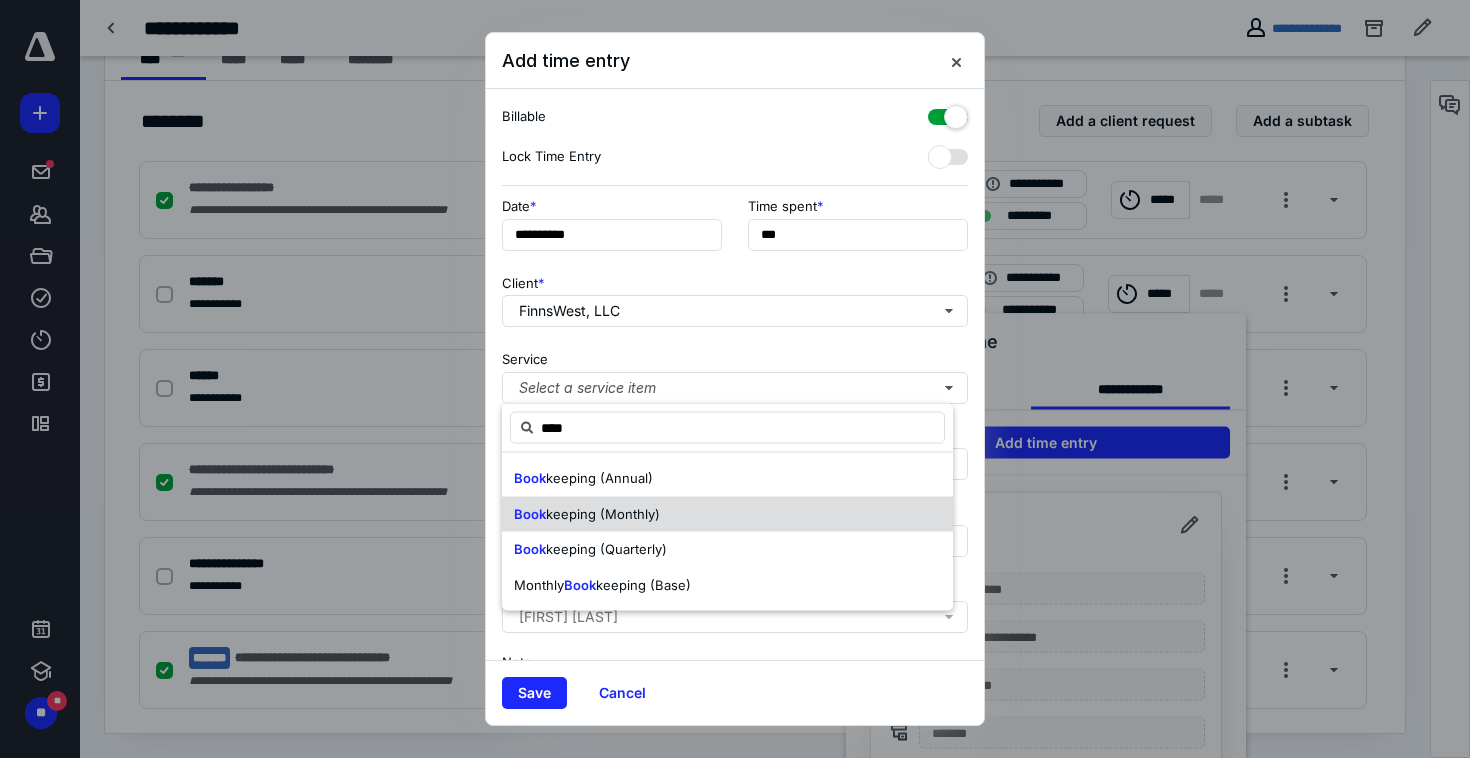 click on "keeping (Monthly)" at bounding box center [603, 513] 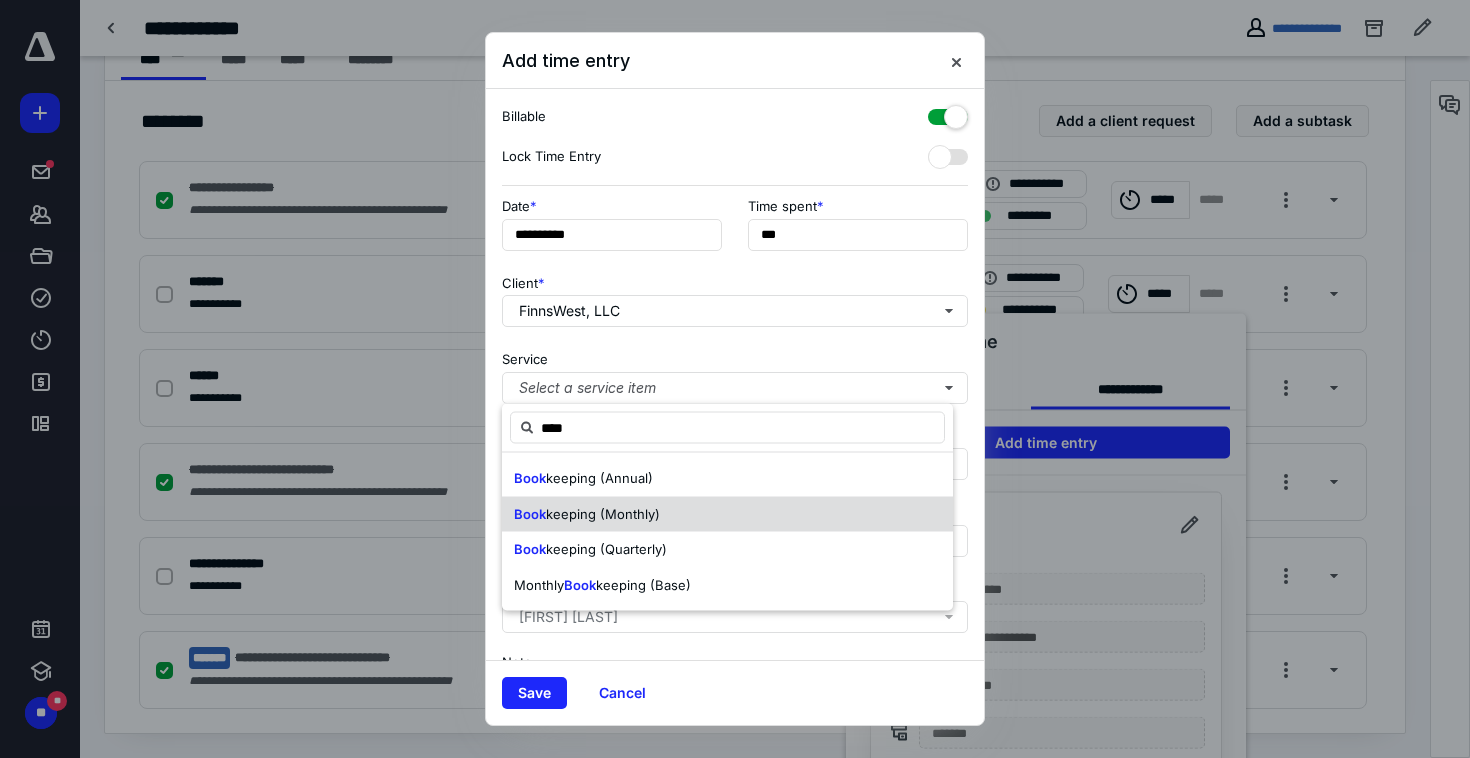 type on "****" 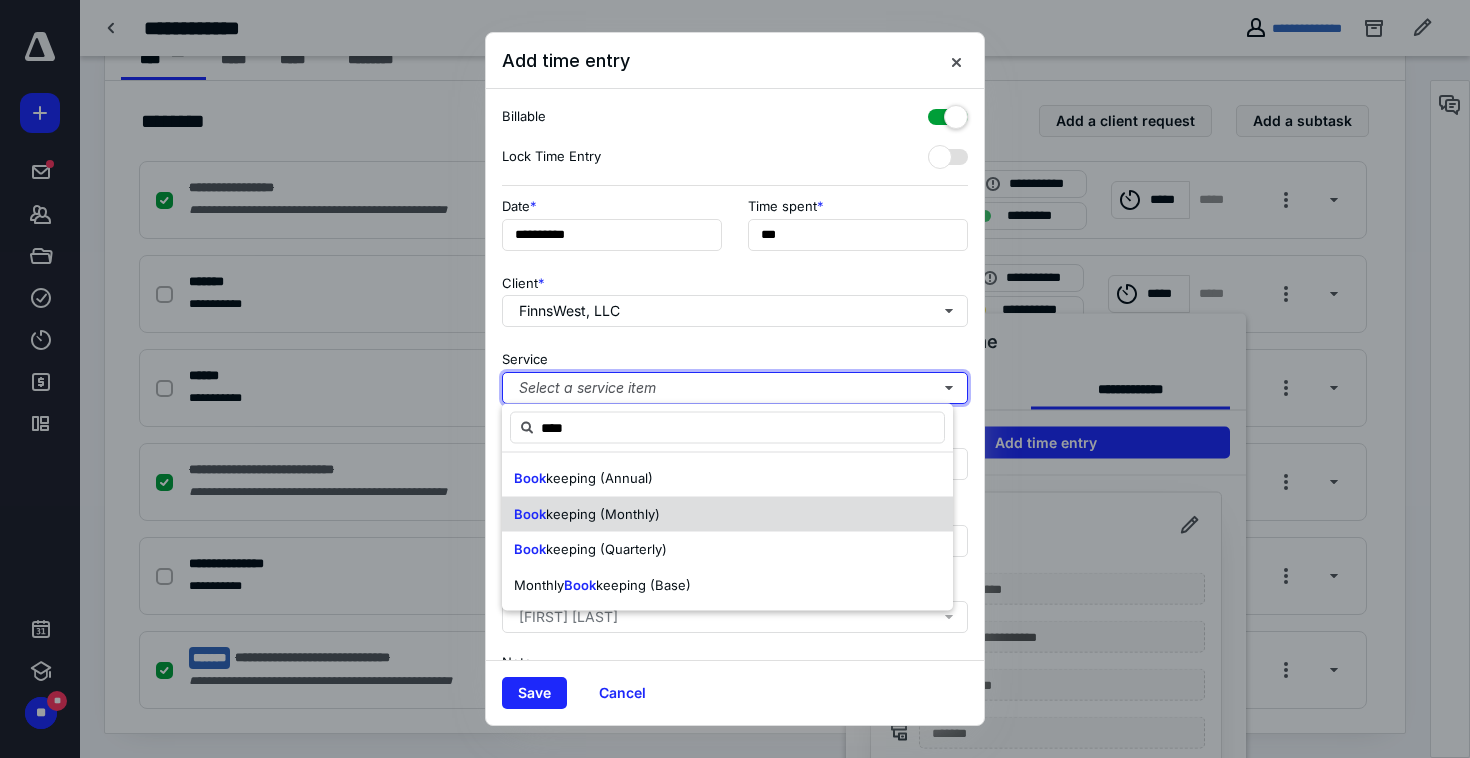 type 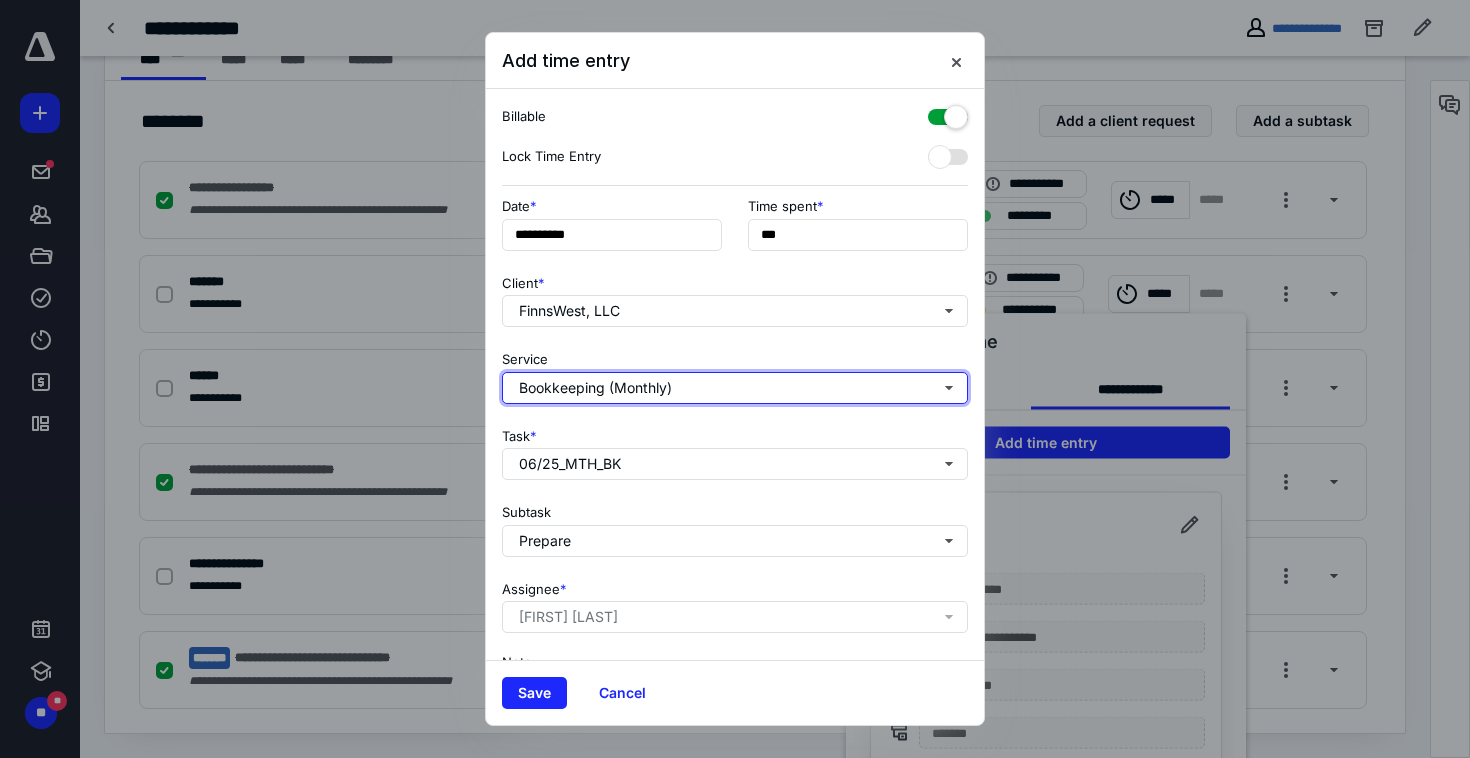 scroll, scrollTop: 143, scrollLeft: 0, axis: vertical 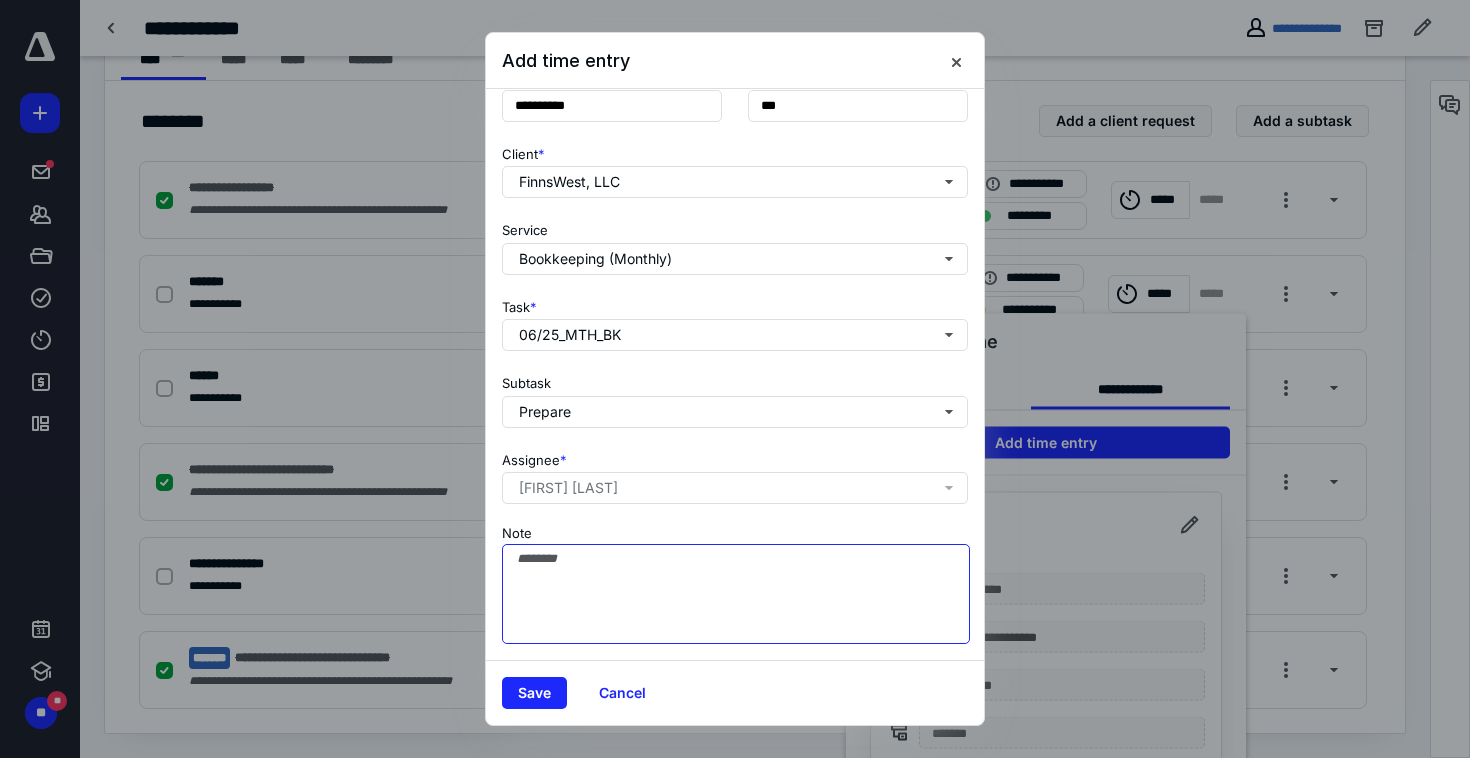 click on "Note" at bounding box center (736, 594) 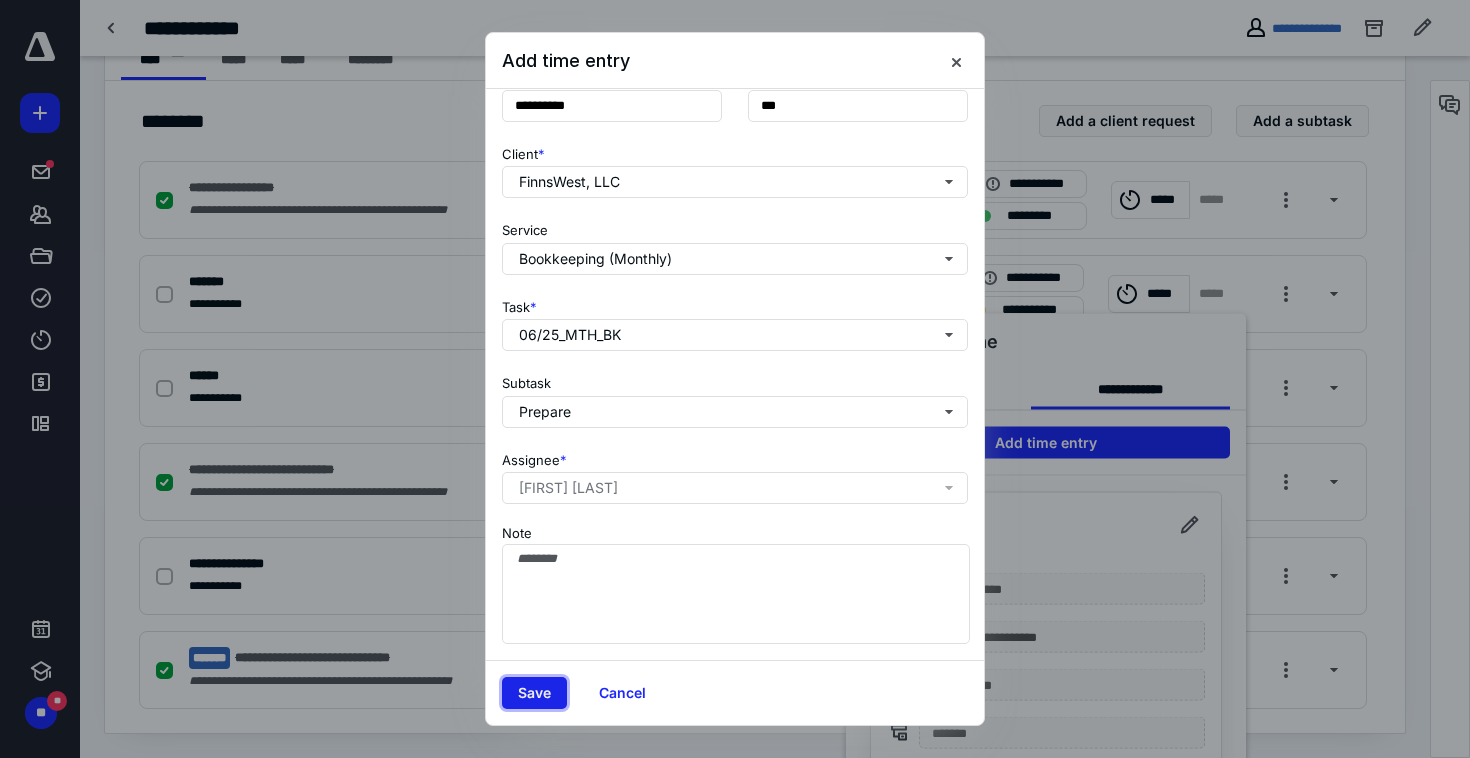 click on "Save" at bounding box center (534, 693) 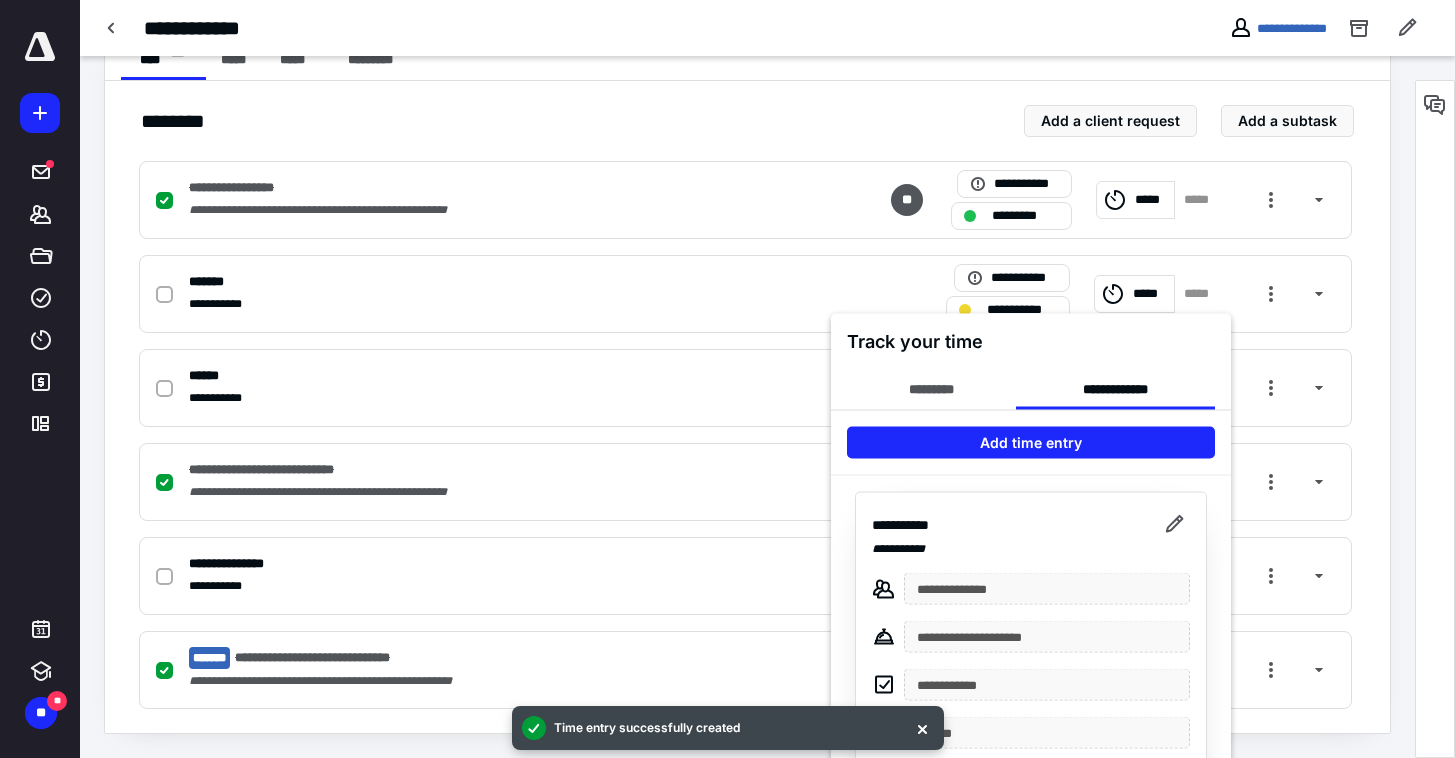 drag, startPoint x: 1412, startPoint y: 282, endPoint x: 1317, endPoint y: 292, distance: 95.524864 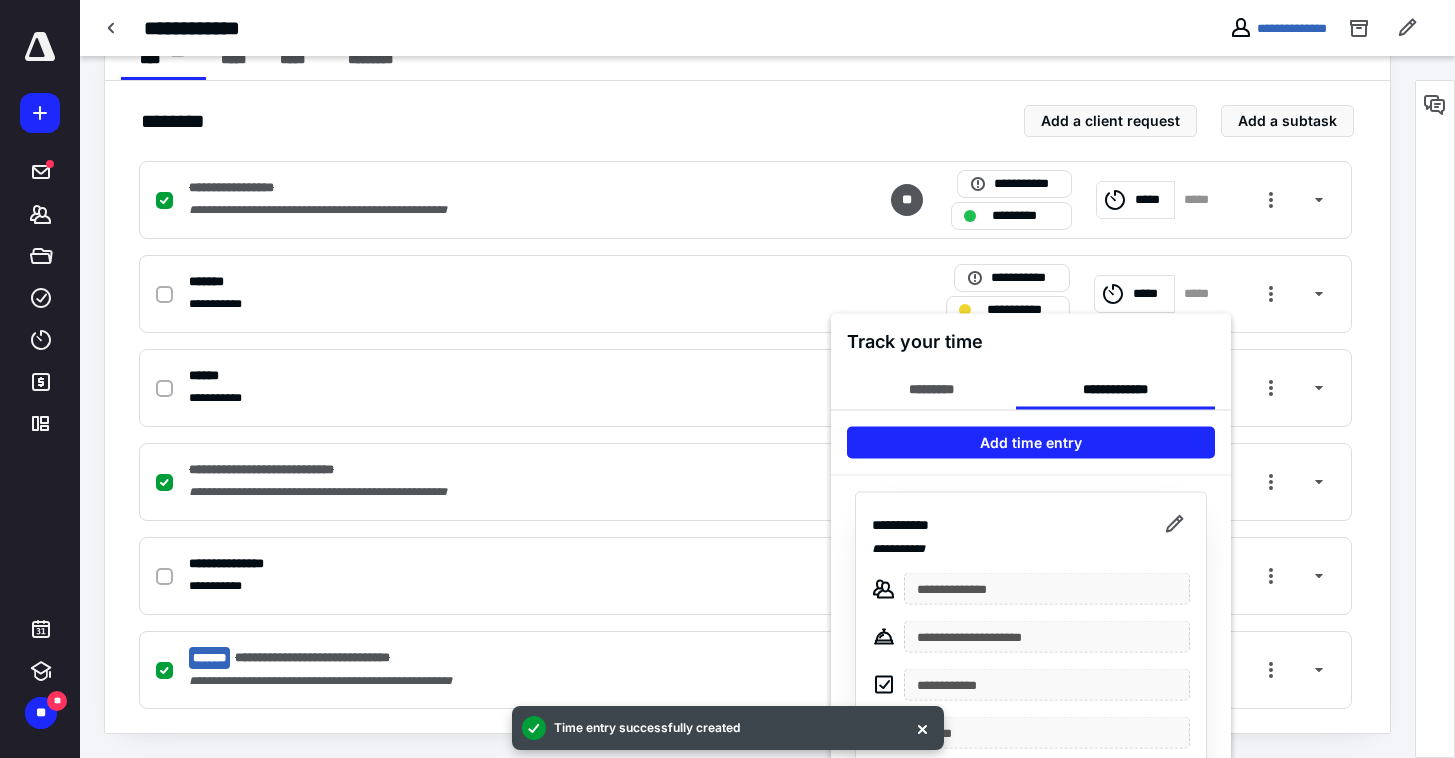 click at bounding box center [727, 379] 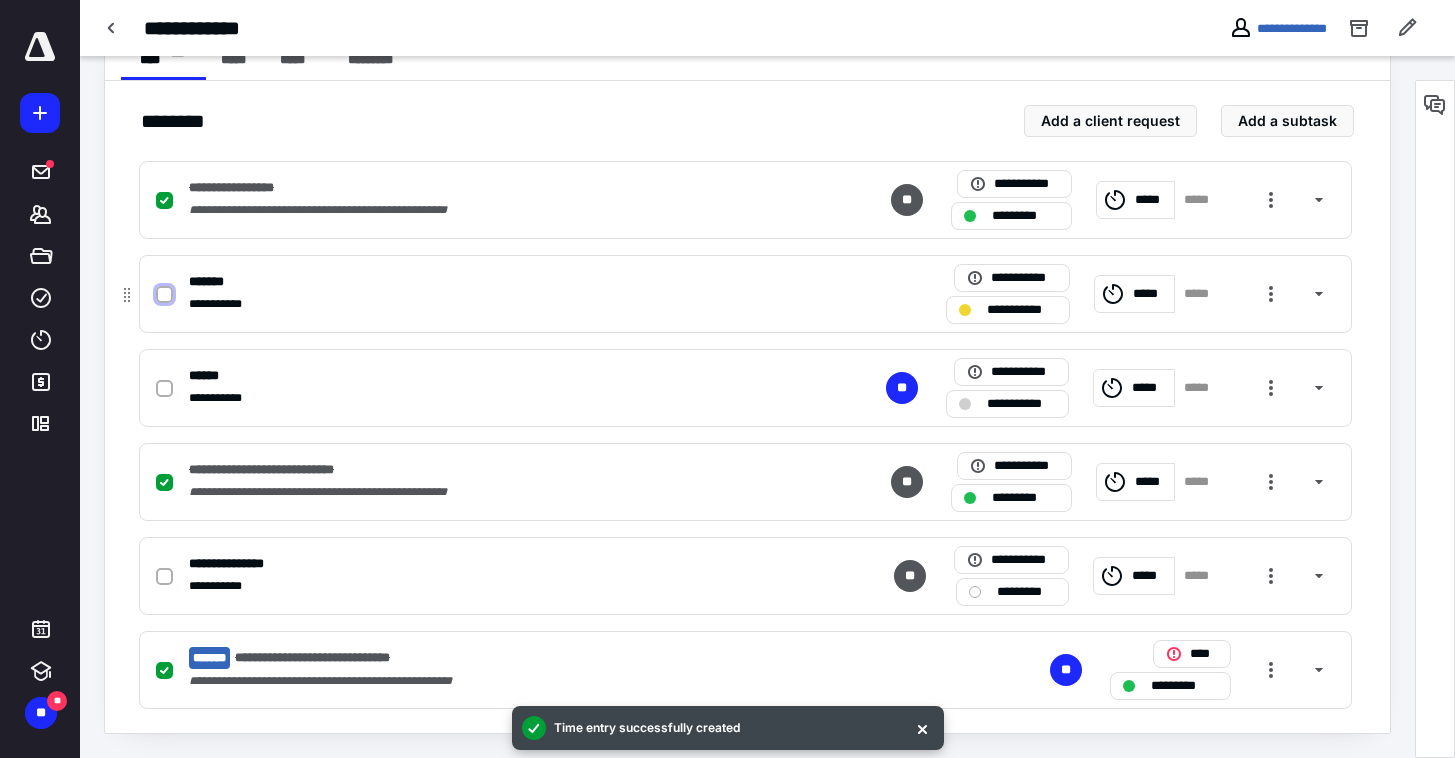 click at bounding box center [164, 295] 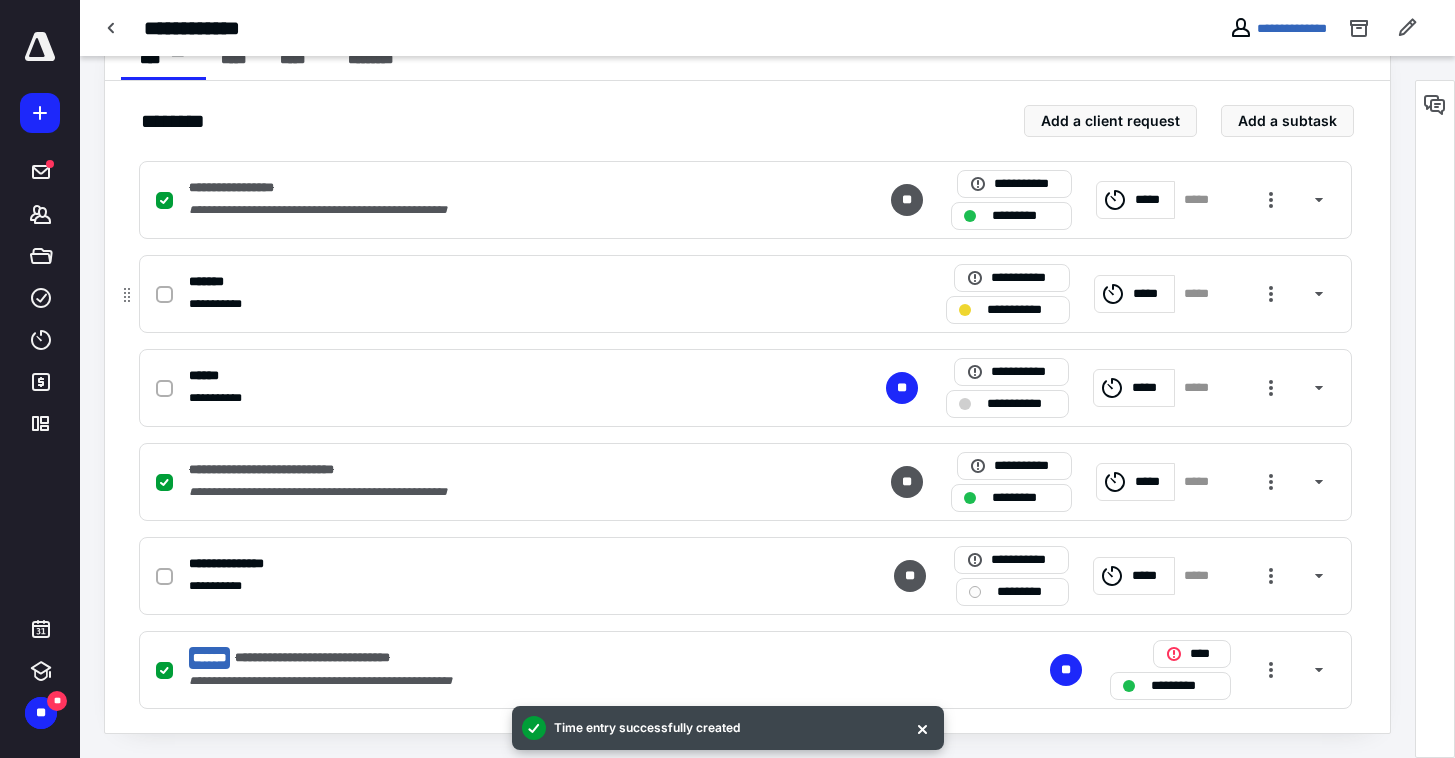 checkbox on "true" 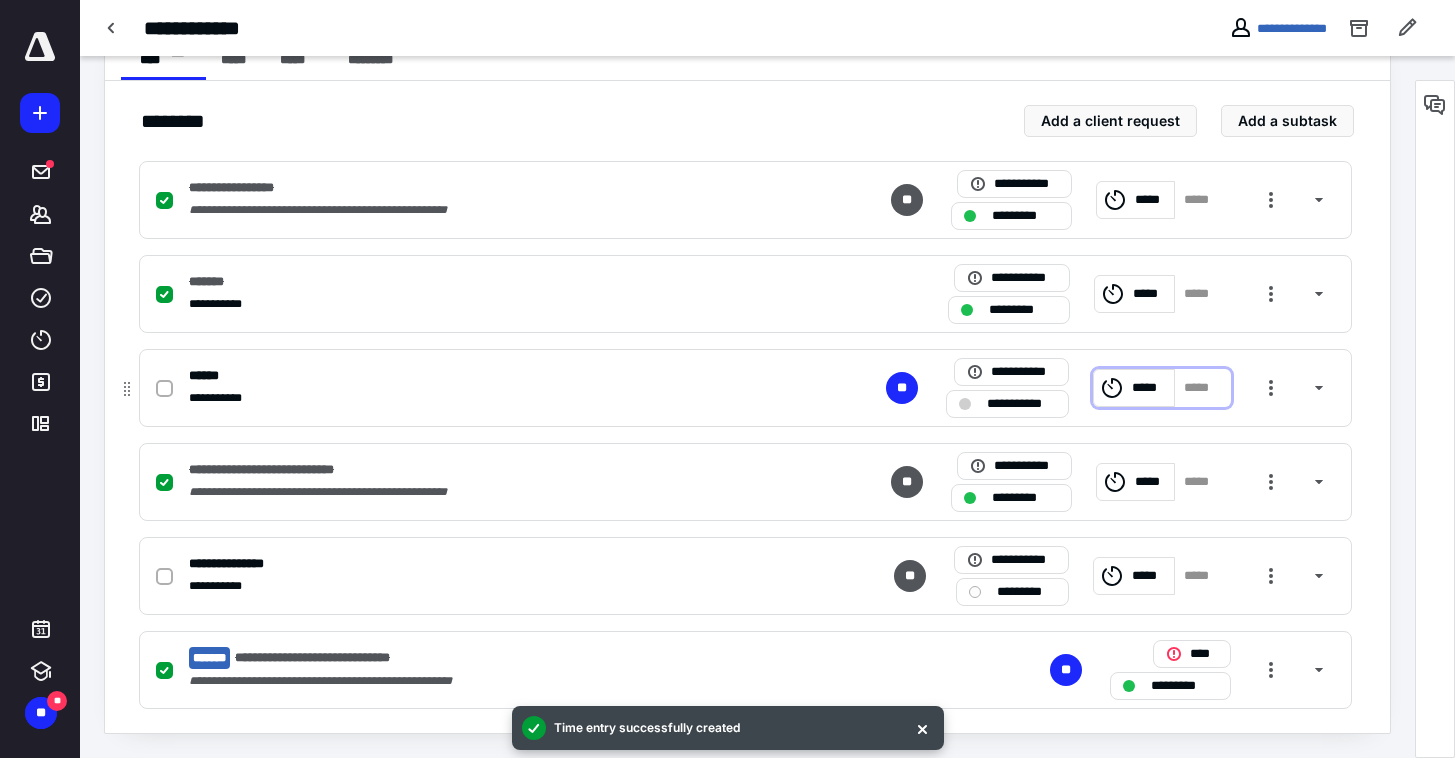 click on "*****" at bounding box center (1150, 388) 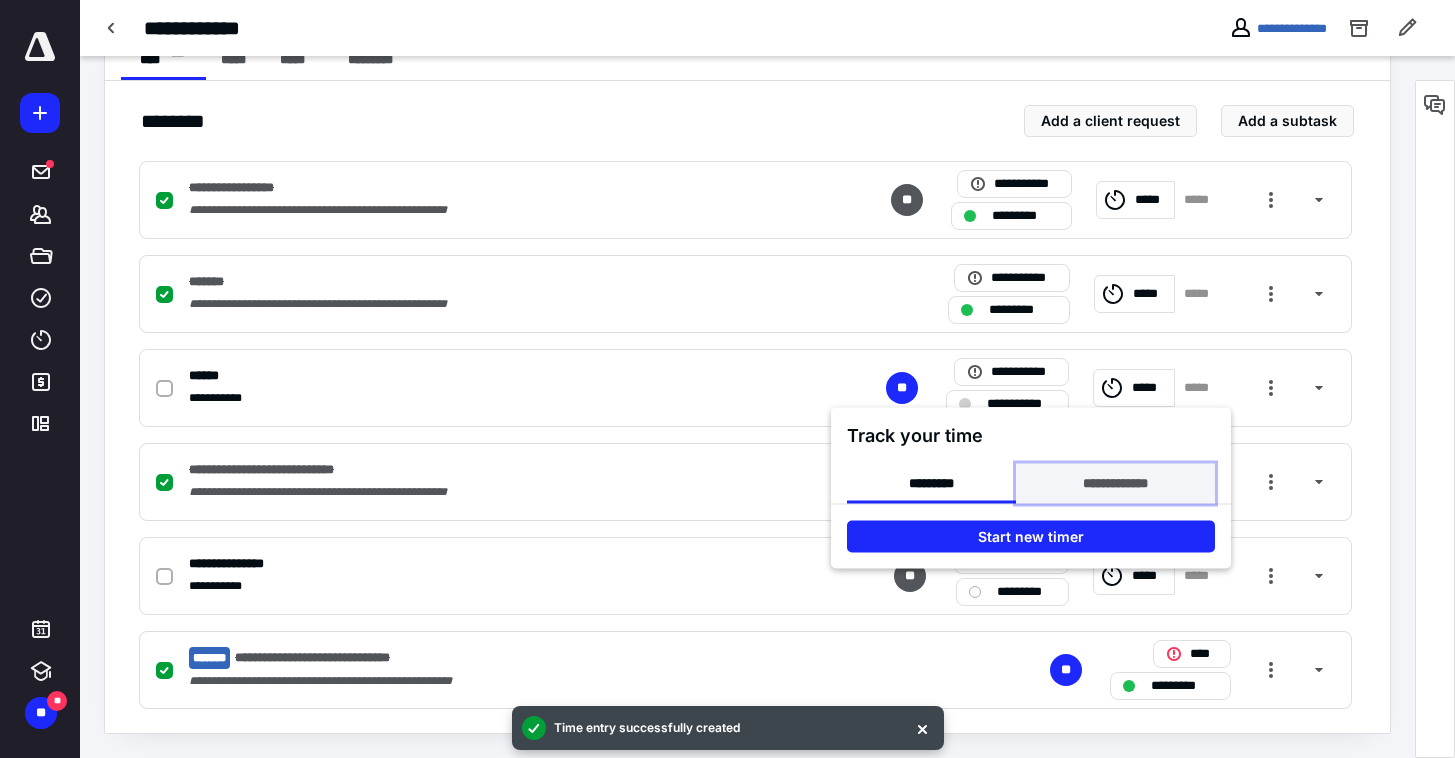 drag, startPoint x: 1135, startPoint y: 490, endPoint x: 1128, endPoint y: 500, distance: 12.206555 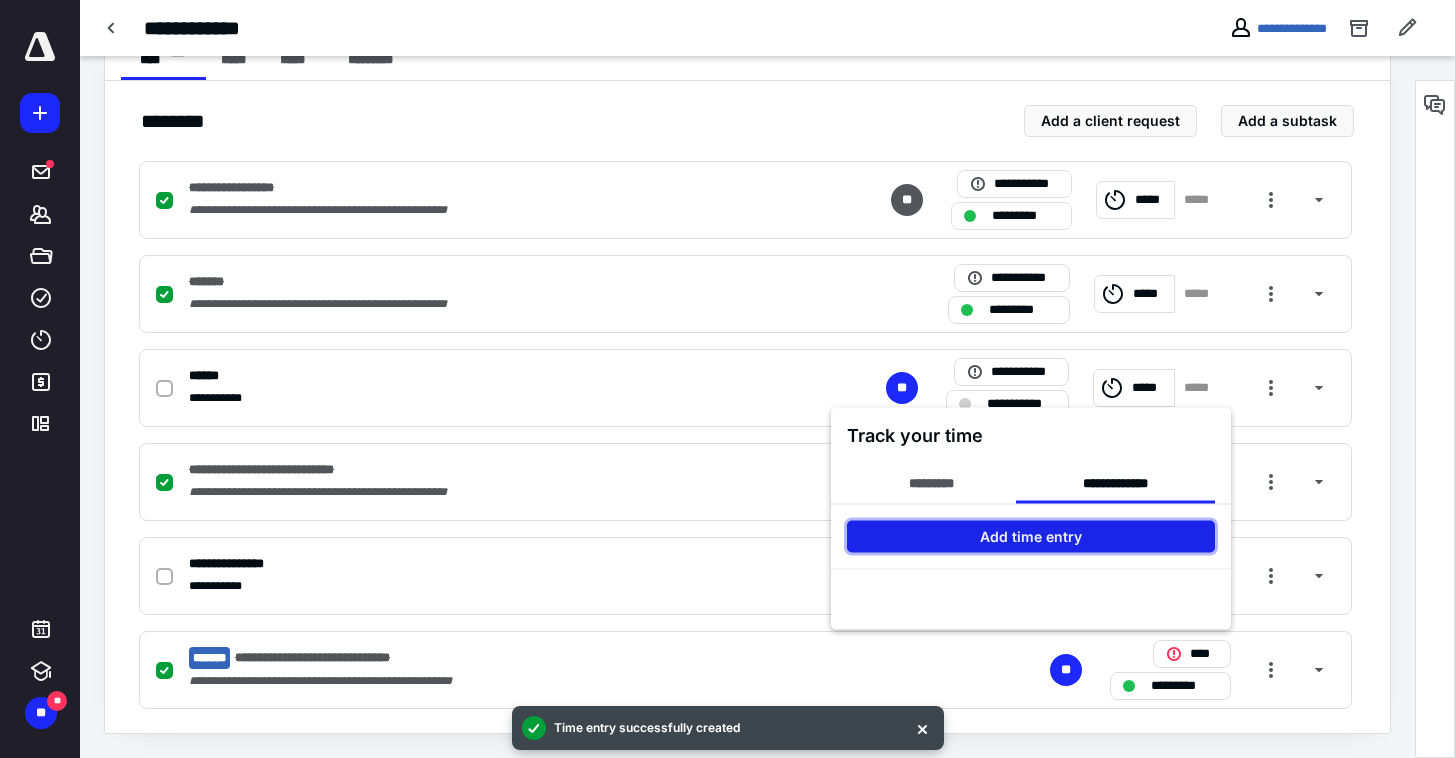 click on "Add time entry" at bounding box center (1031, 537) 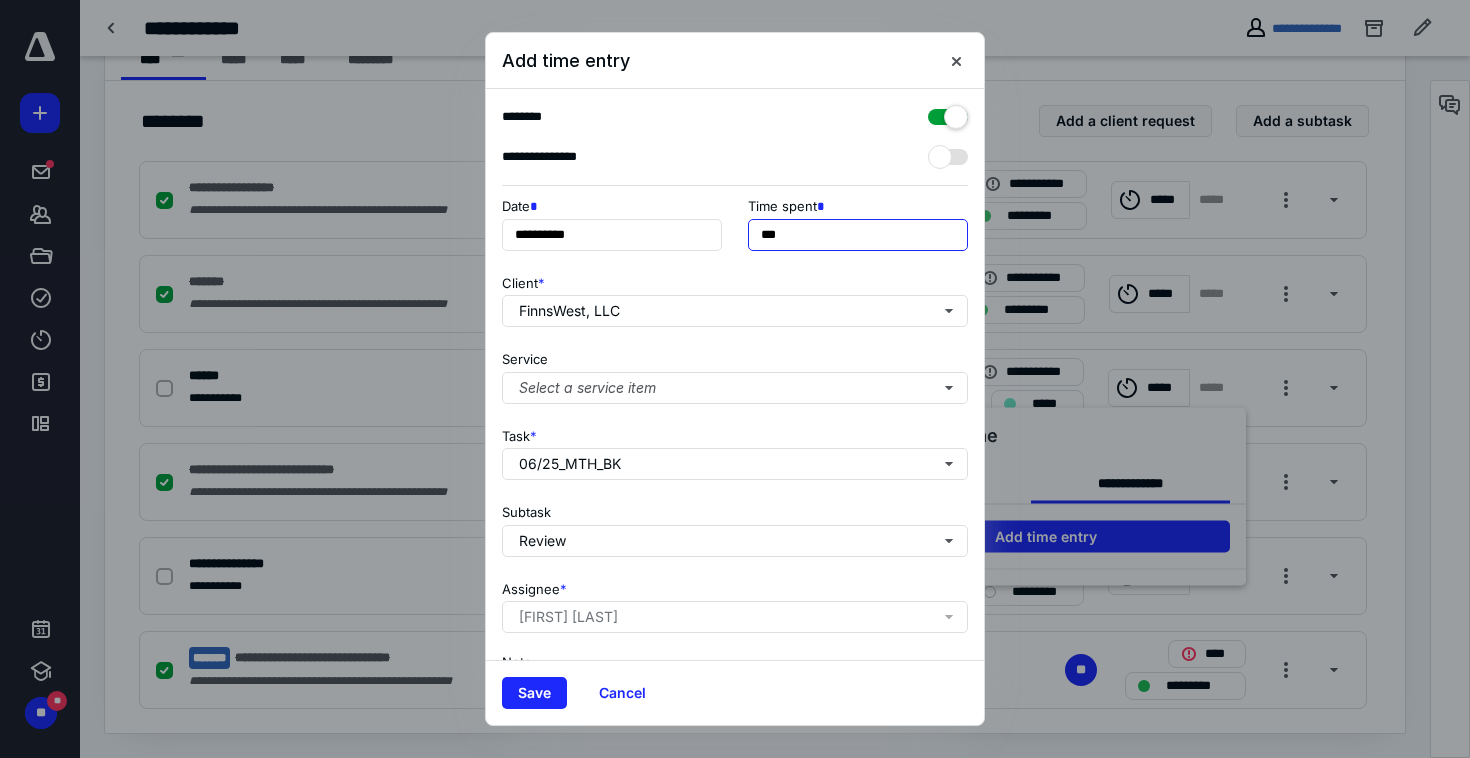 drag, startPoint x: 778, startPoint y: 227, endPoint x: 748, endPoint y: 226, distance: 30.016663 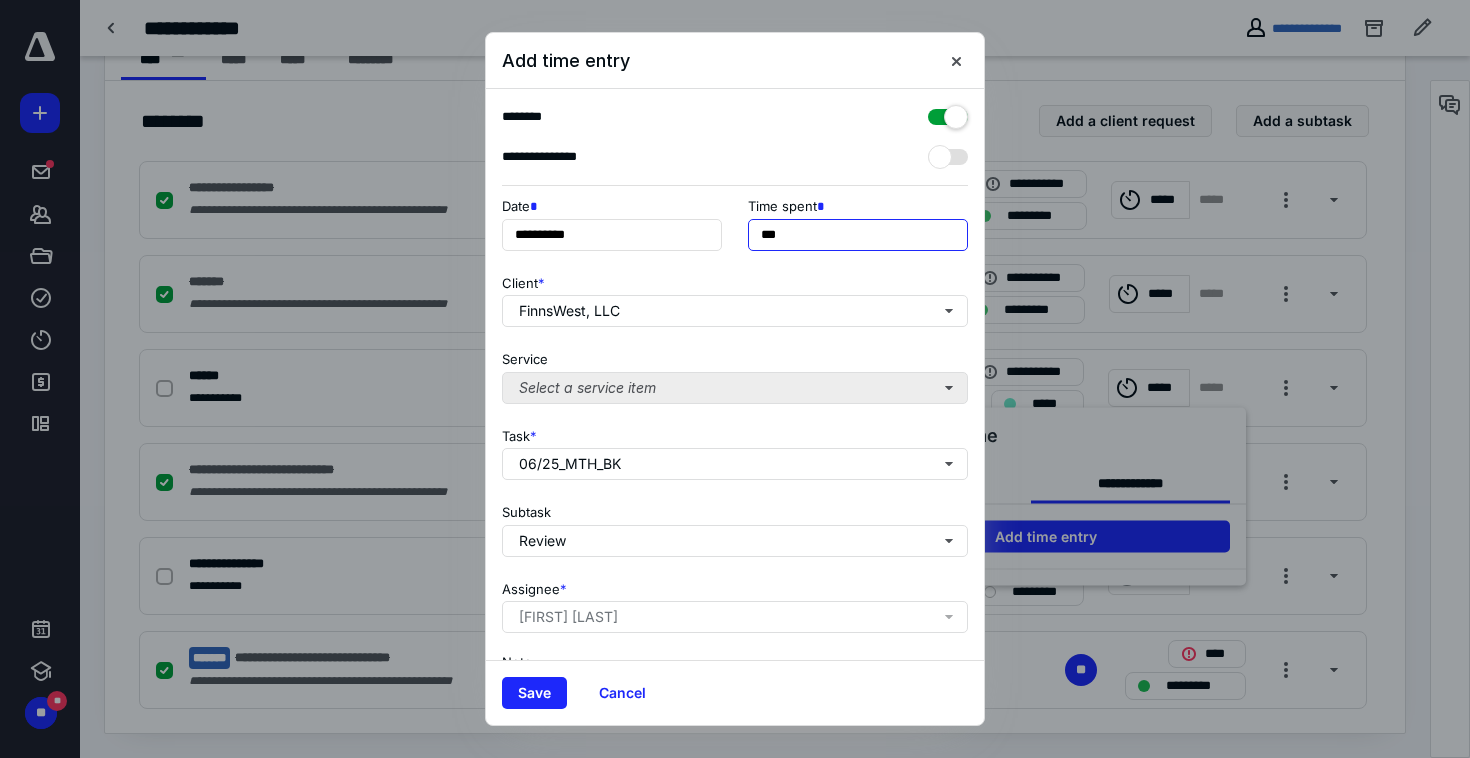 type on "***" 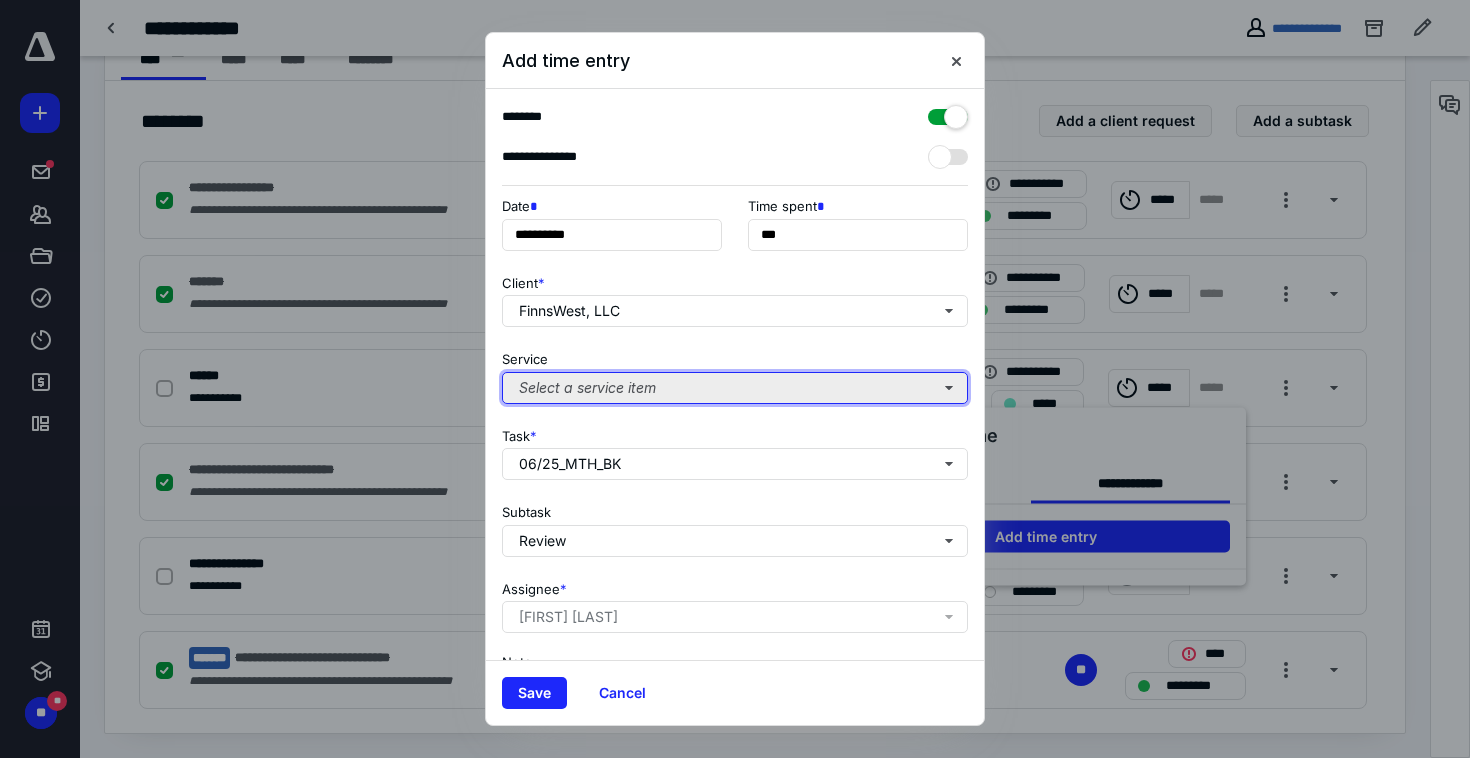 click on "Select a service item" at bounding box center (735, 388) 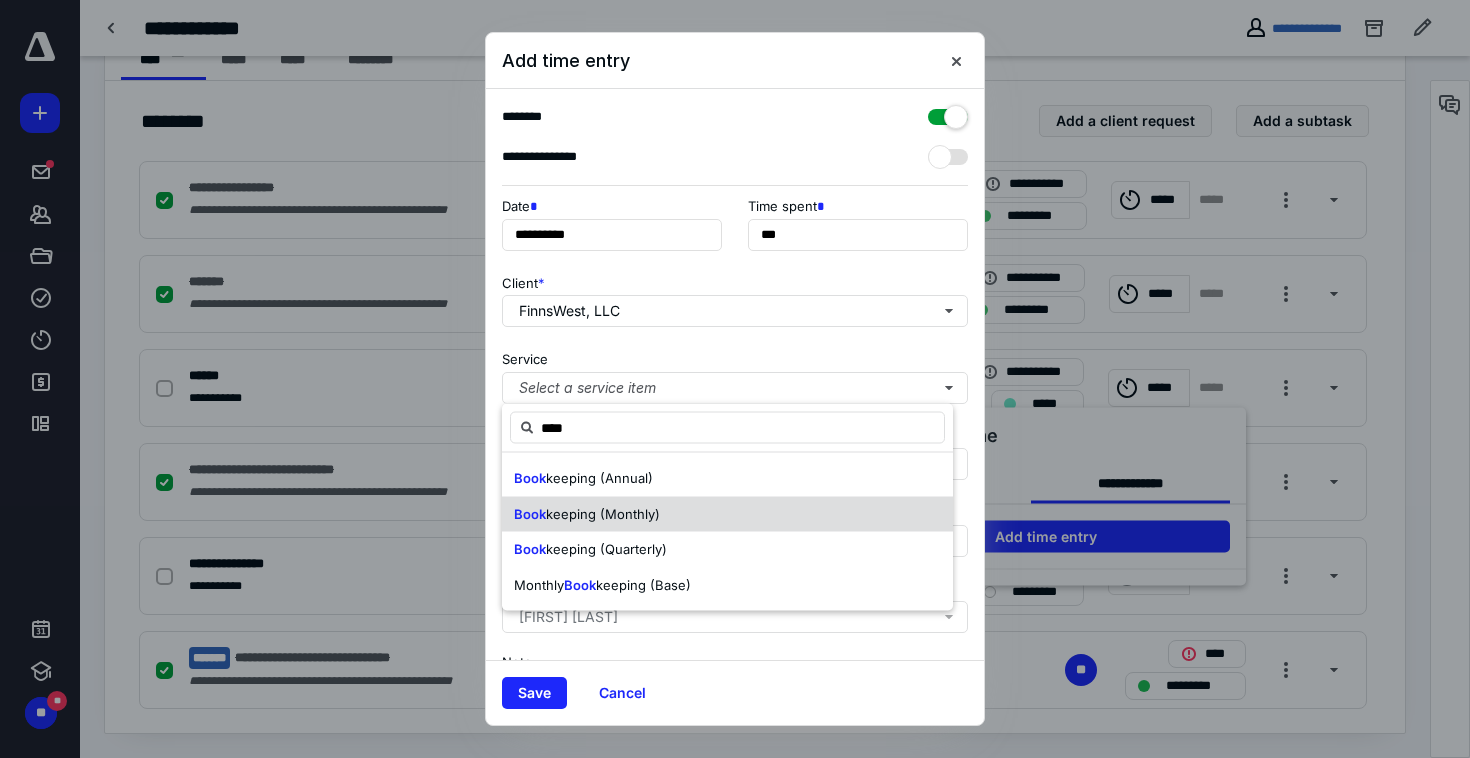 click on "keeping (Monthly)" at bounding box center [603, 513] 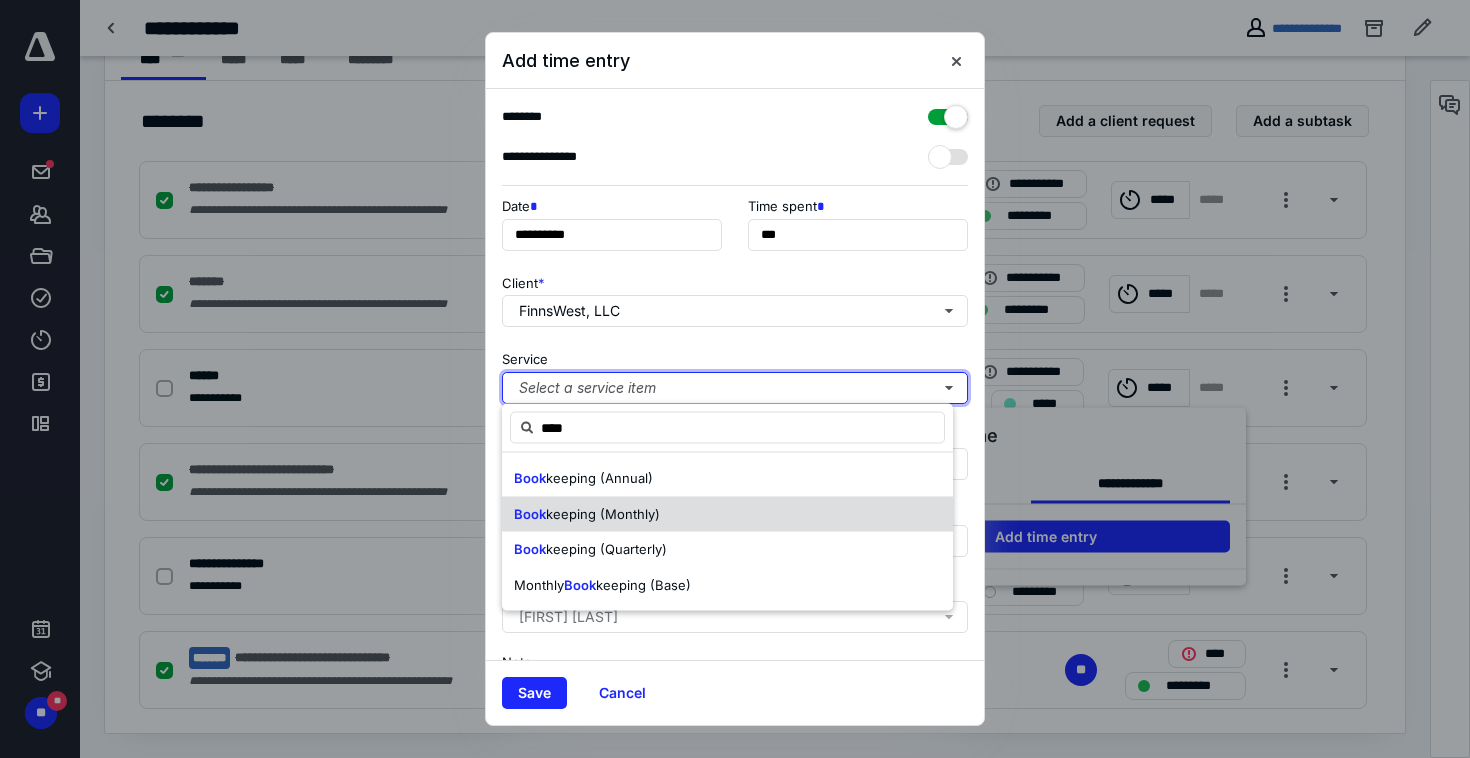 type 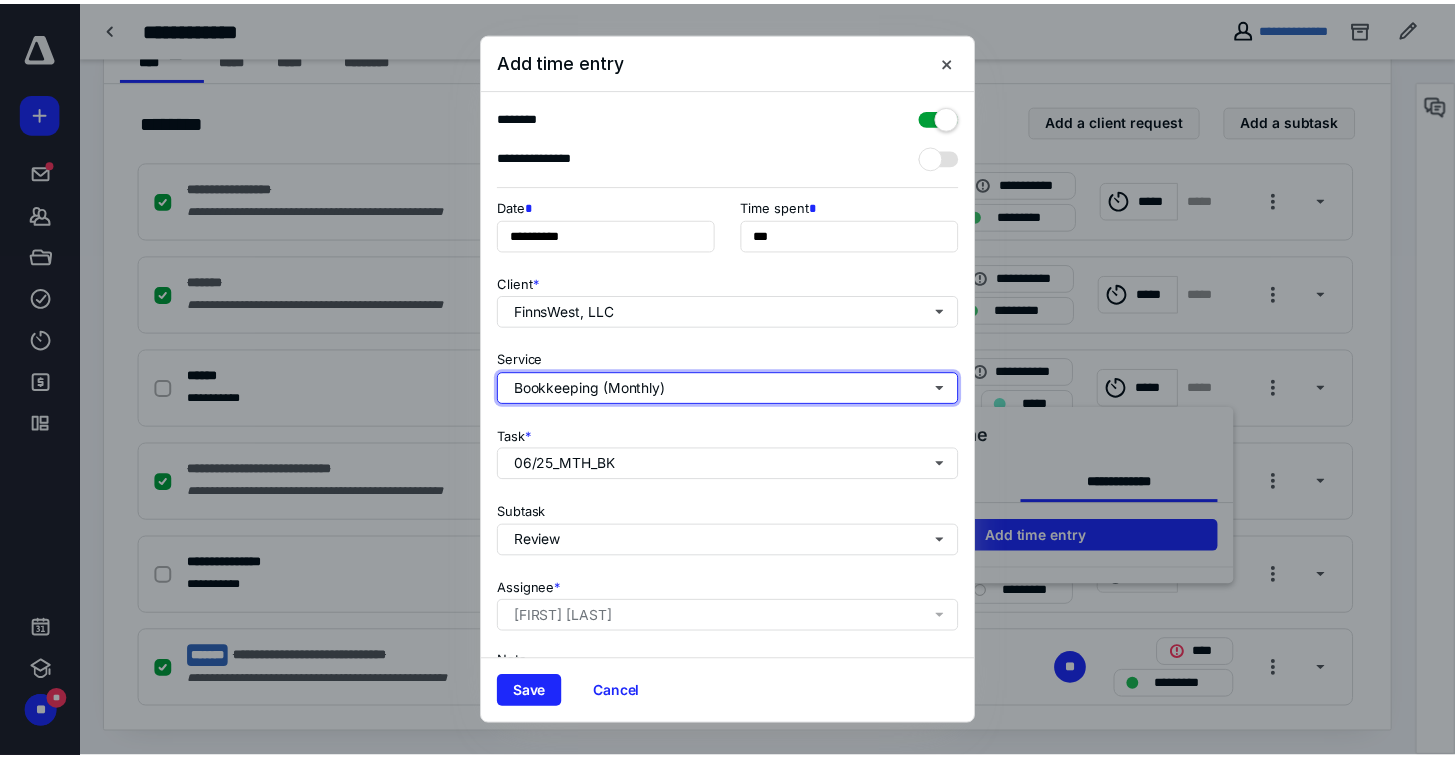 scroll, scrollTop: 143, scrollLeft: 0, axis: vertical 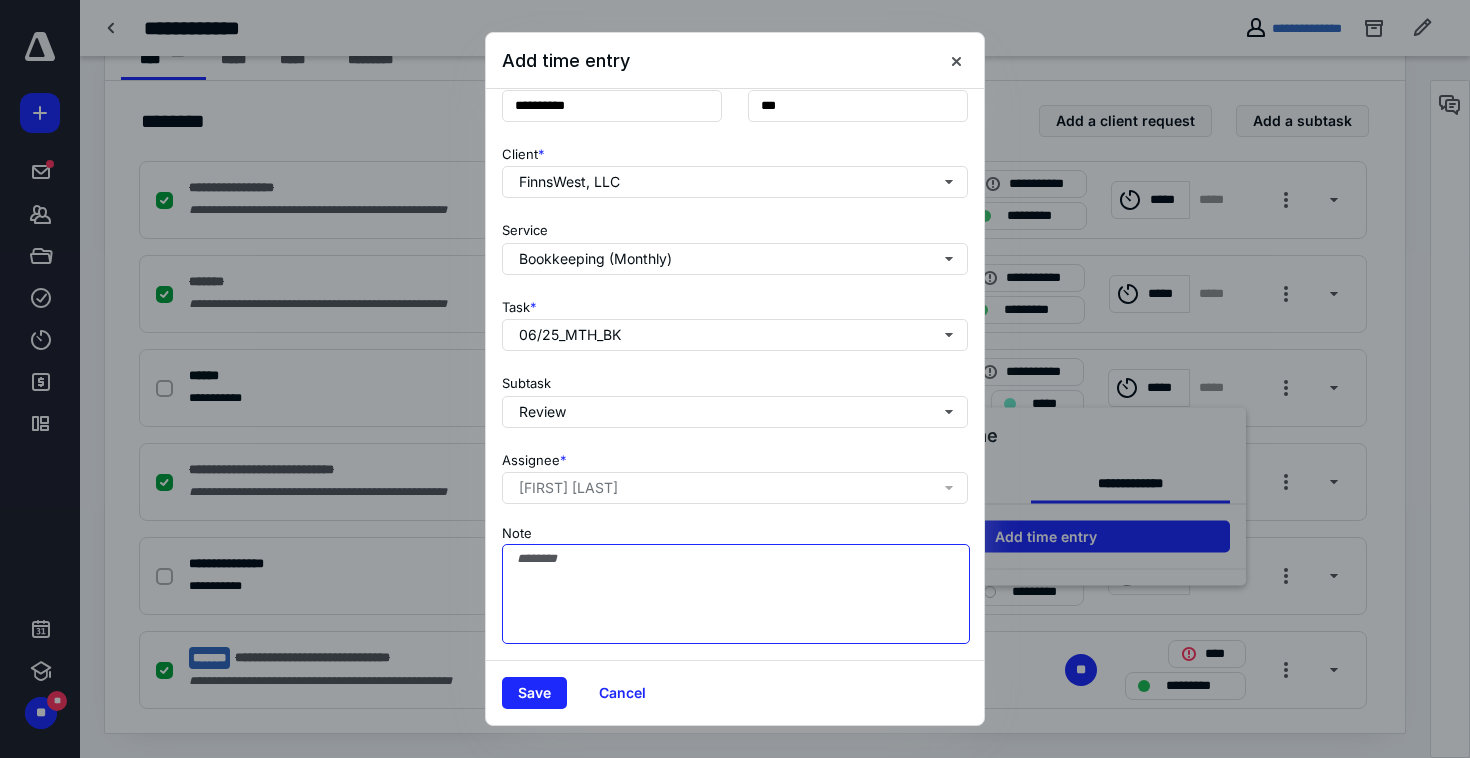 click on "Note" at bounding box center [736, 594] 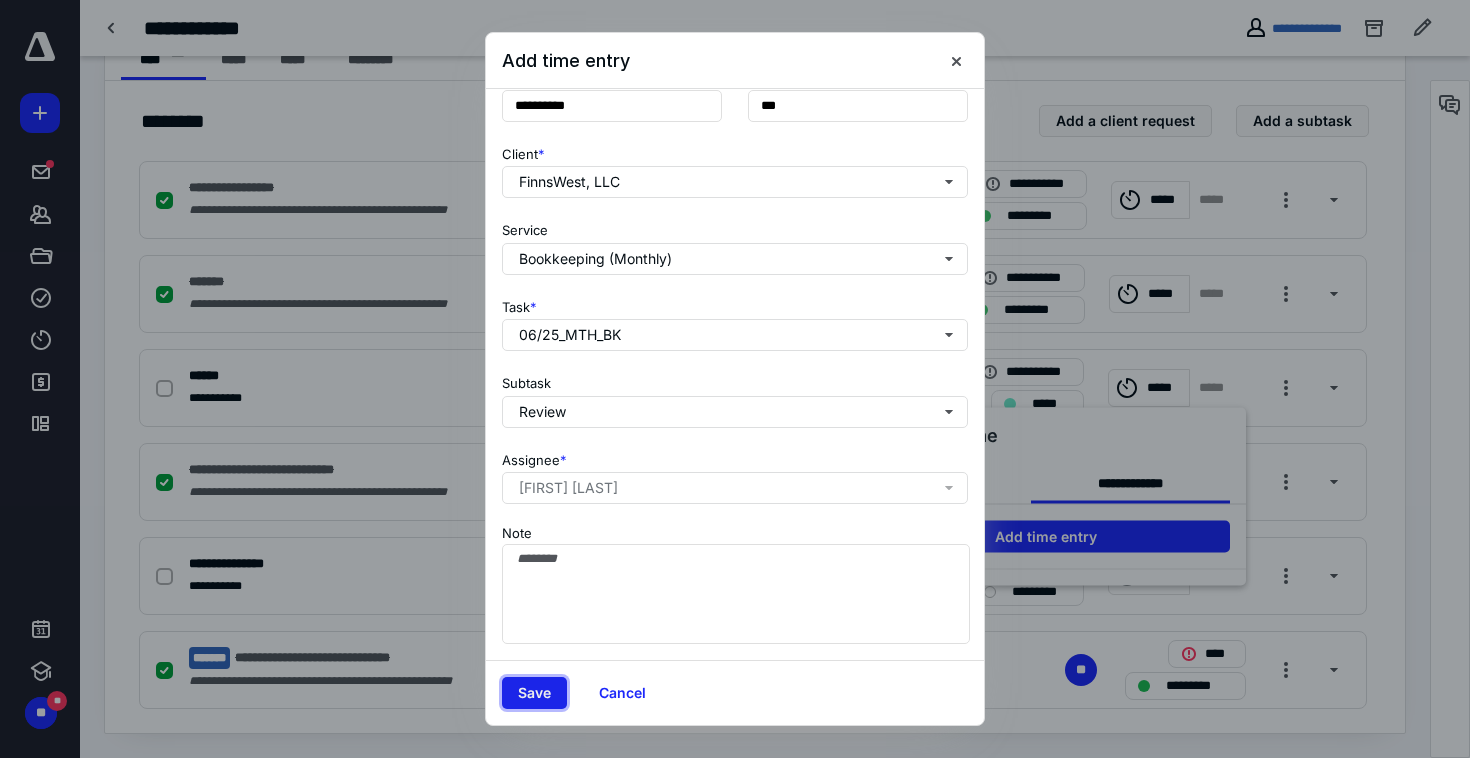click on "Save" at bounding box center [534, 693] 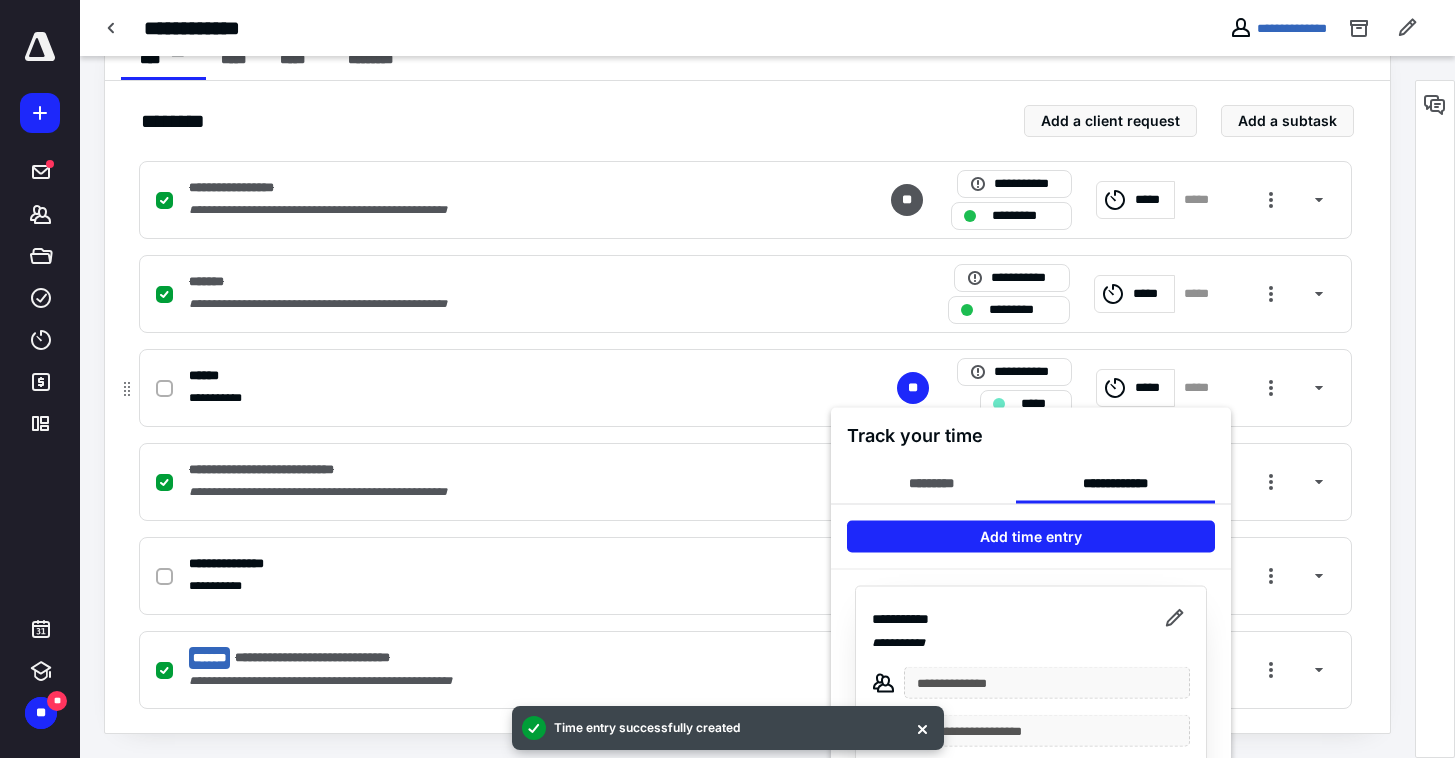 click at bounding box center [727, 379] 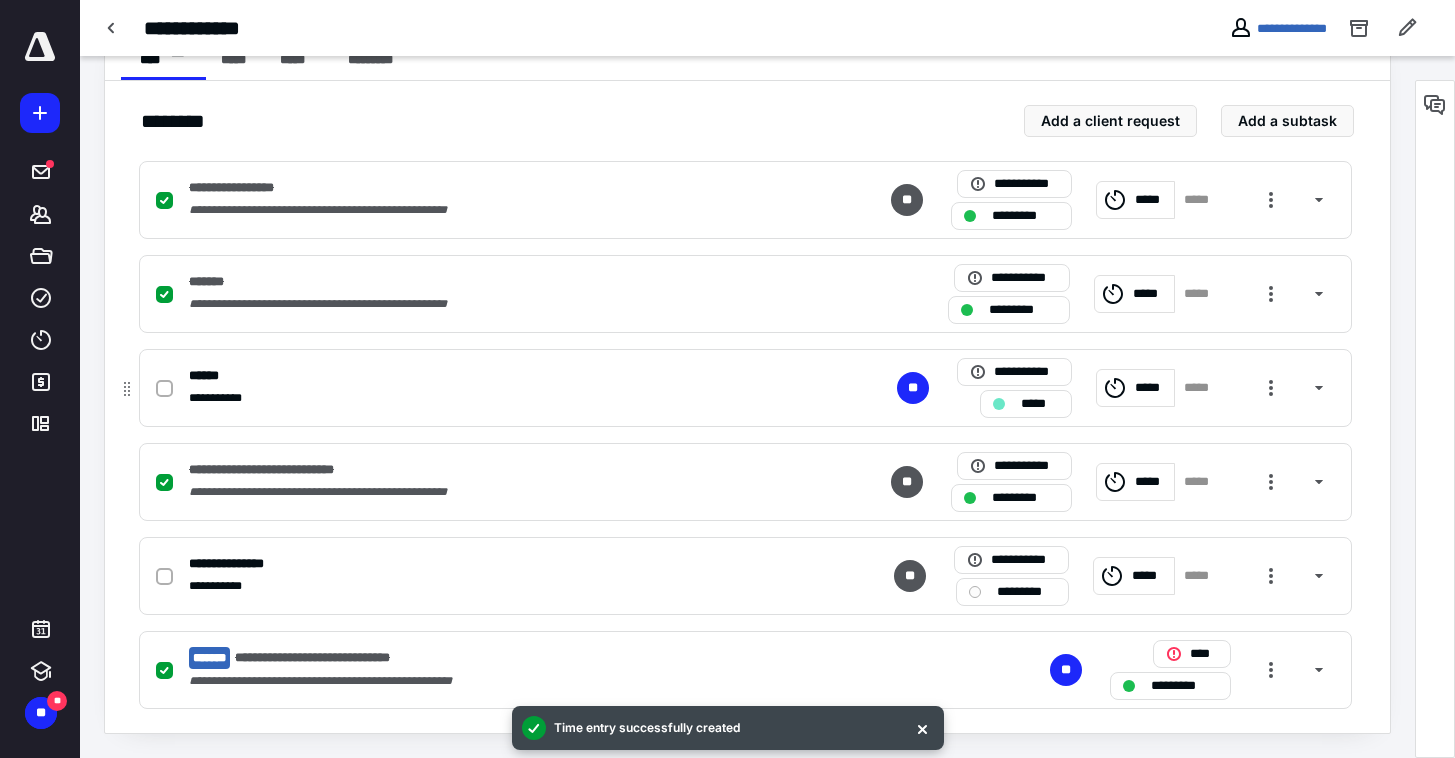 click 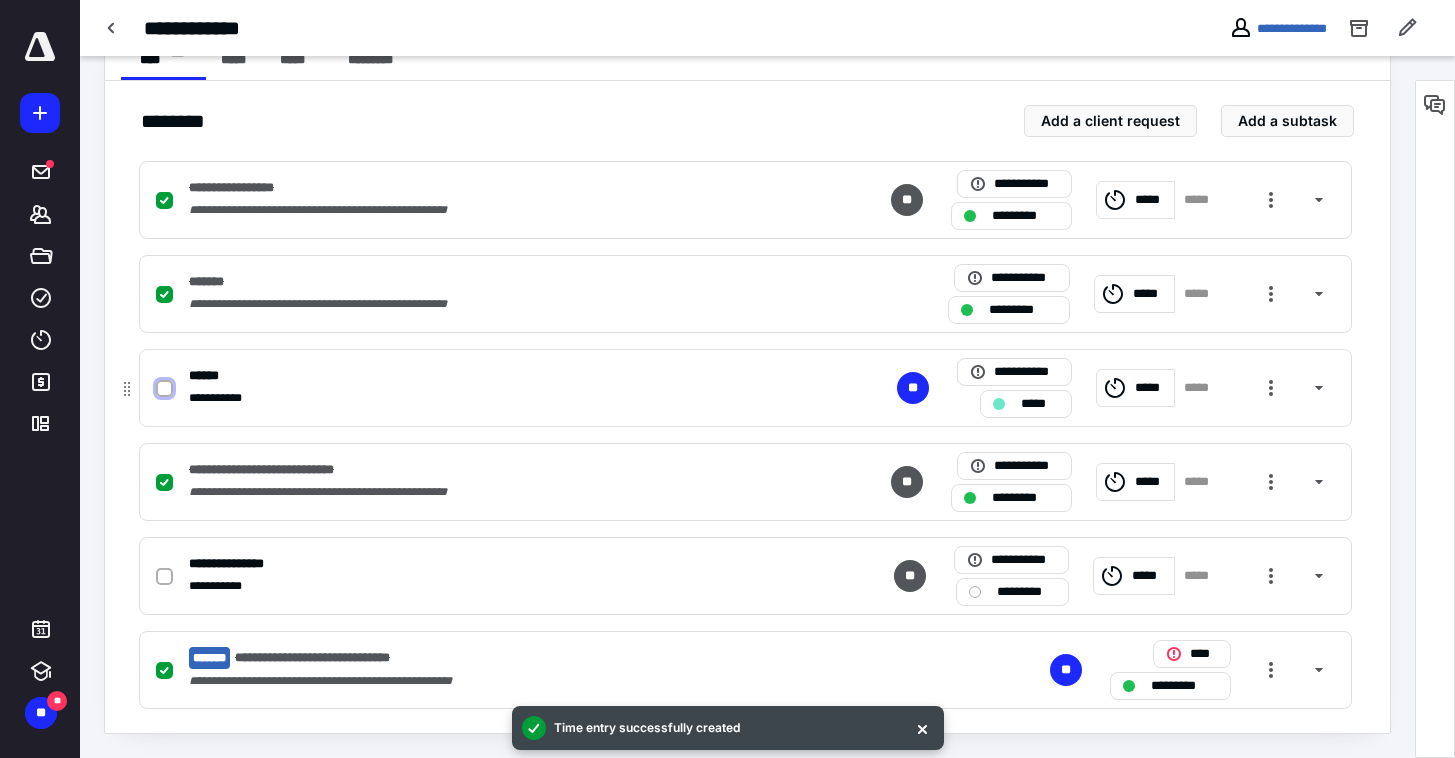 click at bounding box center [164, 389] 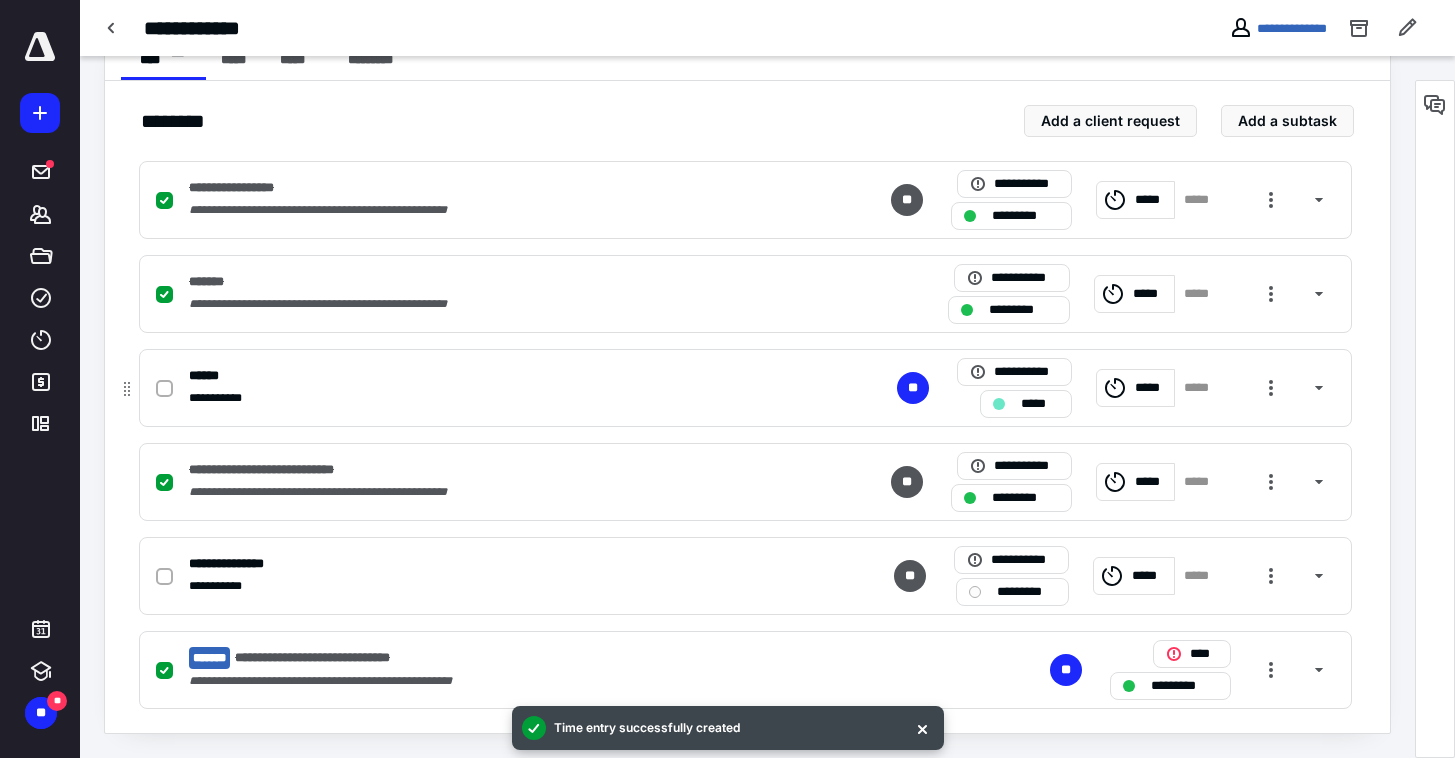 checkbox on "true" 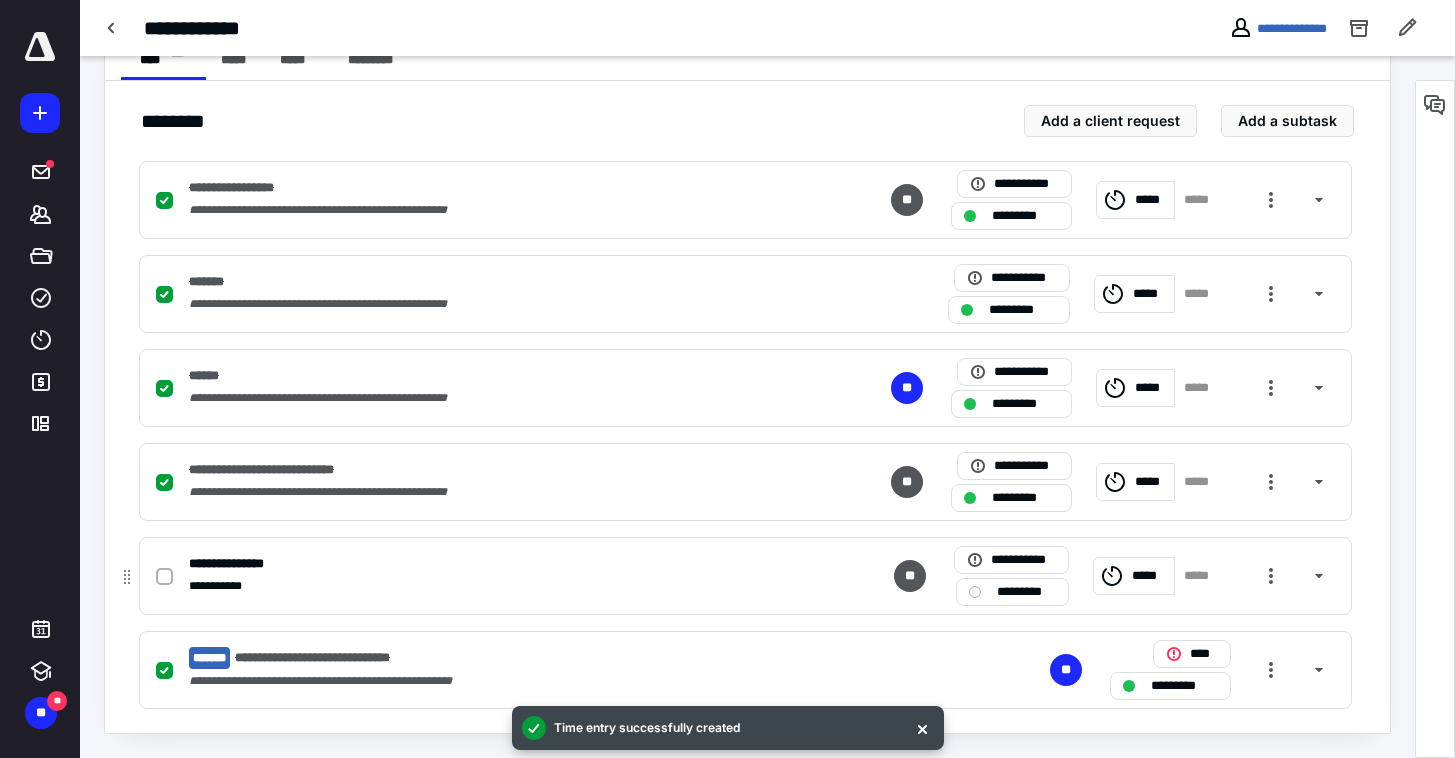 click on "*********" at bounding box center (1026, 592) 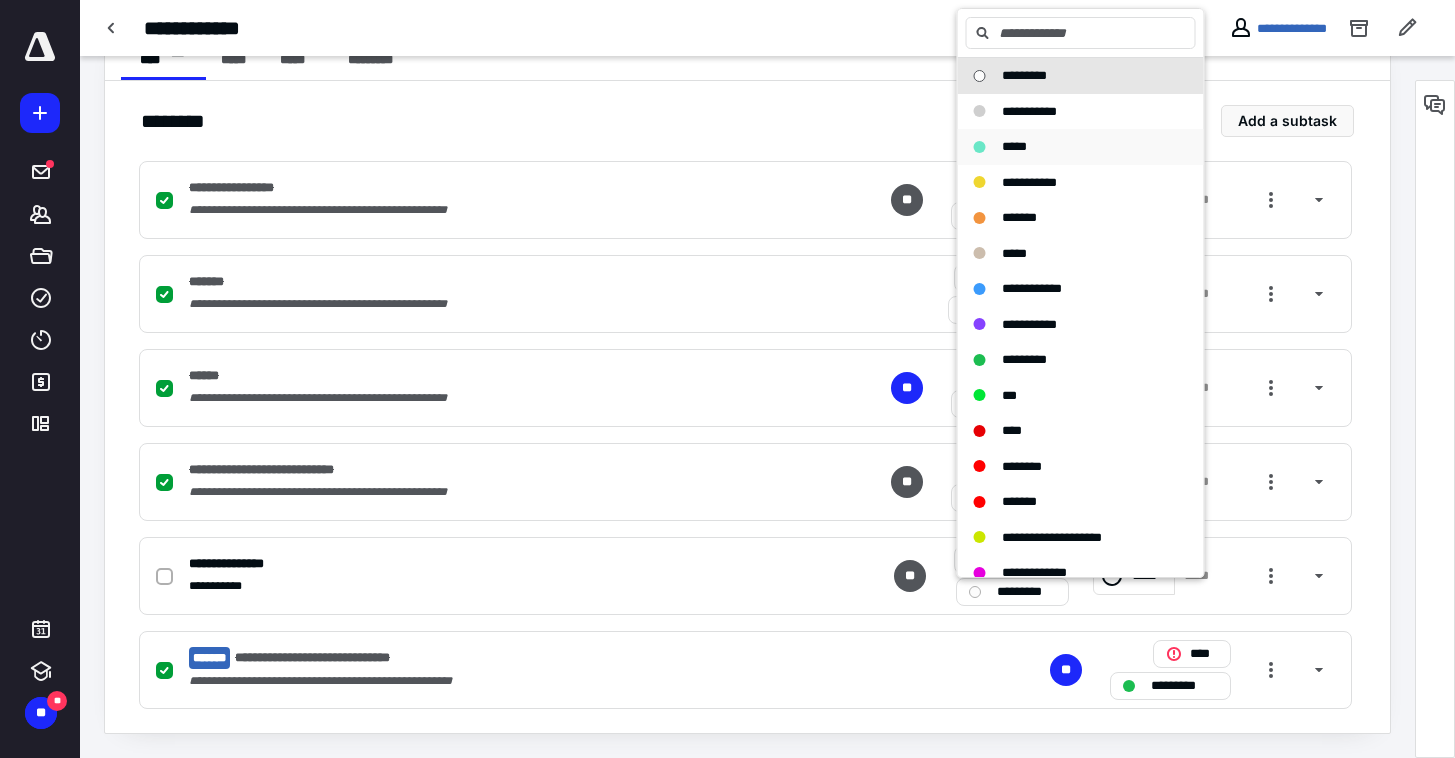 click on "*****" at bounding box center [1014, 146] 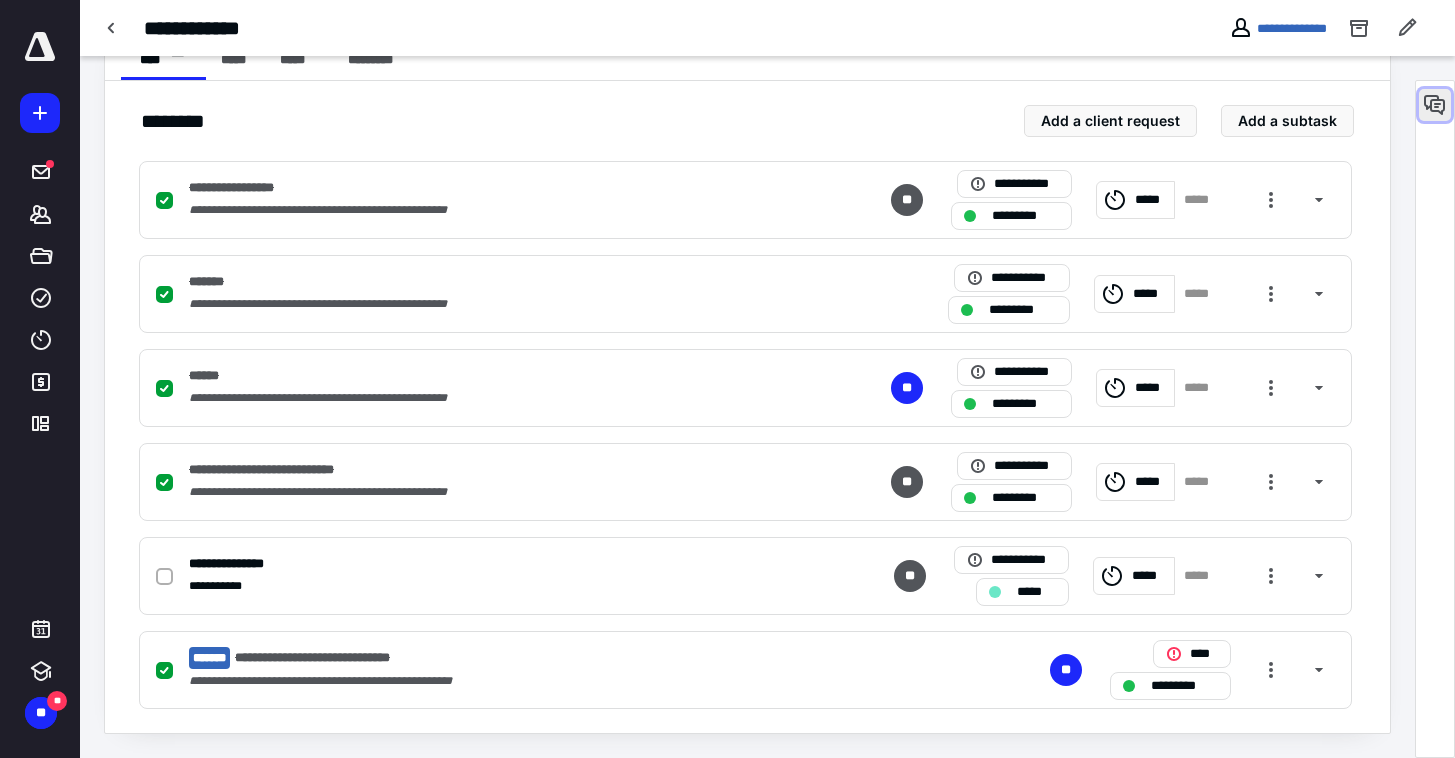 click at bounding box center (1435, 105) 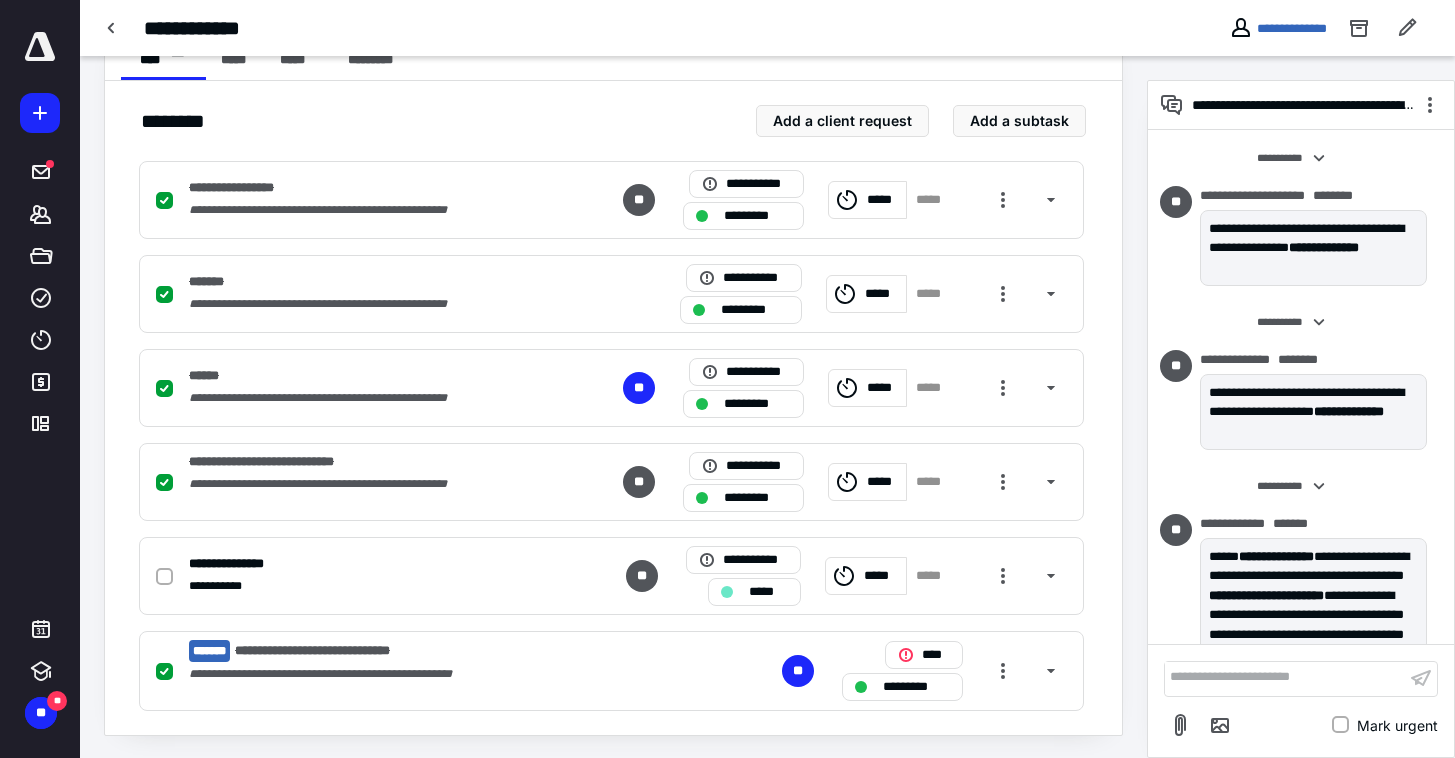 scroll, scrollTop: 530, scrollLeft: 0, axis: vertical 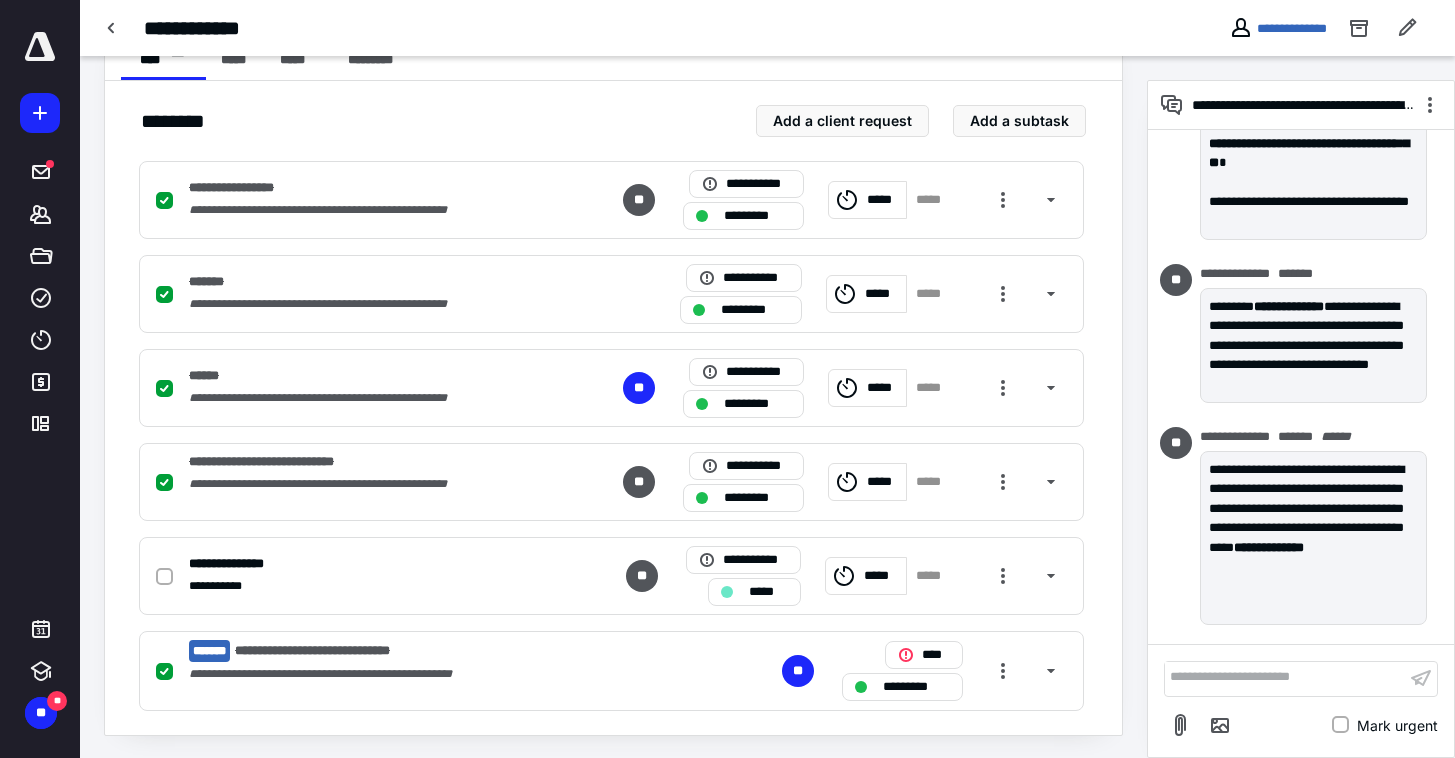 click at bounding box center (1285, 678) 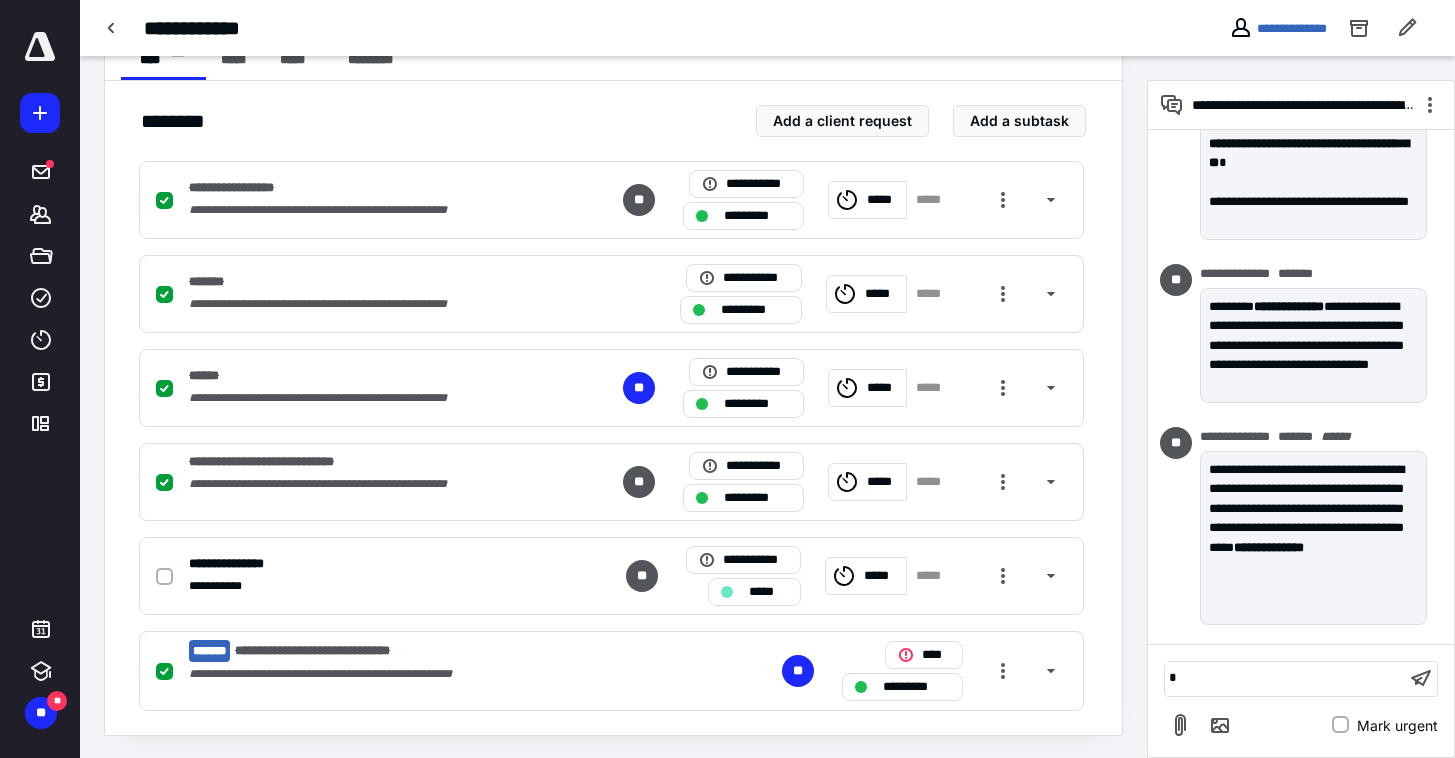 type 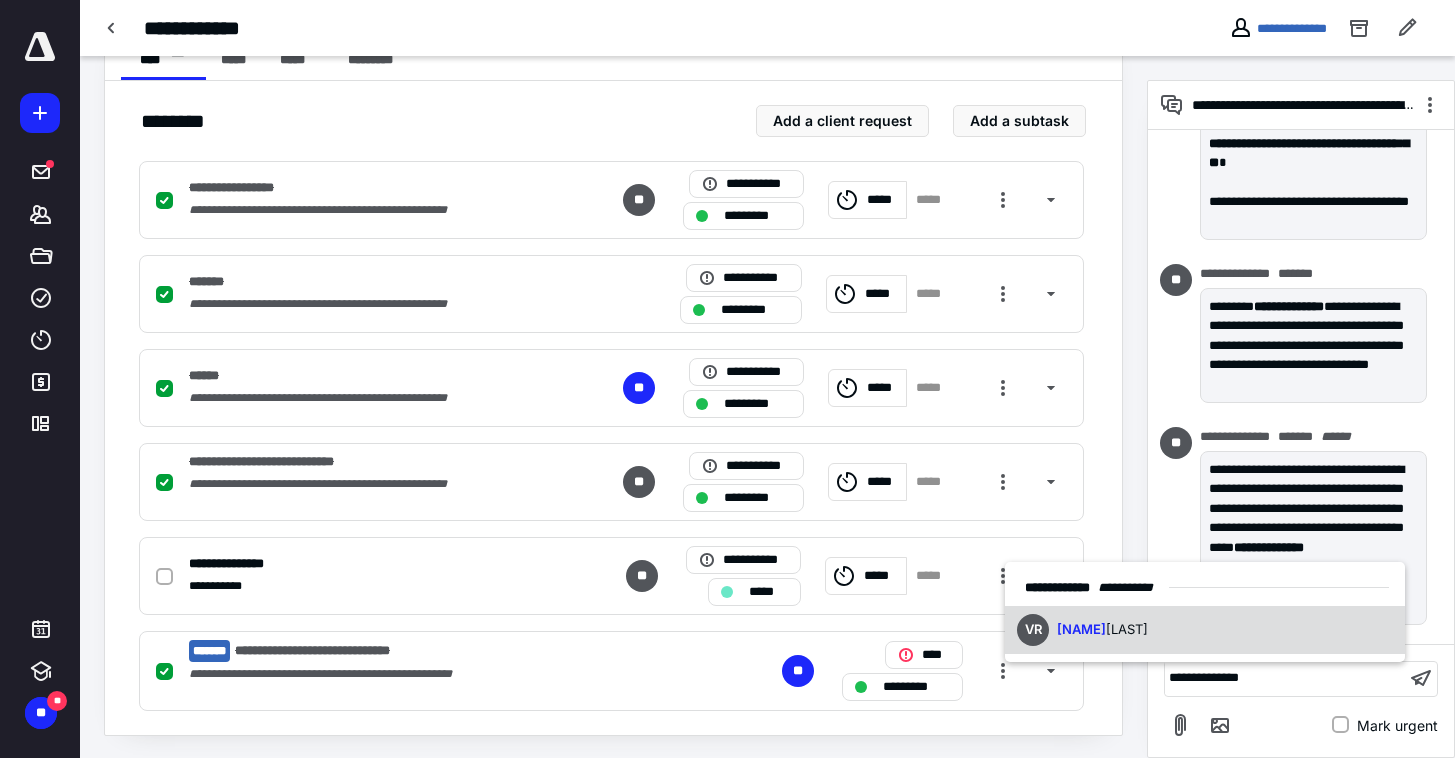 click on "[INITIAL] [FIRST] [LAST]" at bounding box center (1205, 630) 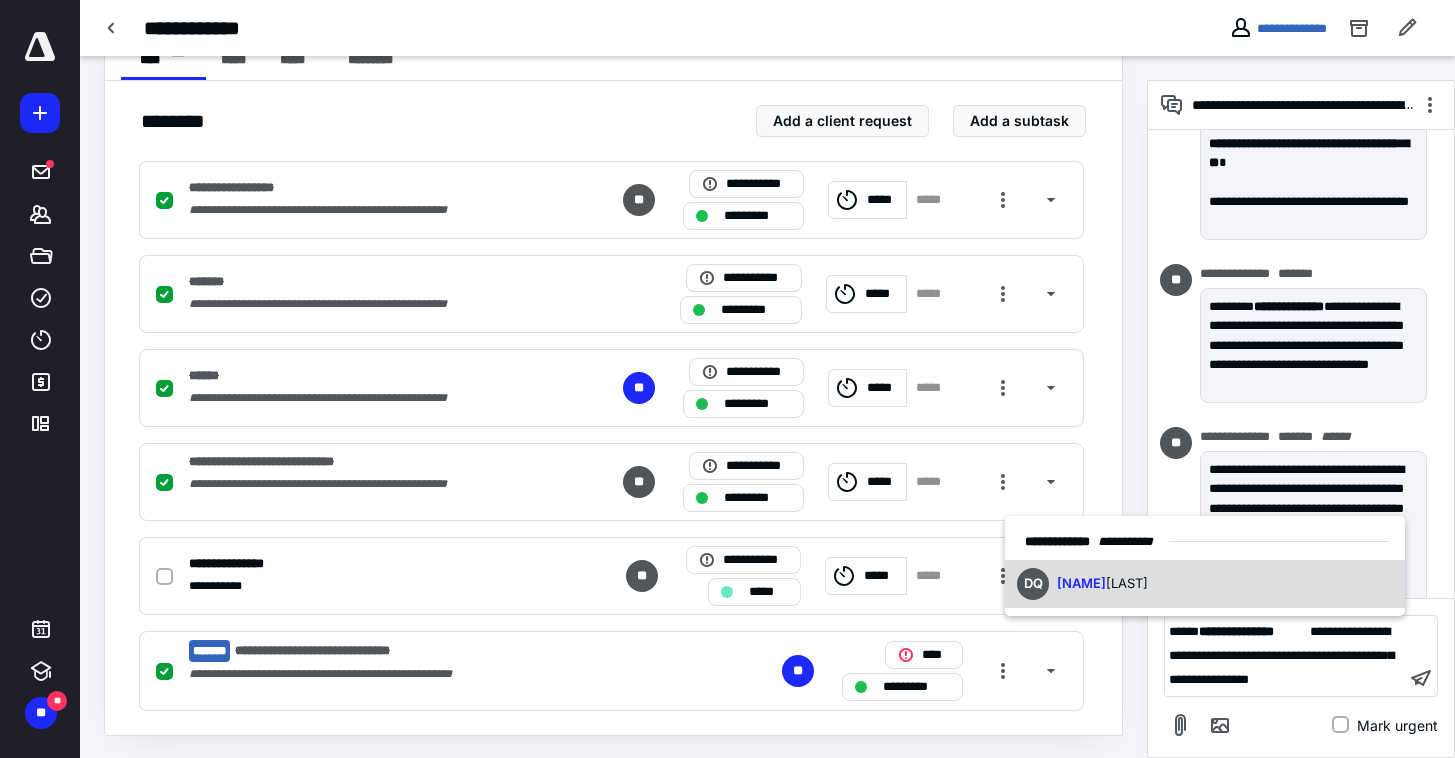 click on "[INITIAL] [FIRST] [LAST]" at bounding box center [1205, 584] 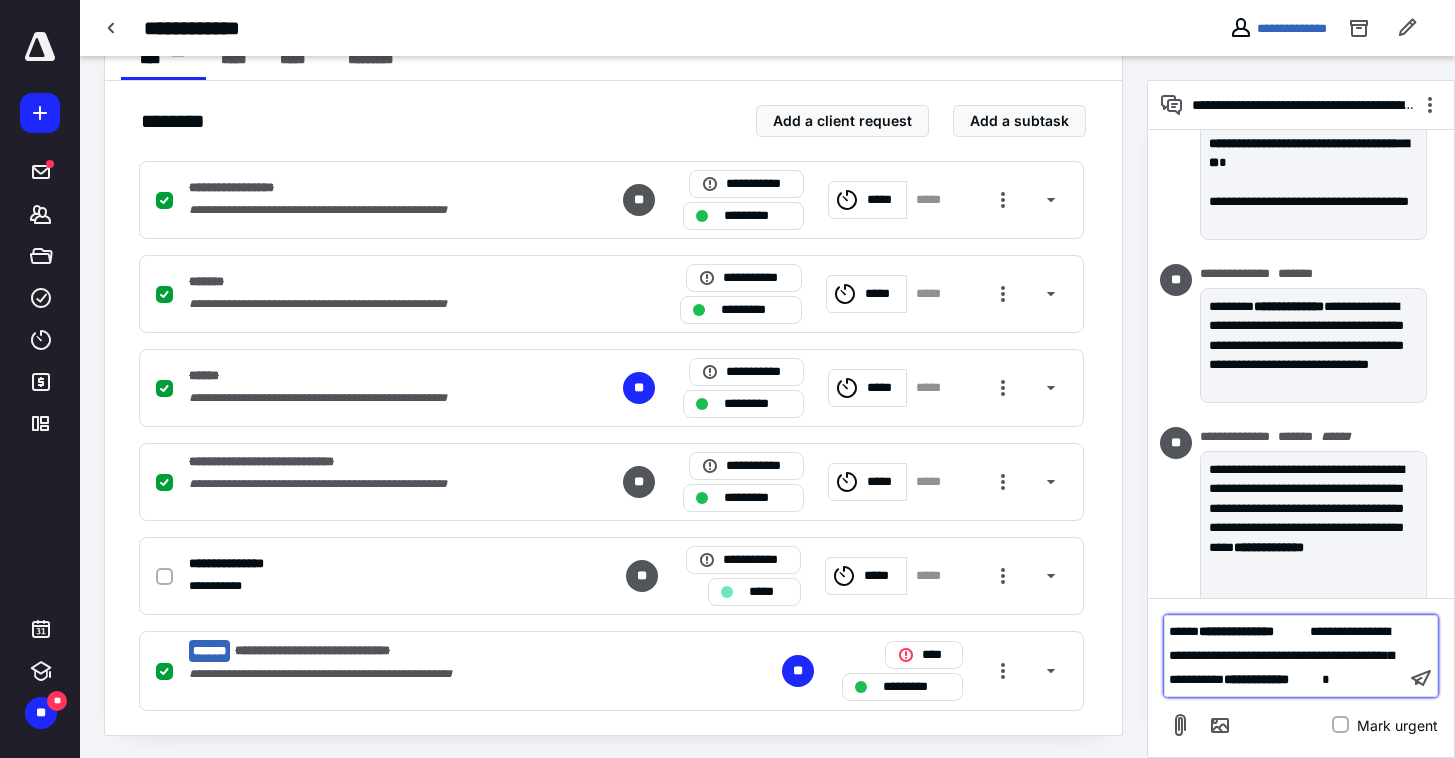 click at bounding box center (1326, 679) 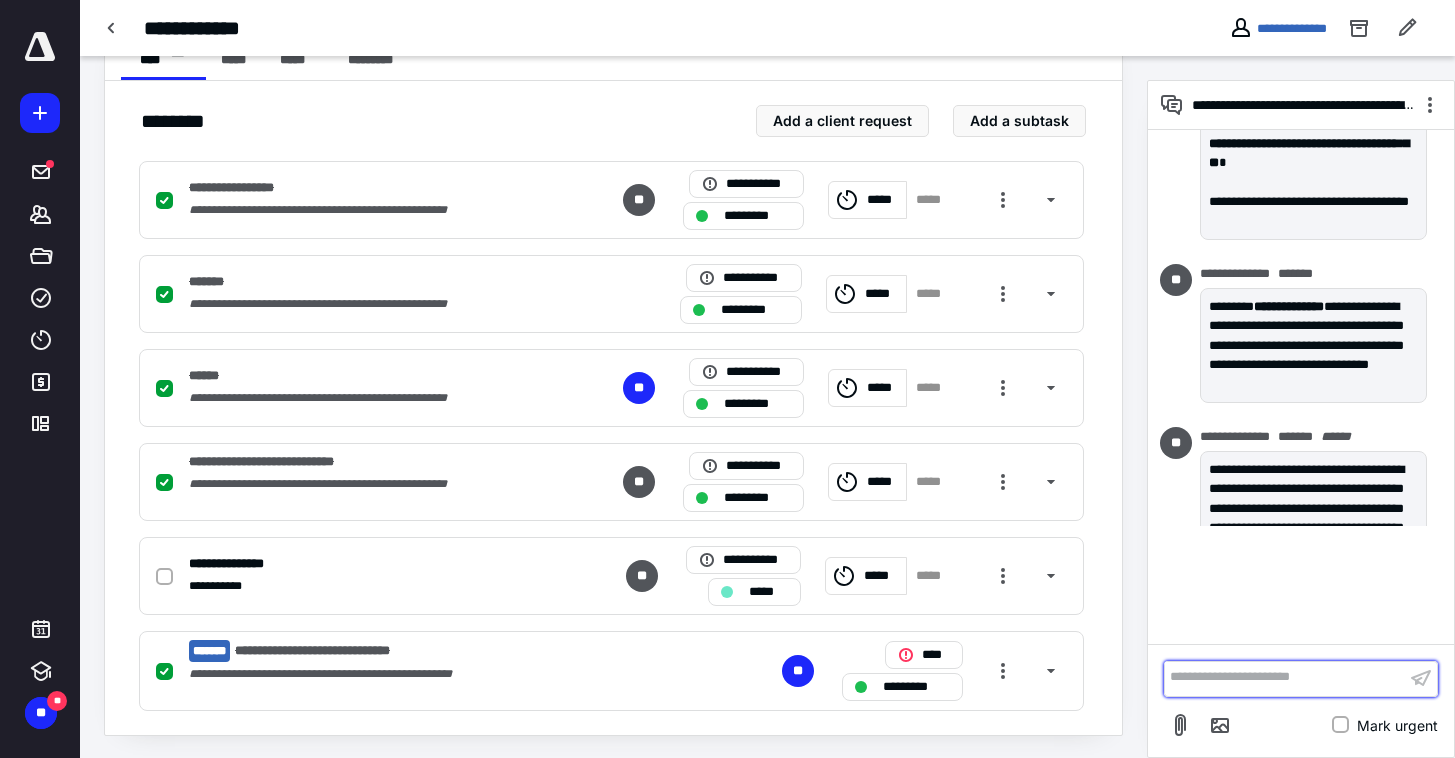 scroll, scrollTop: 732, scrollLeft: 0, axis: vertical 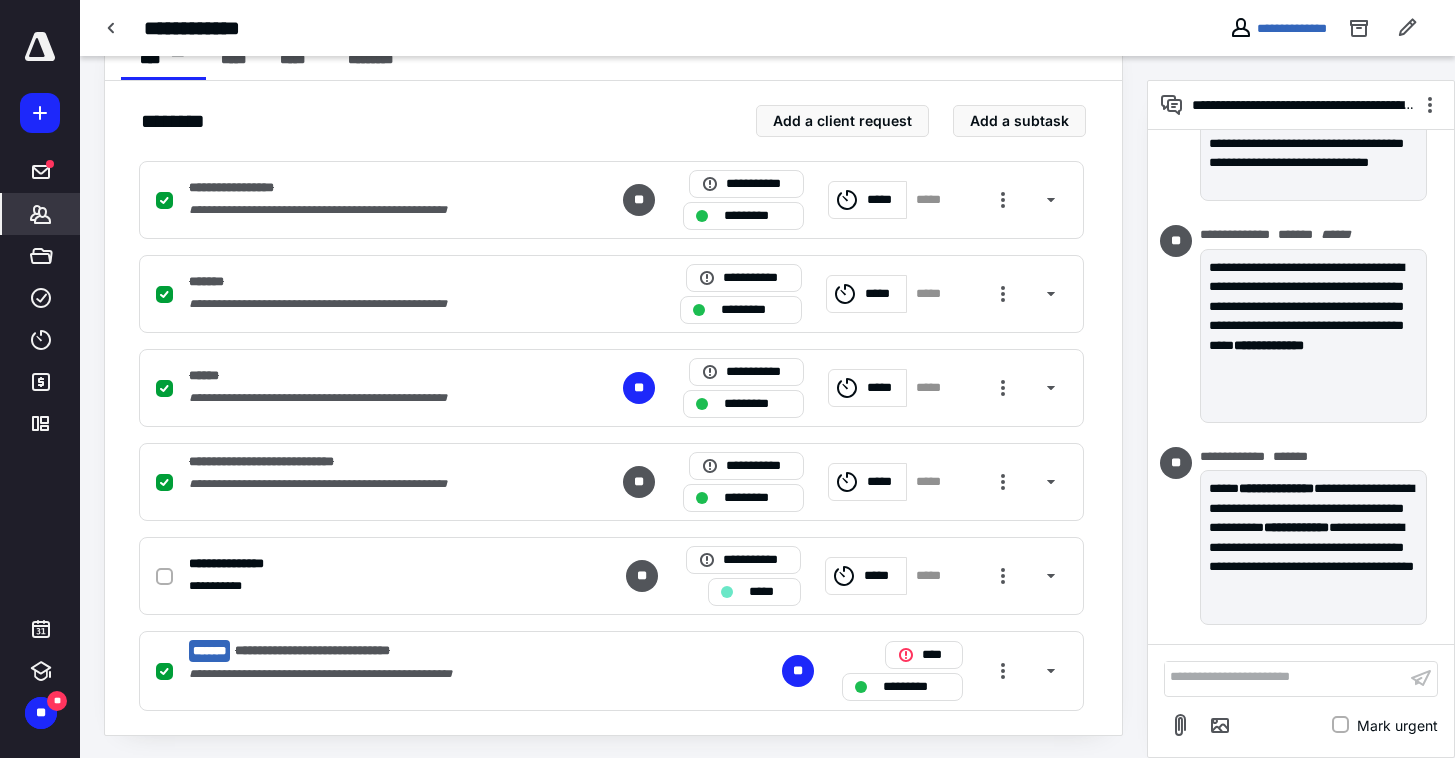click 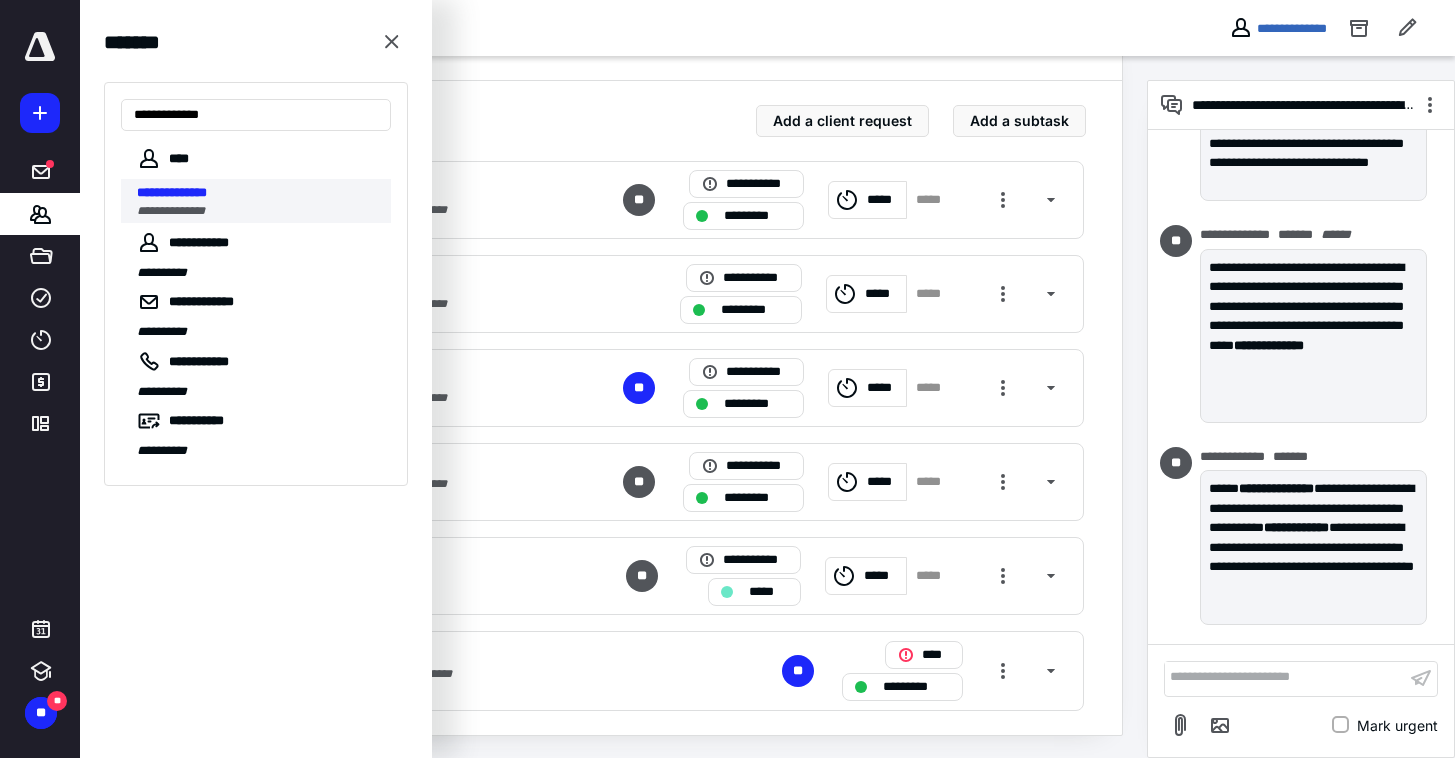 type on "**********" 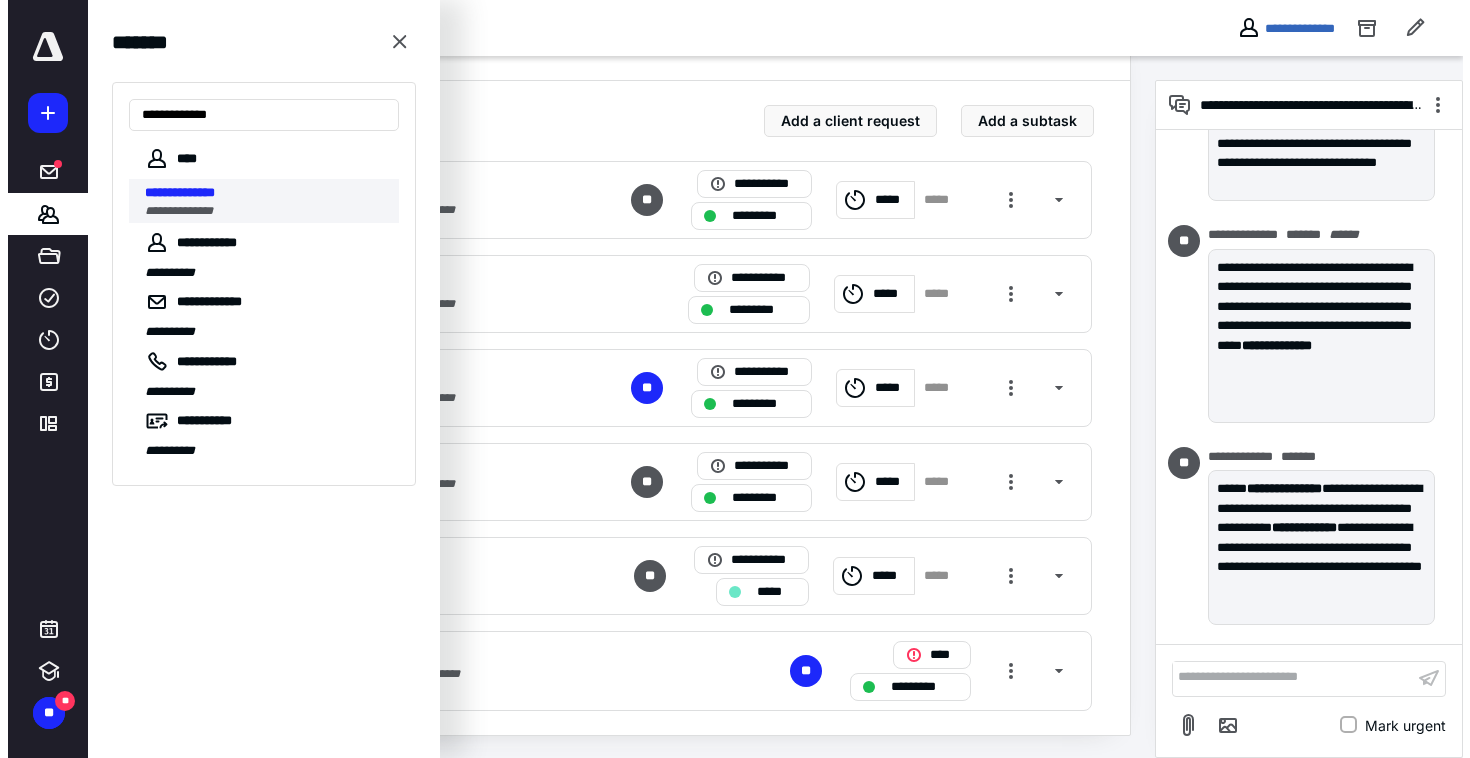 scroll, scrollTop: 0, scrollLeft: 0, axis: both 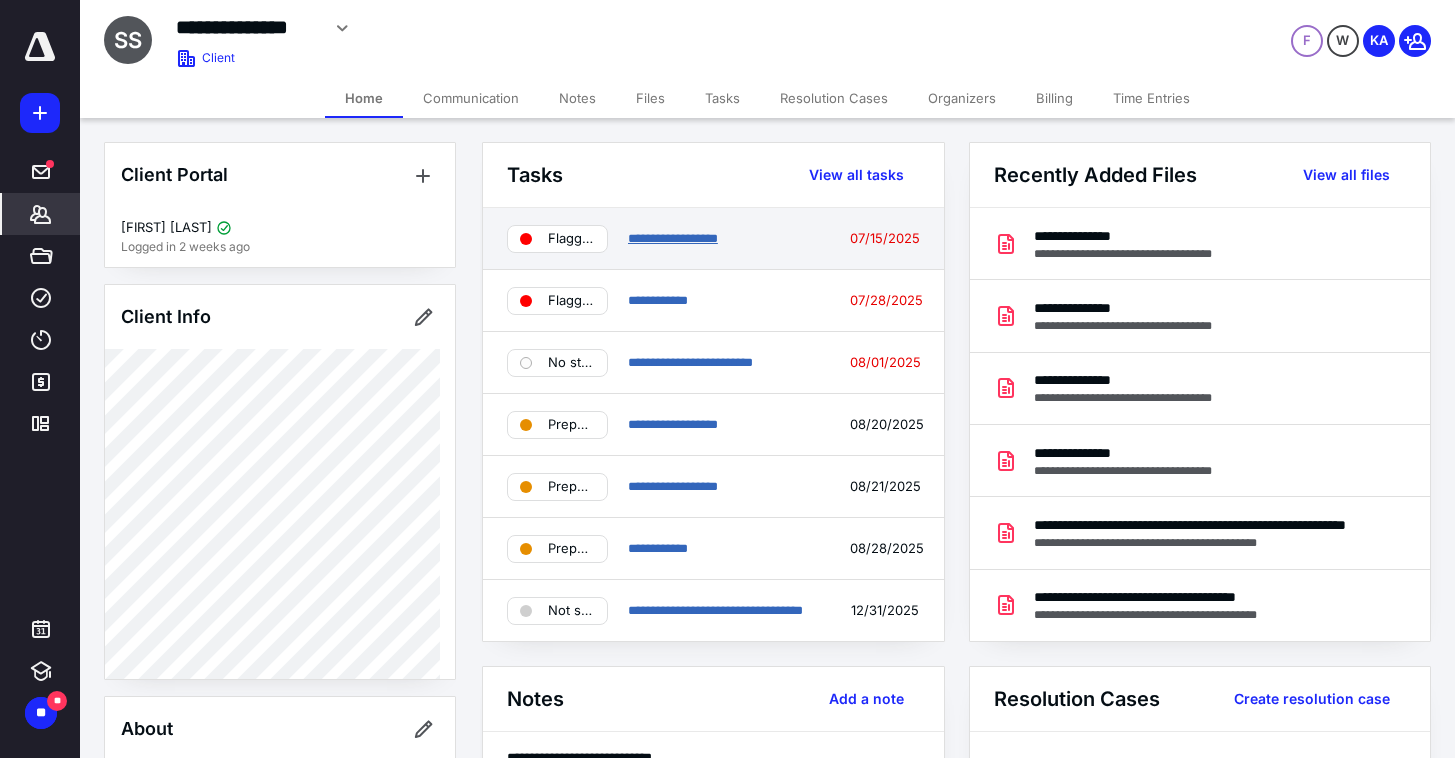 click on "**********" at bounding box center (673, 238) 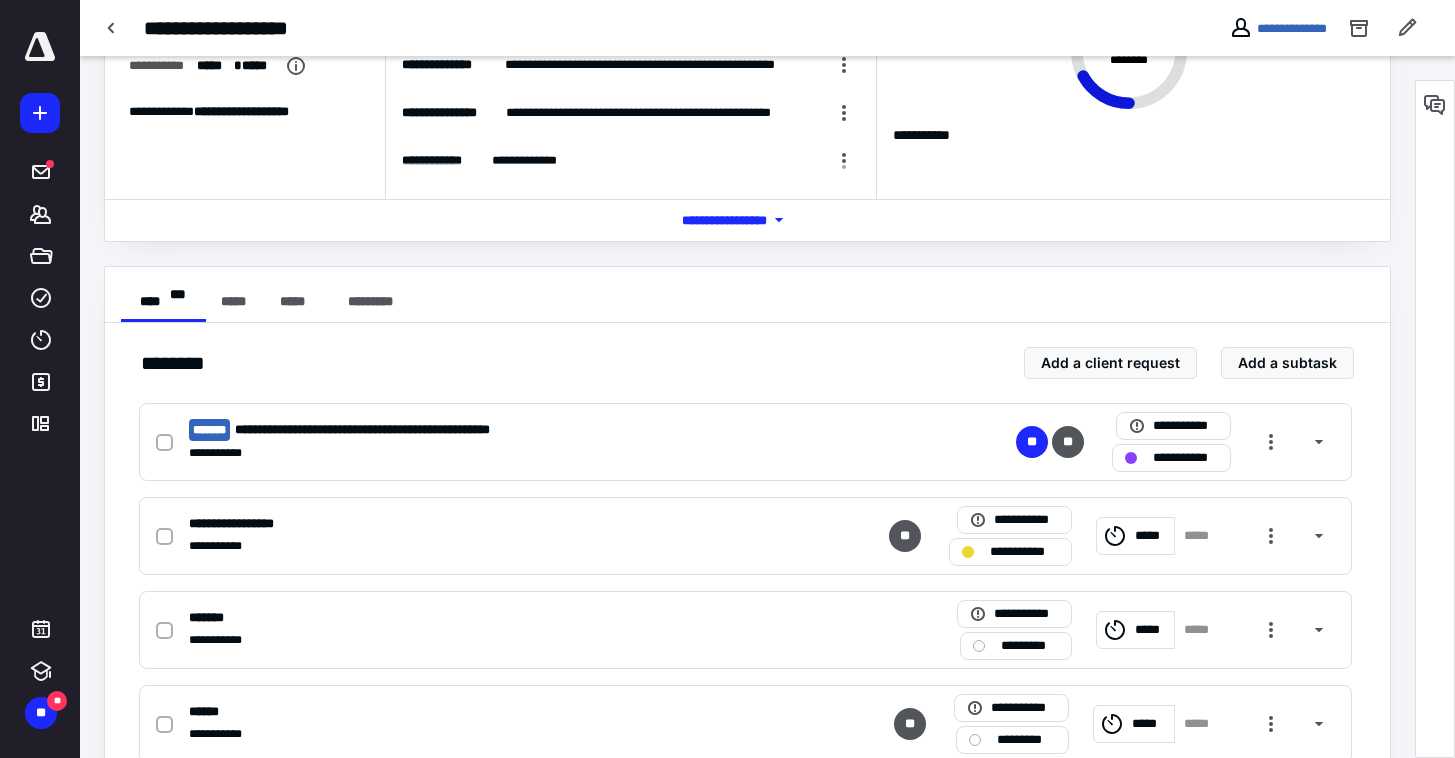 scroll, scrollTop: 0, scrollLeft: 0, axis: both 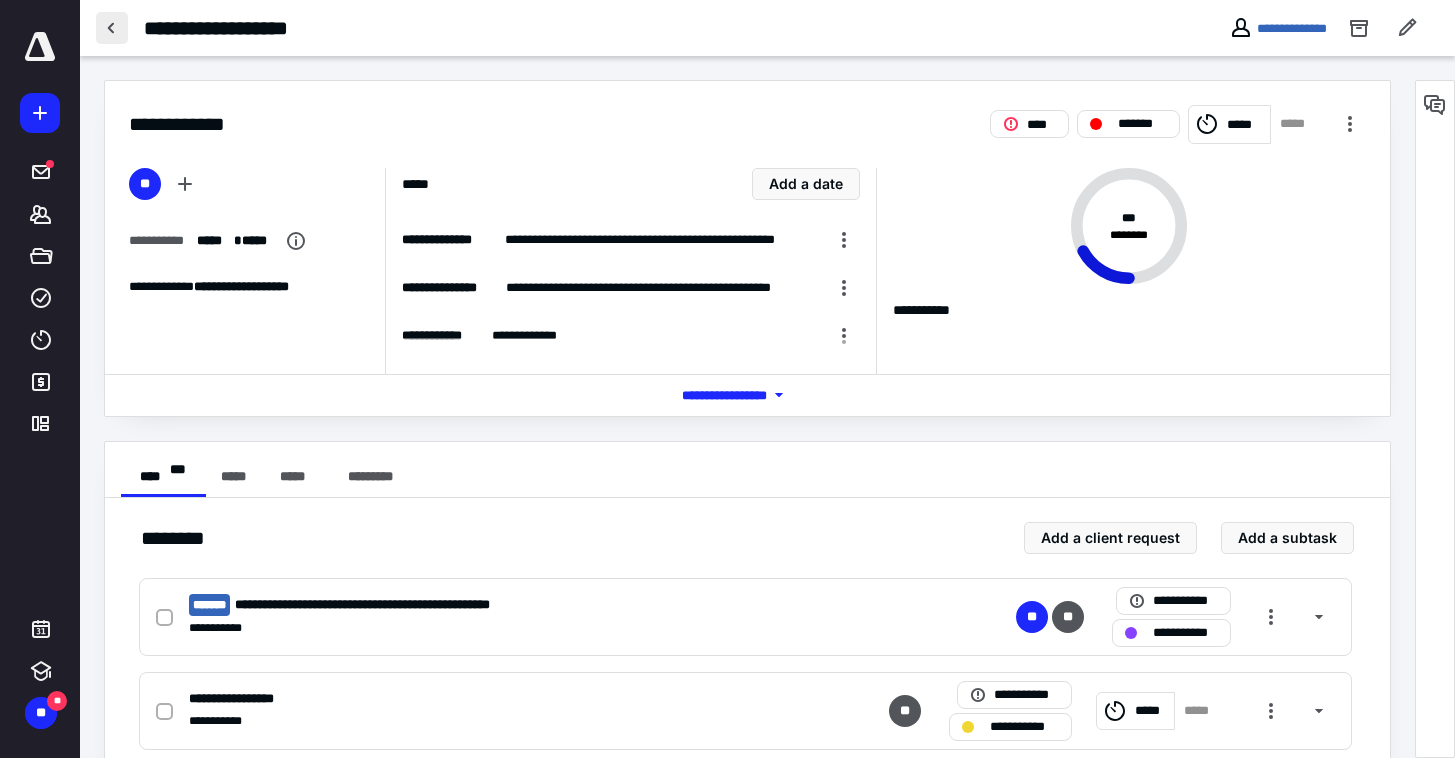 click at bounding box center (112, 28) 